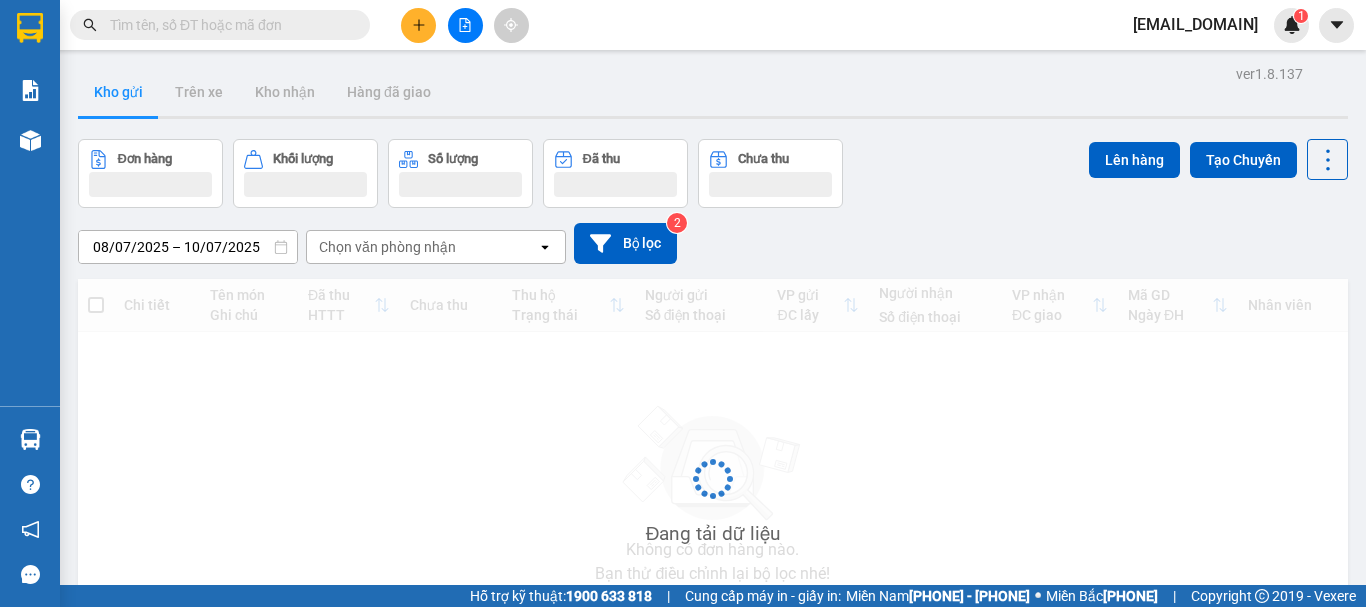 scroll, scrollTop: 0, scrollLeft: 0, axis: both 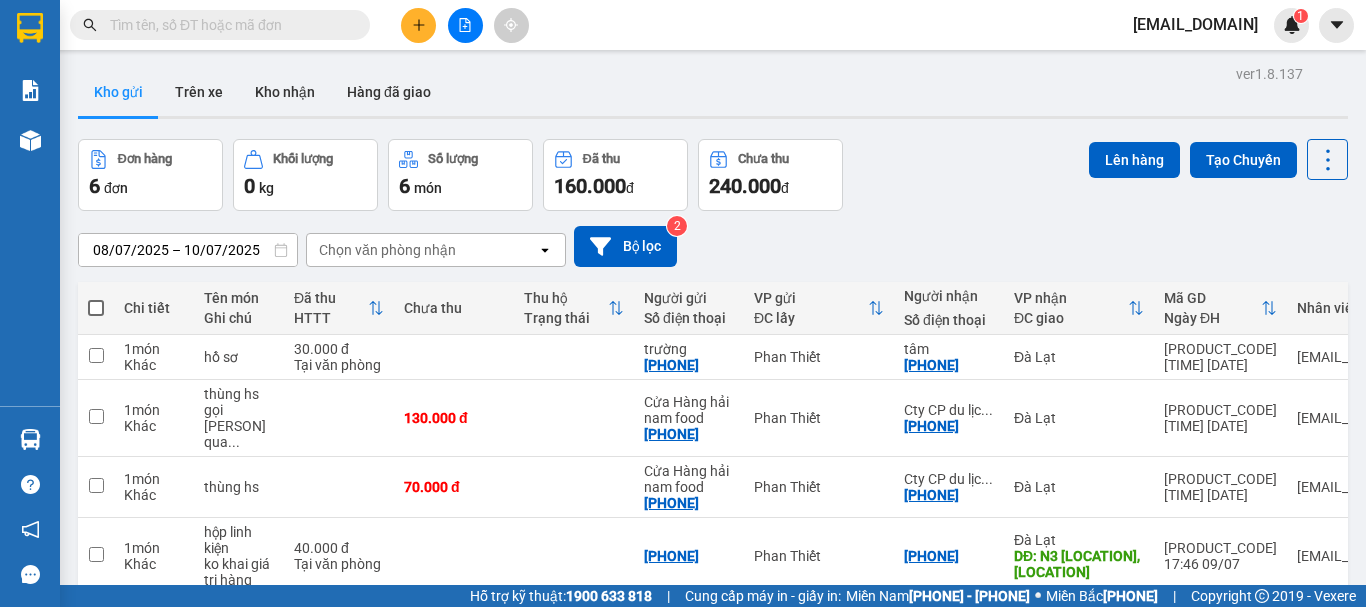 click on "[EMAIL_DOMAIN]" at bounding box center [1195, 24] 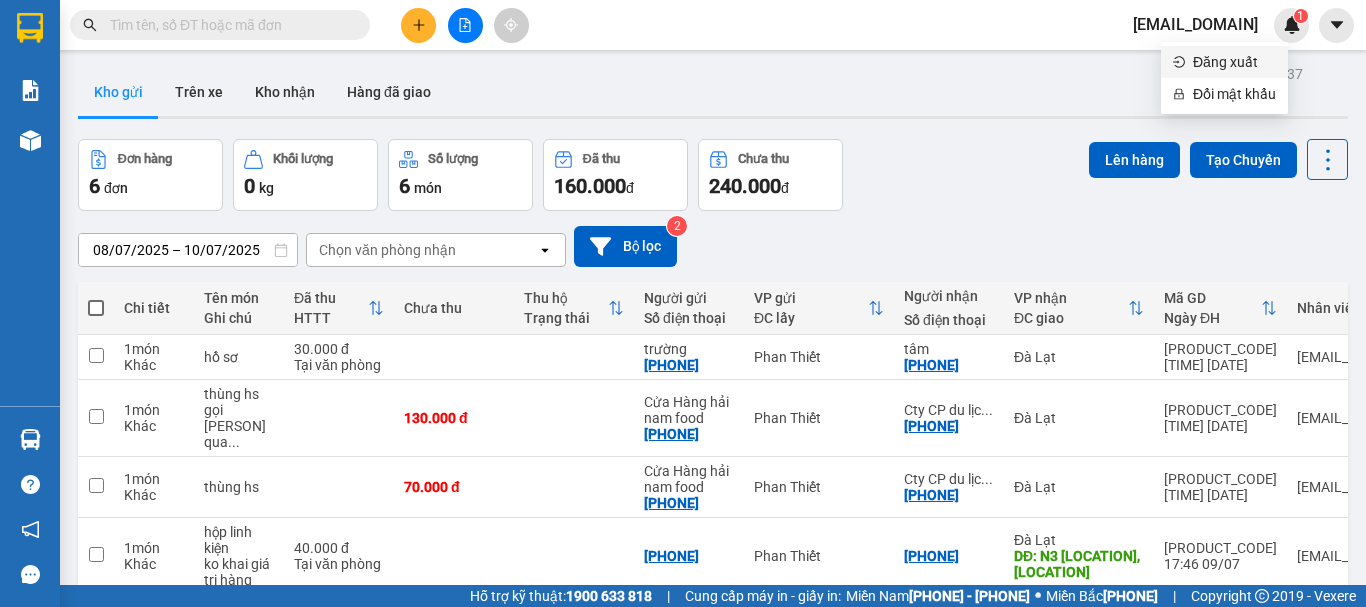 click on "Đăng xuất" at bounding box center (1234, 62) 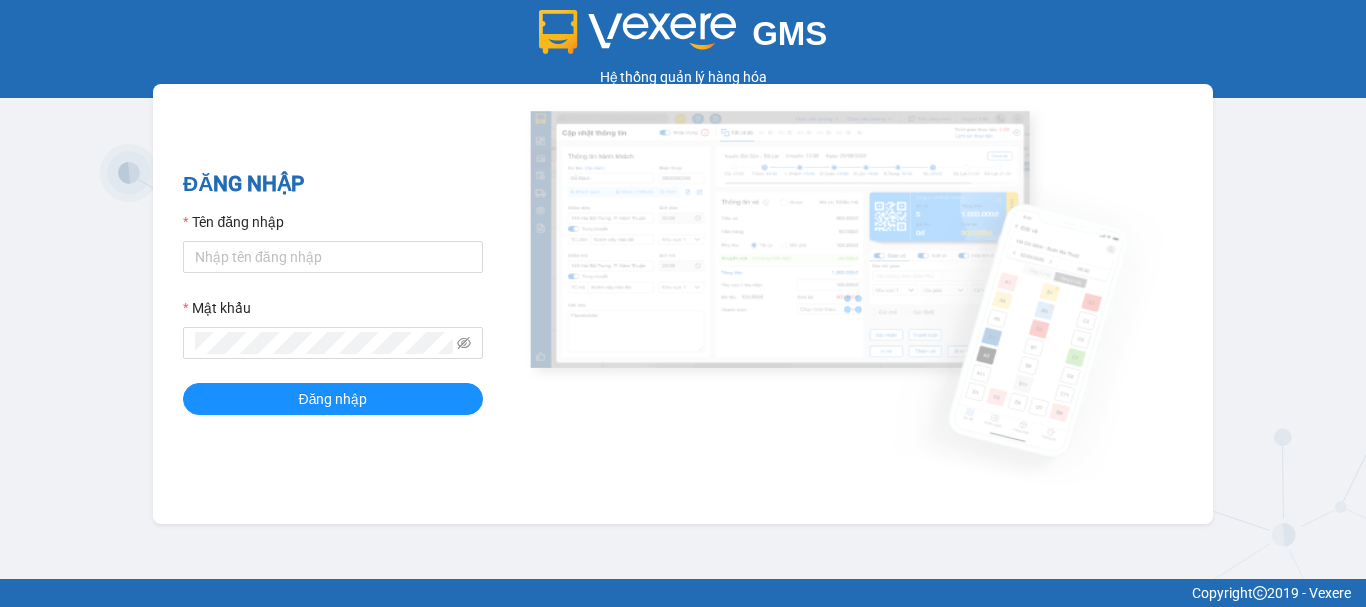 scroll, scrollTop: 0, scrollLeft: 0, axis: both 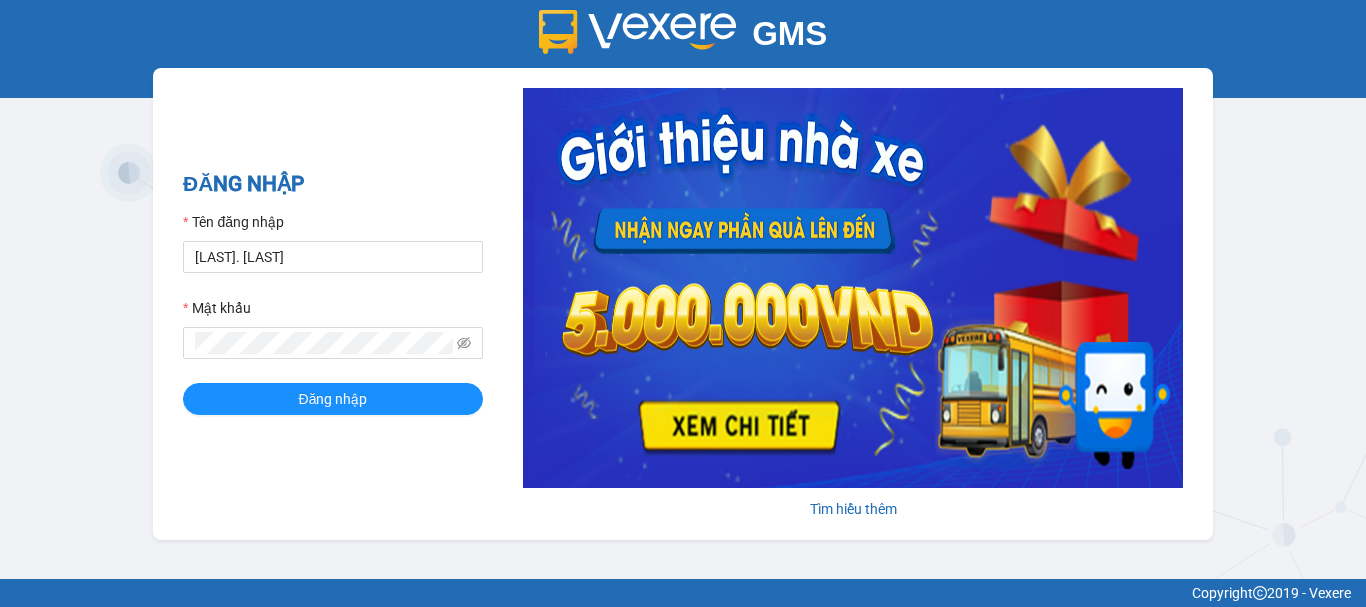 click on "[LAST]. [LAST]" at bounding box center [333, 257] 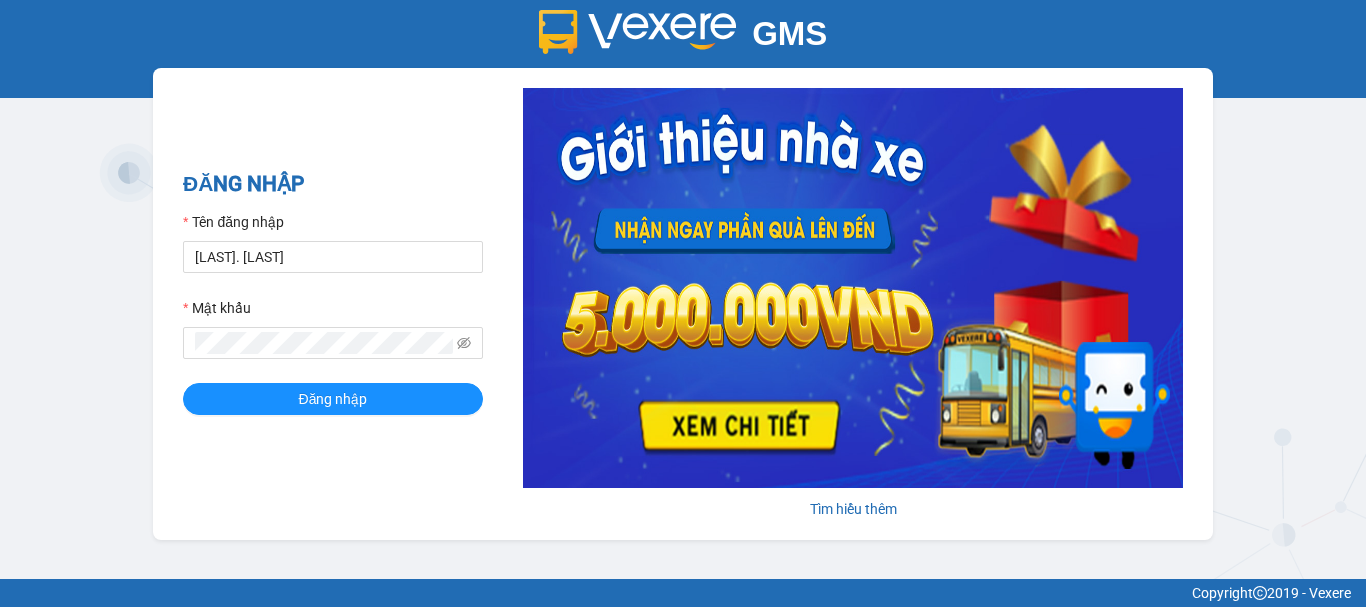 type on "An Phú" 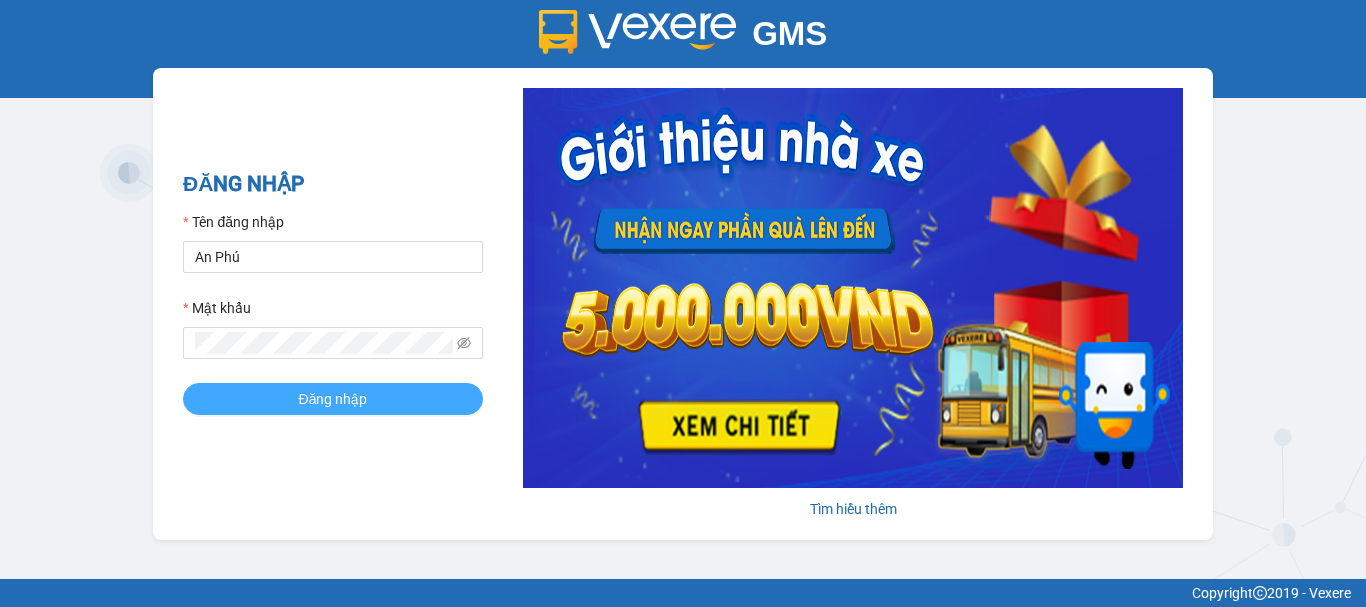 click on "Đăng nhập" at bounding box center (333, 399) 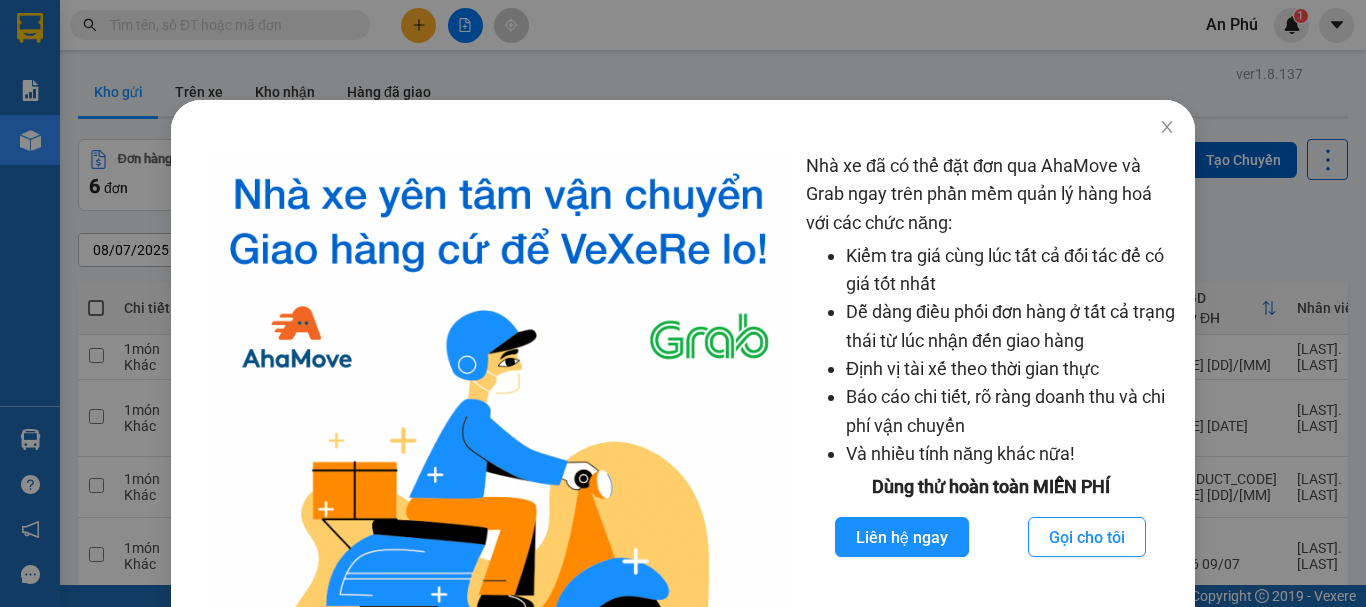 click at bounding box center [1167, 127] 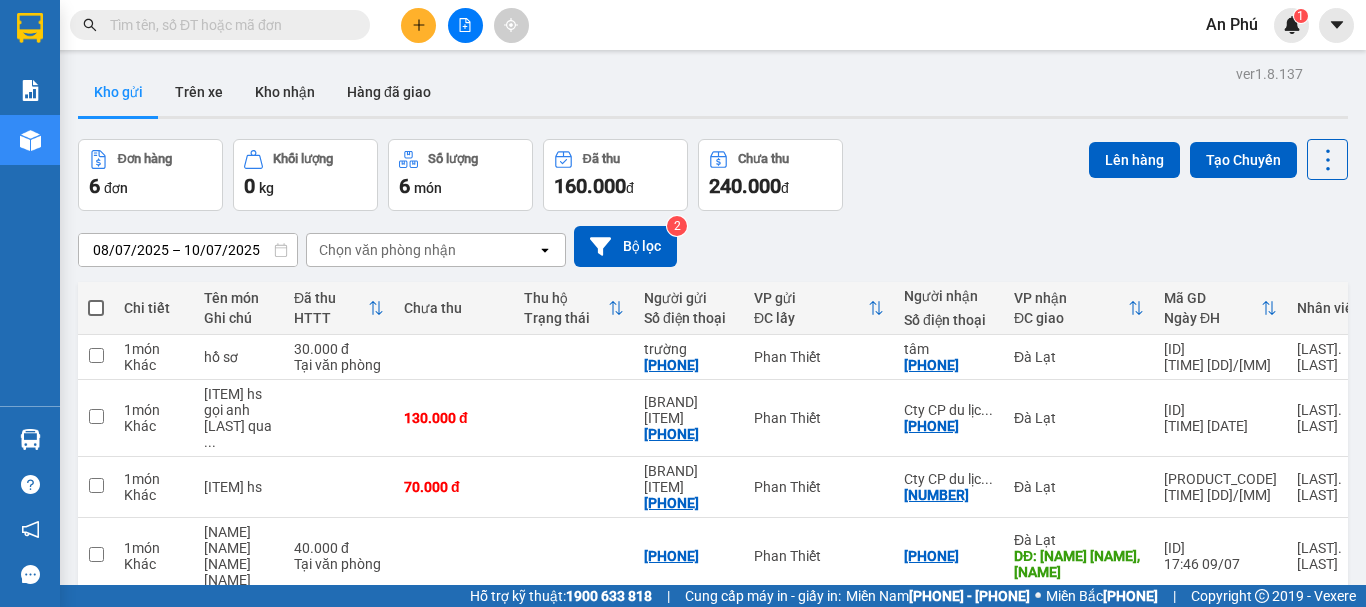 click at bounding box center [228, 25] 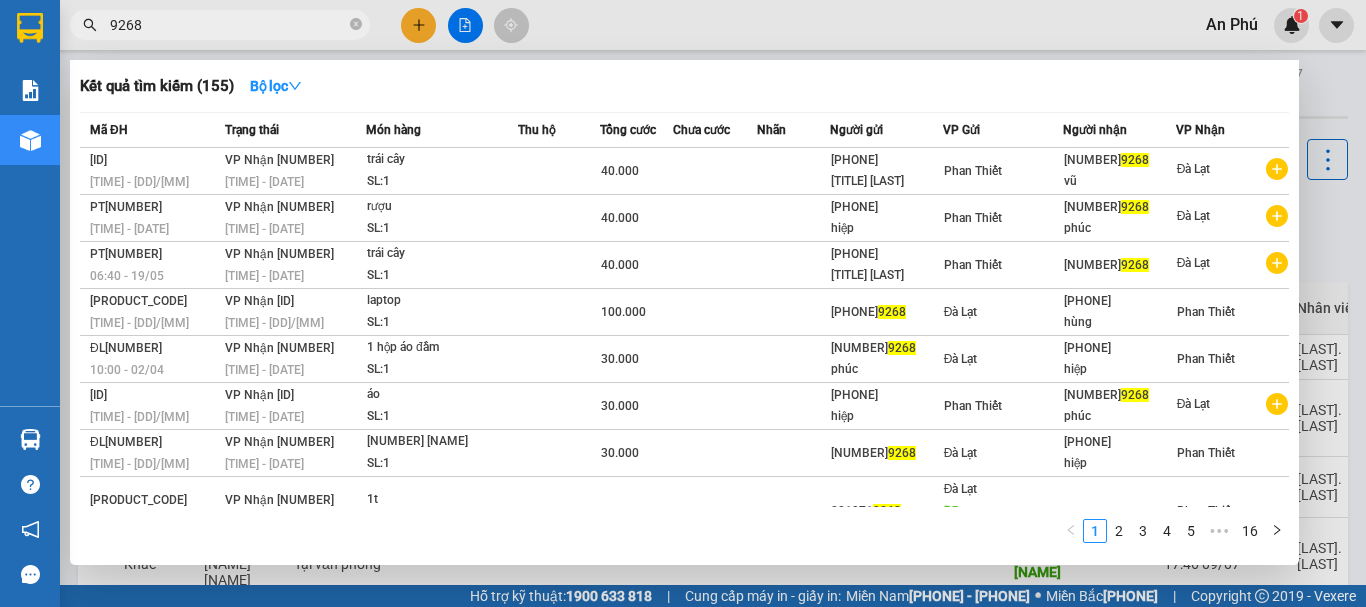 type on "9268" 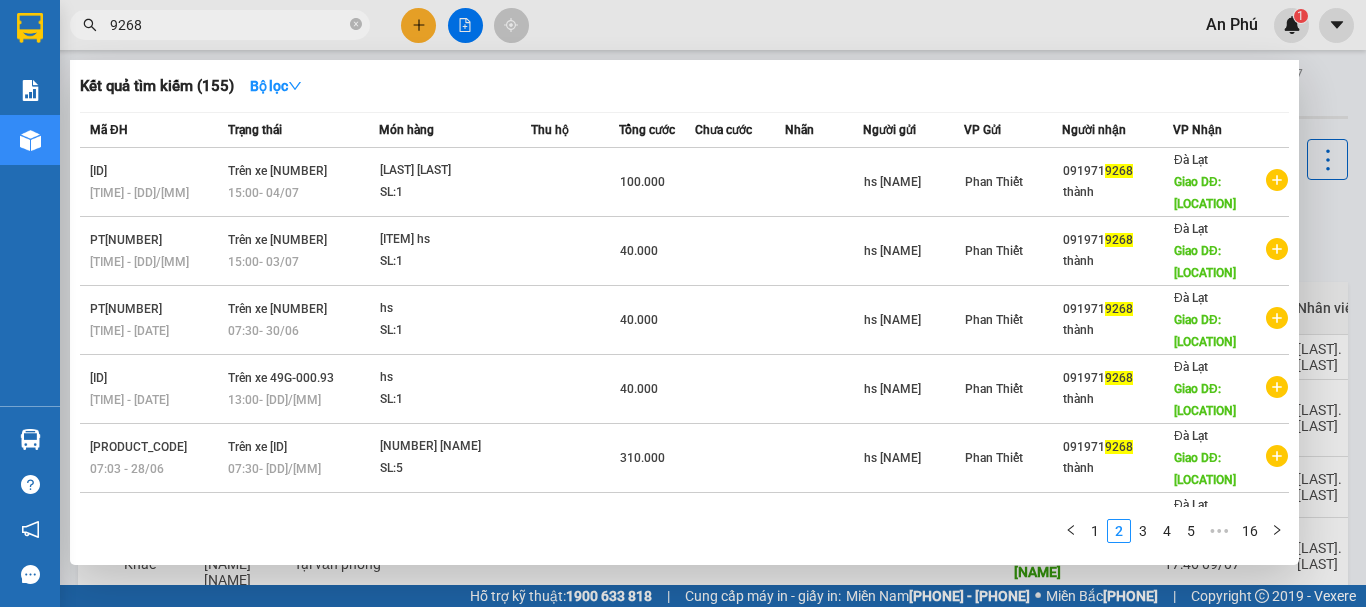 click at bounding box center [1277, 180] 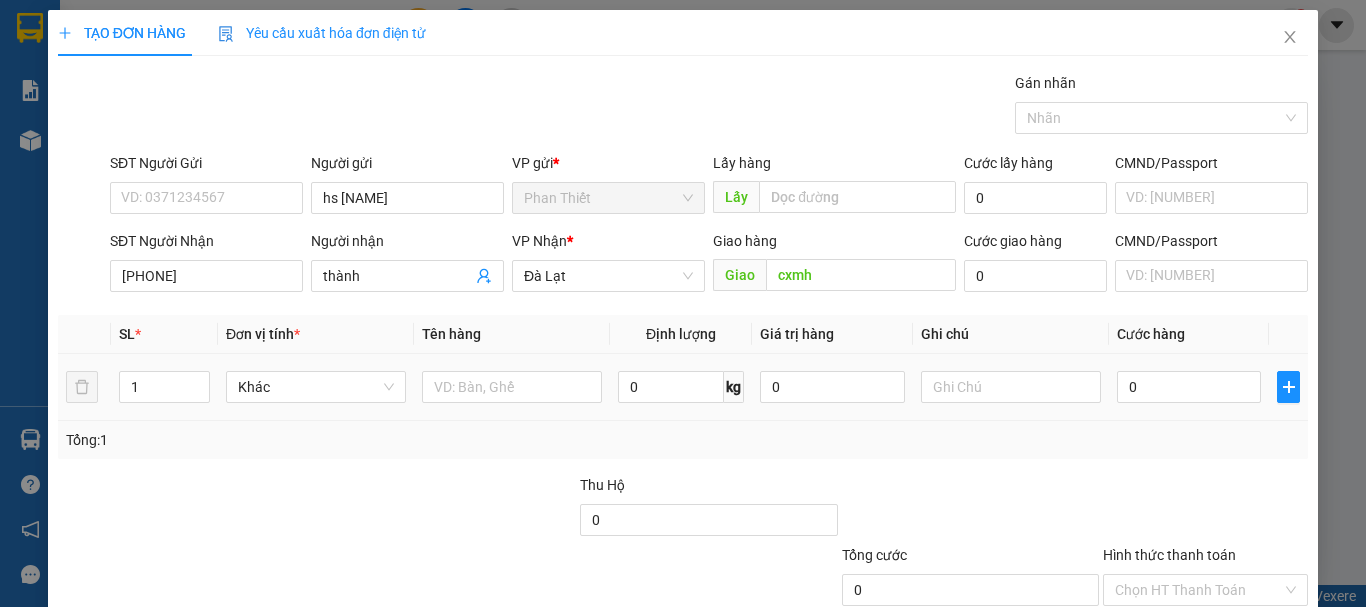 click at bounding box center [512, 387] 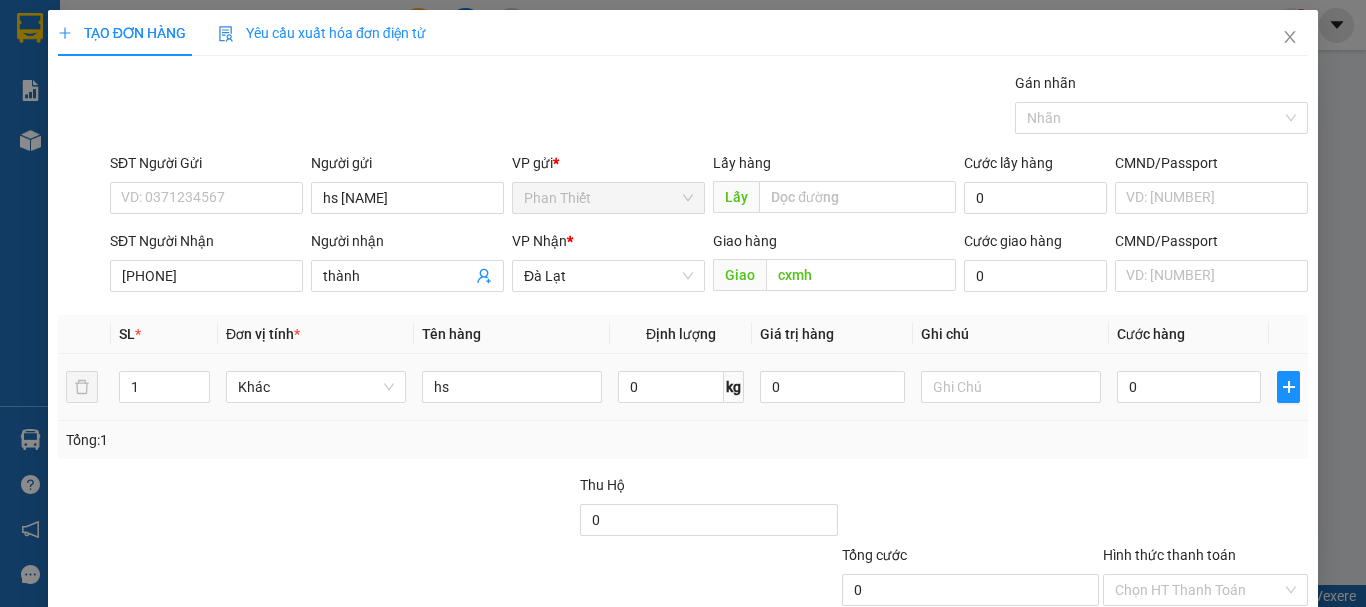 type on "hs" 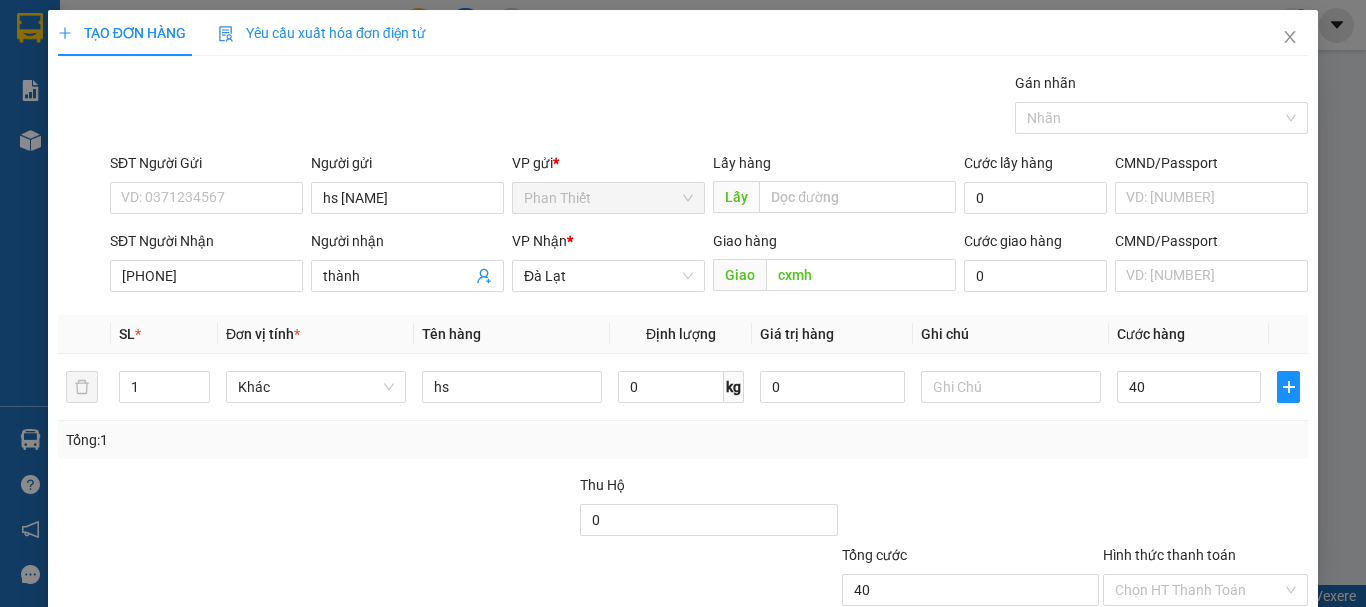 scroll, scrollTop: 133, scrollLeft: 0, axis: vertical 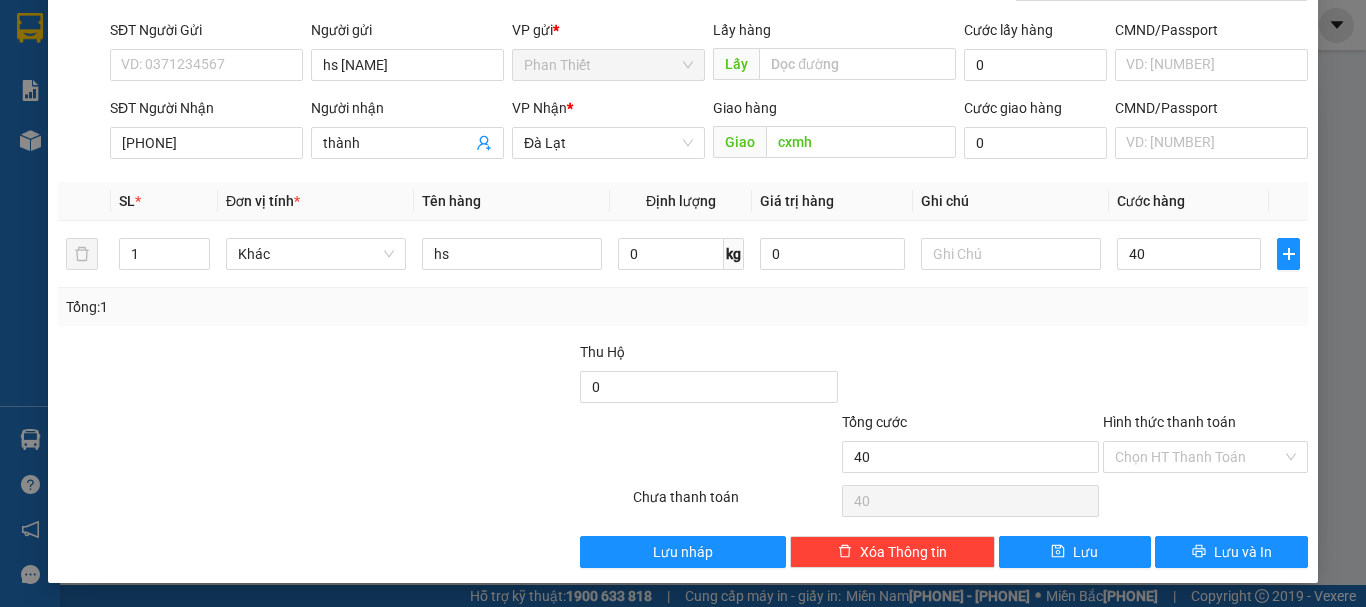 type on "40" 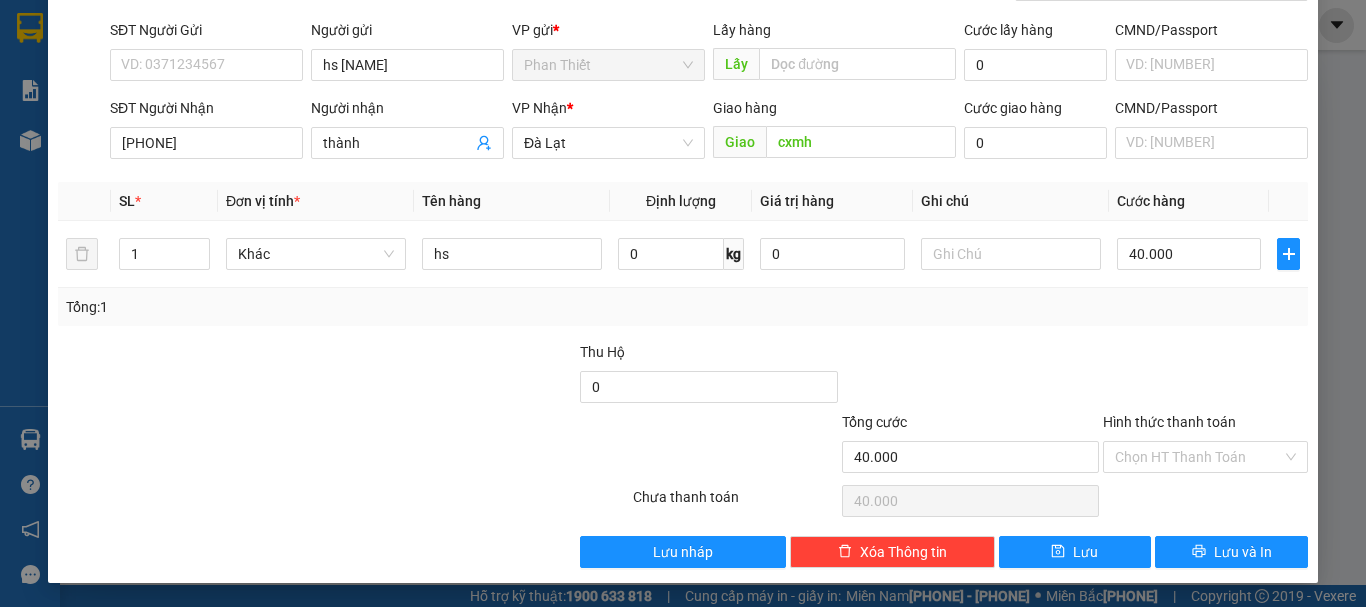 drag, startPoint x: 1162, startPoint y: 447, endPoint x: 1154, endPoint y: 468, distance: 22.472204 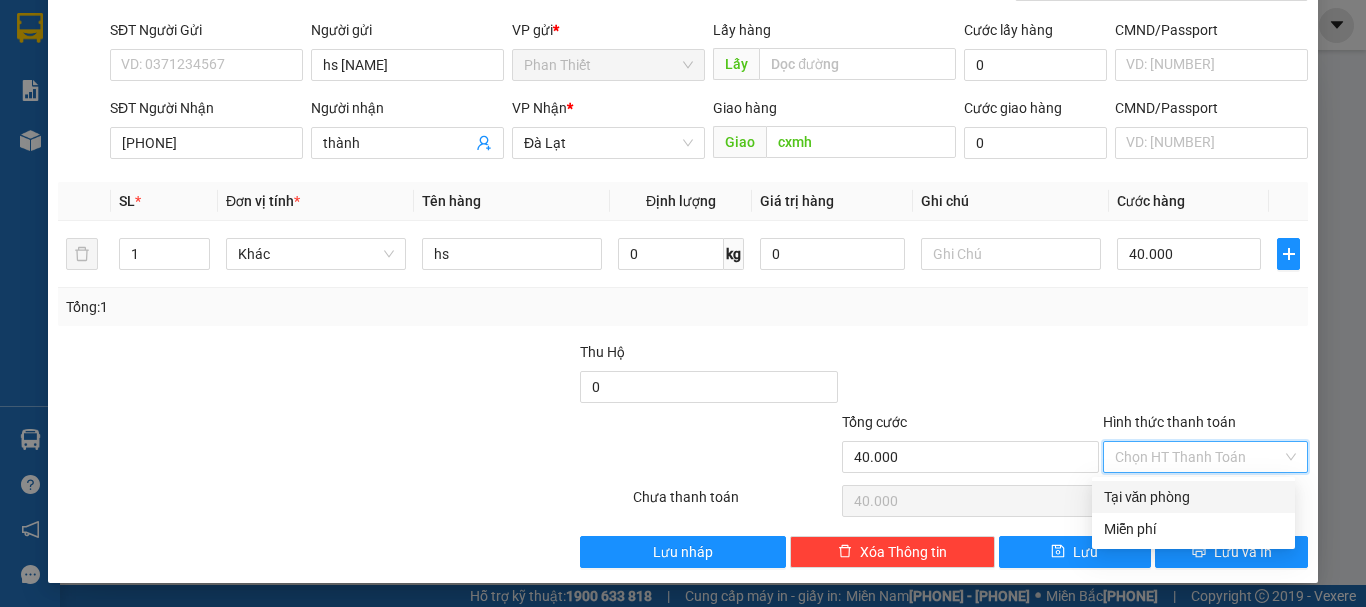 click on "Tại văn phòng" at bounding box center [1193, 497] 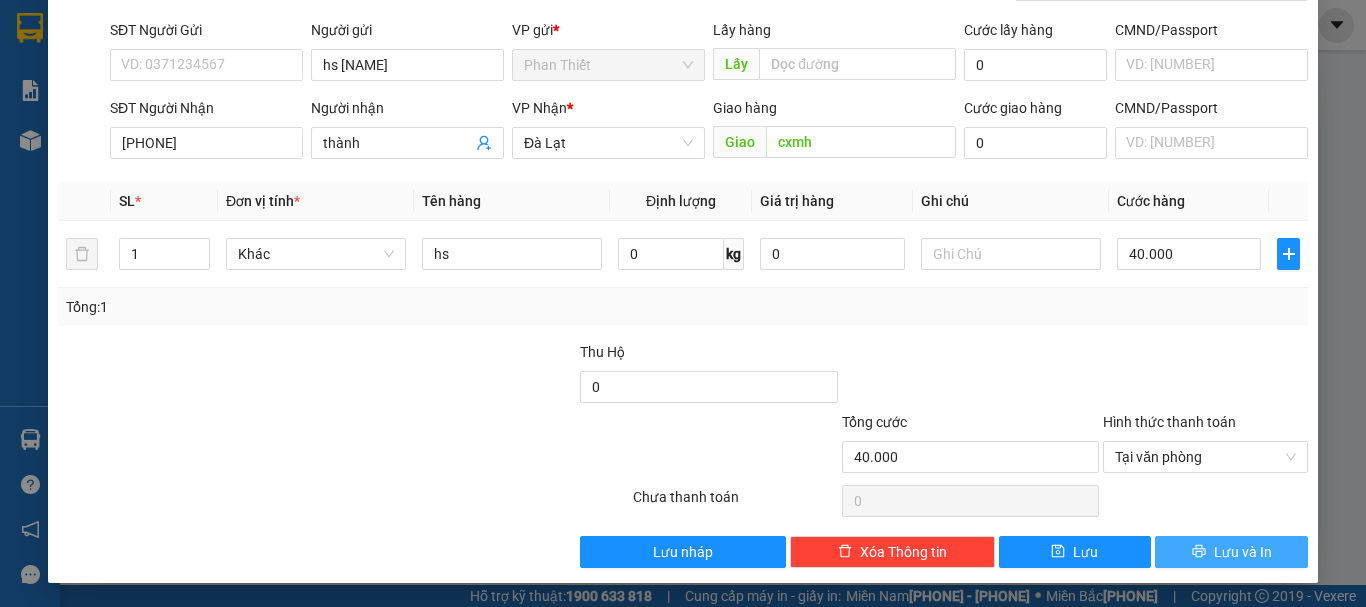 click at bounding box center [1198, 551] 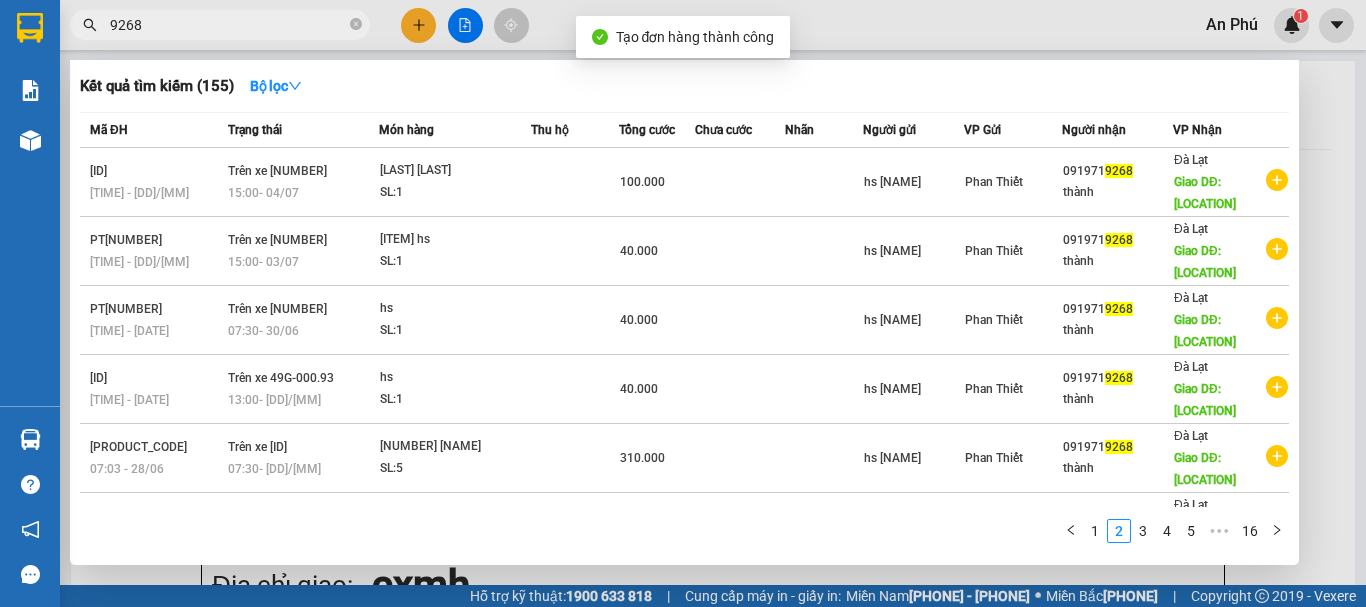 click at bounding box center (356, 24) 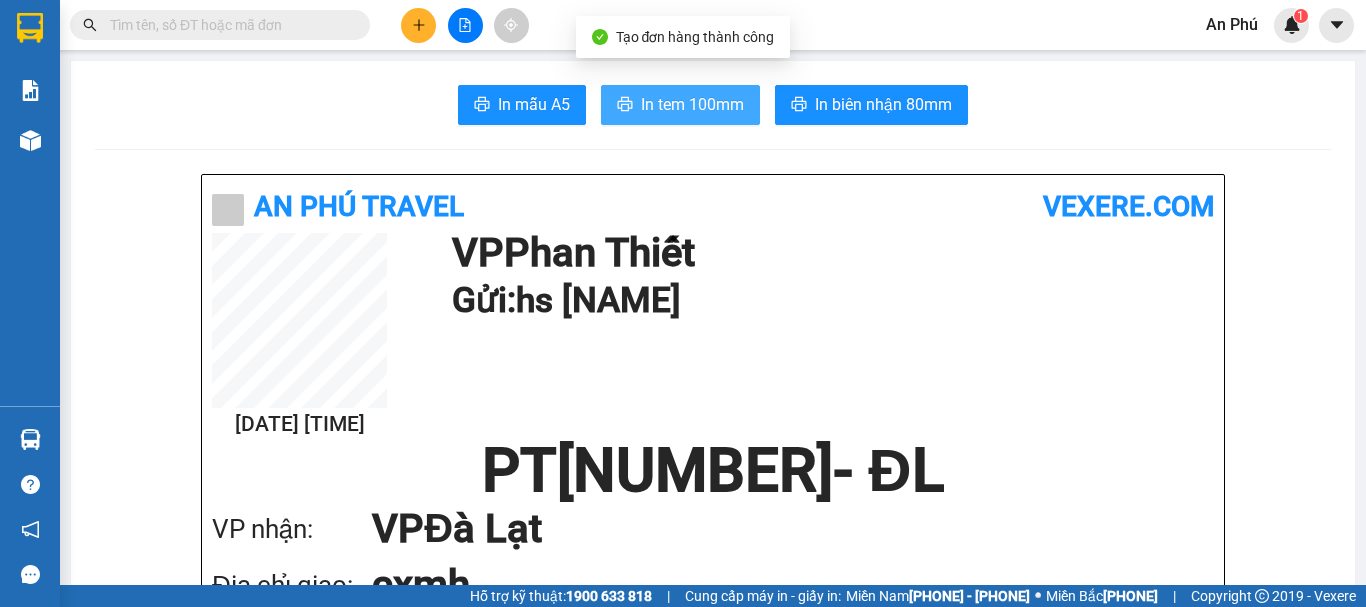click on "In tem 100mm" at bounding box center [534, 104] 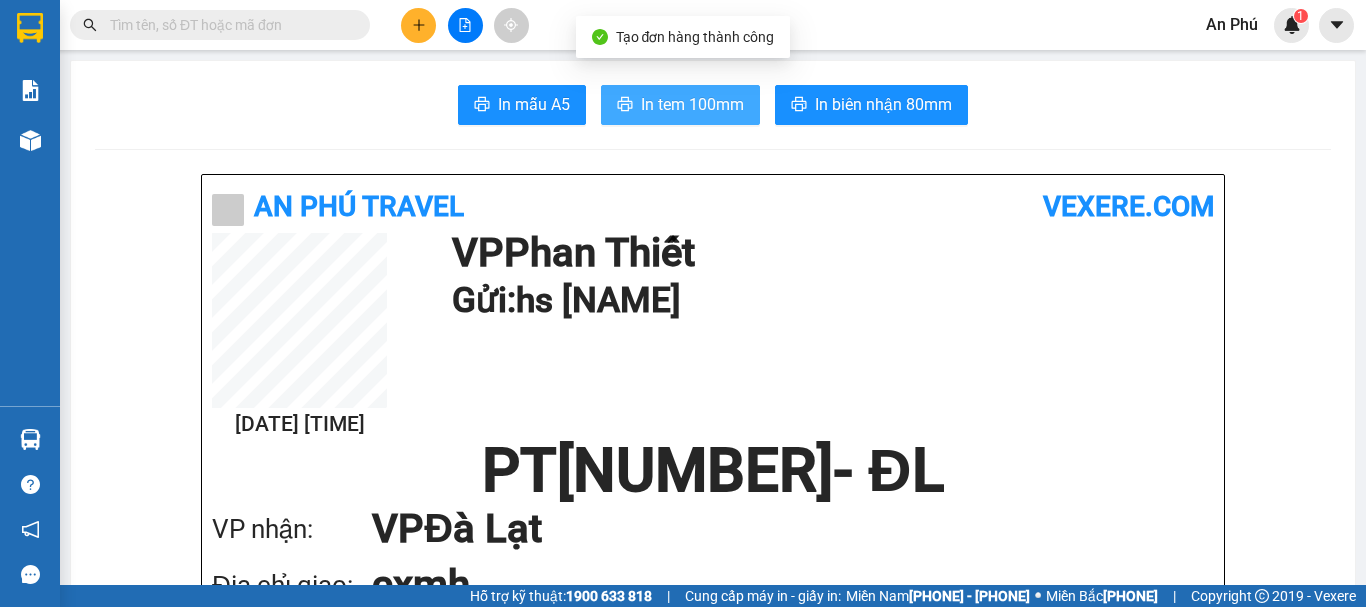 scroll, scrollTop: 0, scrollLeft: 0, axis: both 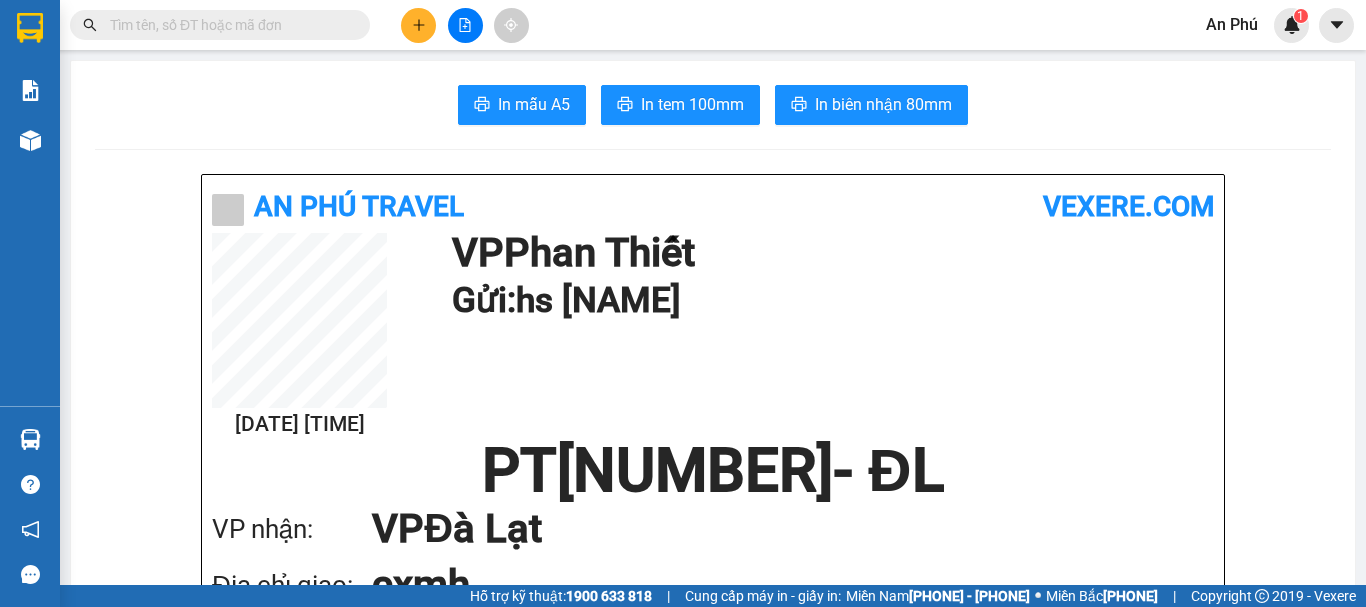 click at bounding box center (228, 25) 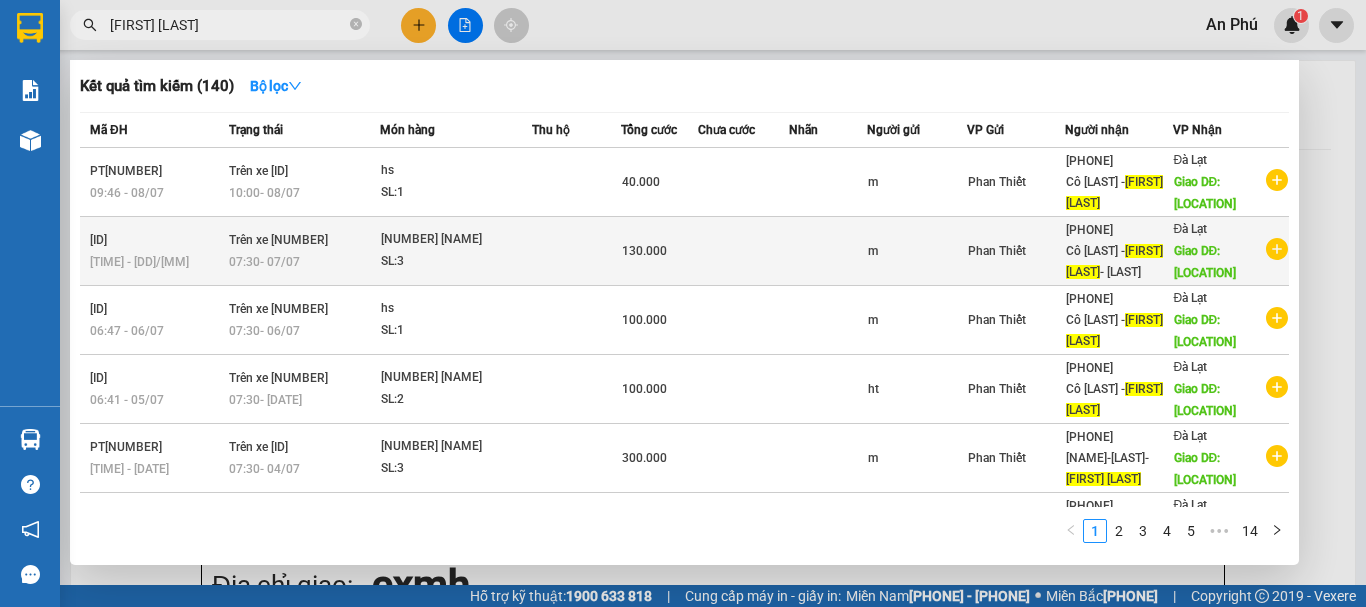 type on "[FIRST] [LAST]" 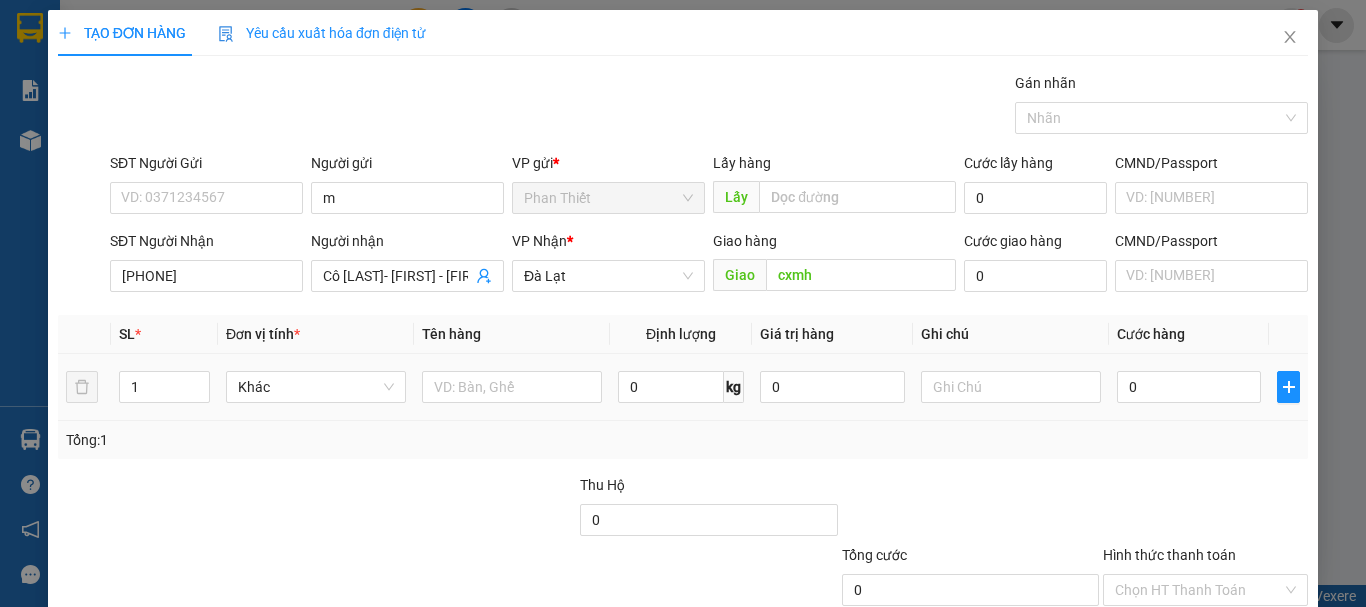 click at bounding box center [199, 395] 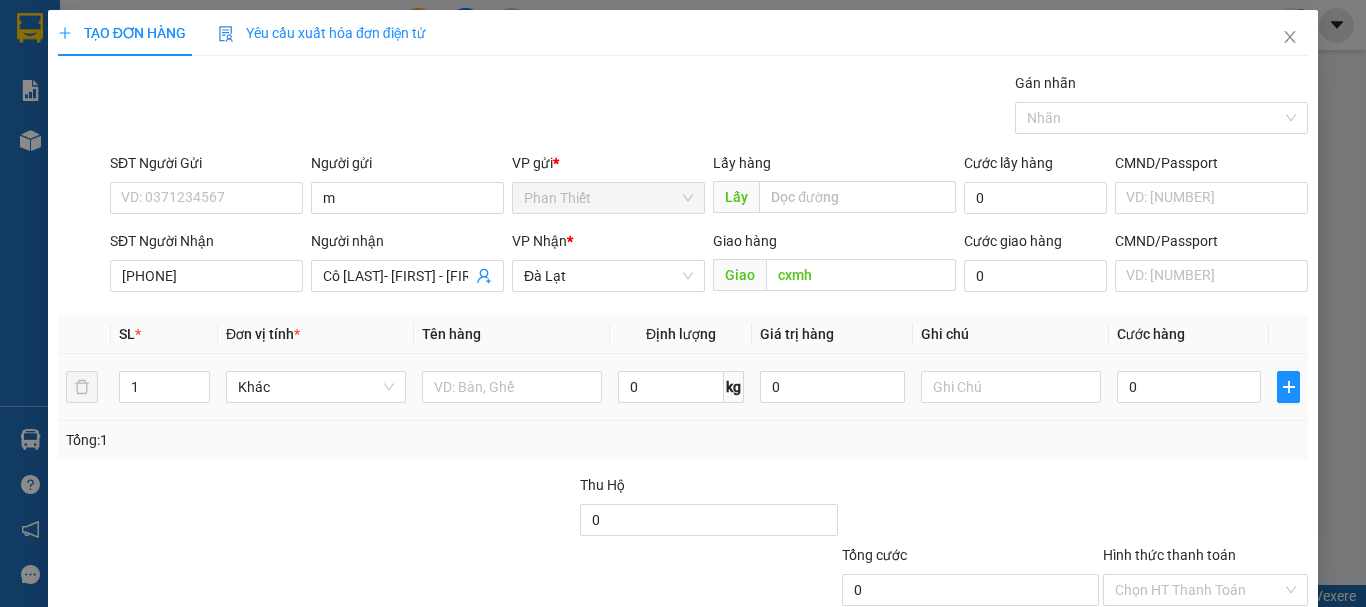 click at bounding box center [198, 380] 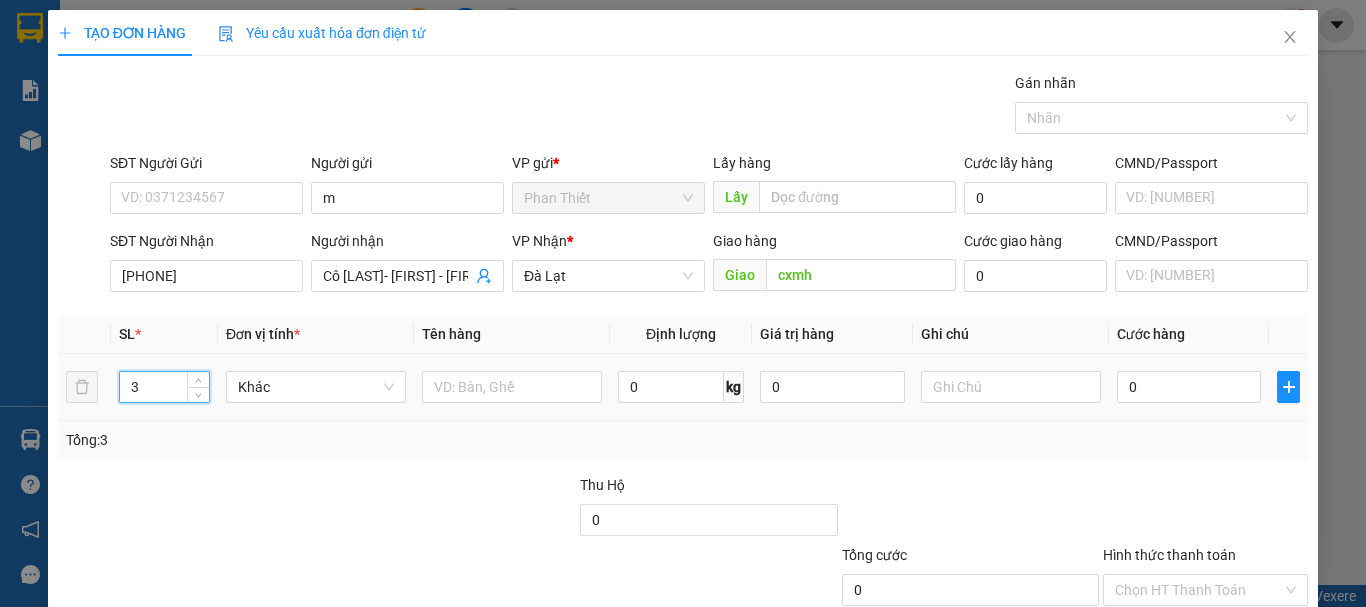 click at bounding box center (198, 380) 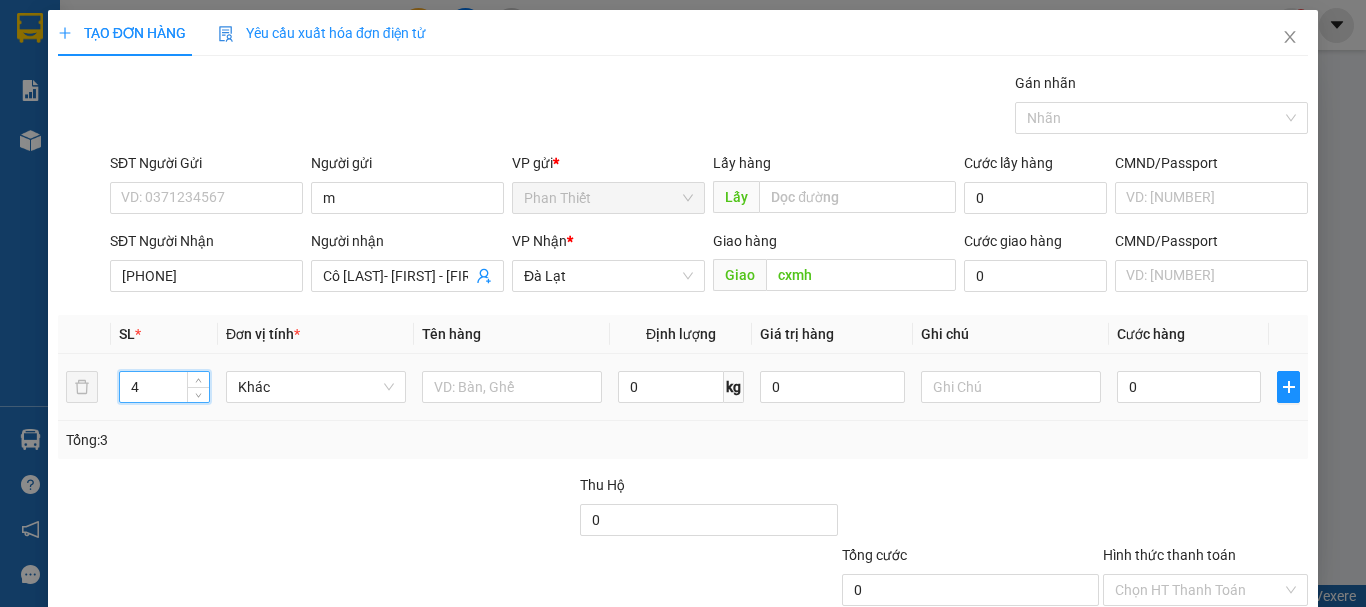 click at bounding box center [198, 380] 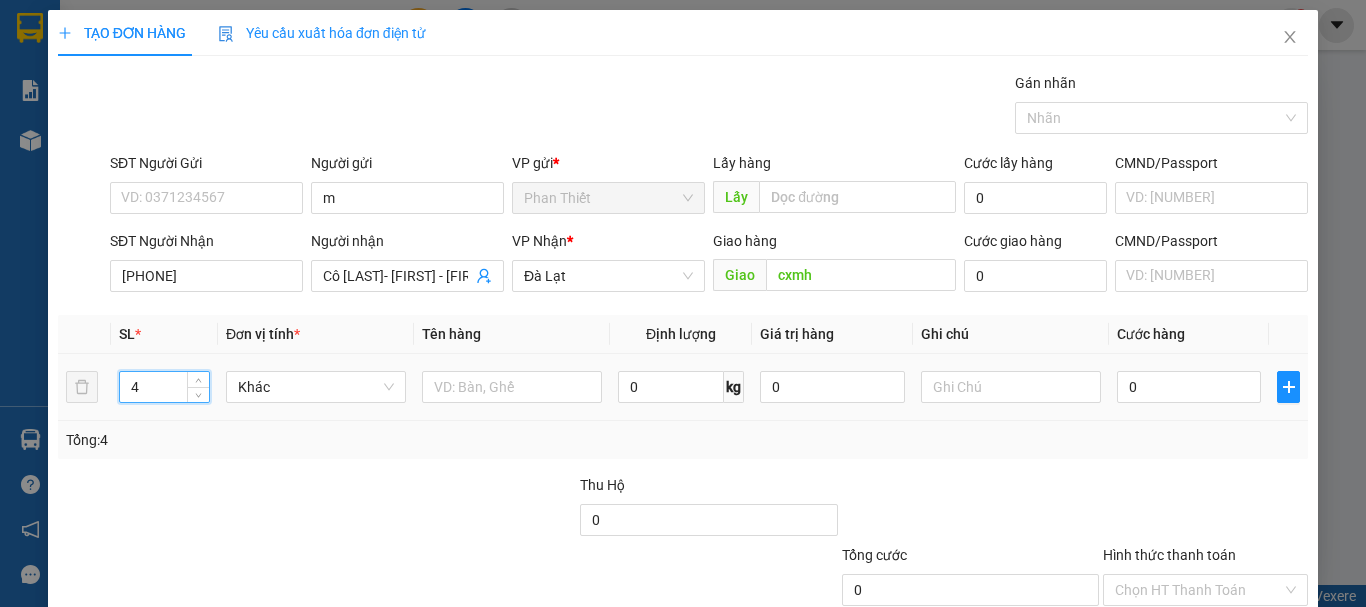 click at bounding box center [512, 387] 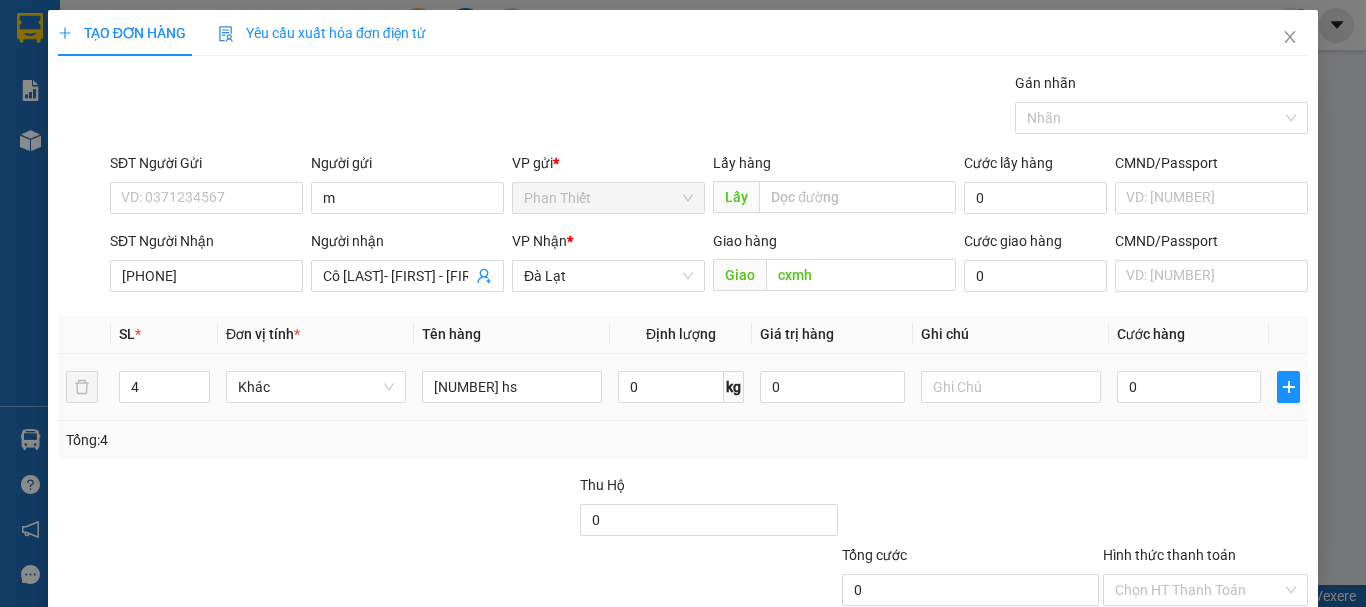 type on "[NUMBER] hs" 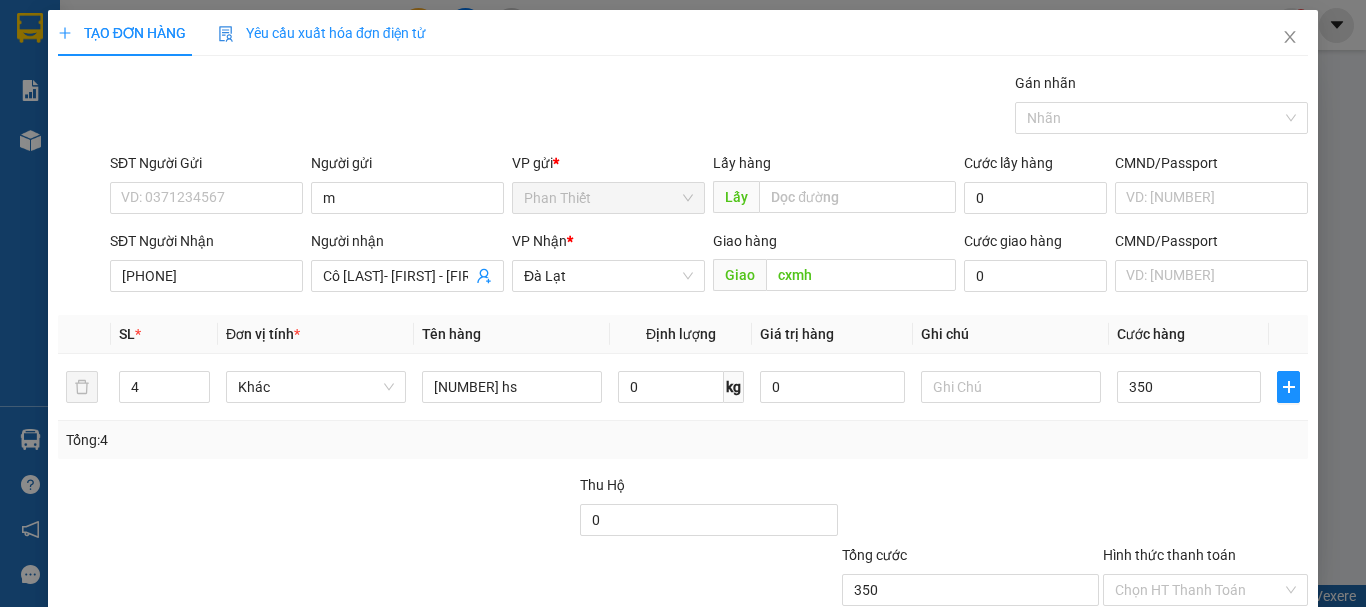 scroll, scrollTop: 133, scrollLeft: 0, axis: vertical 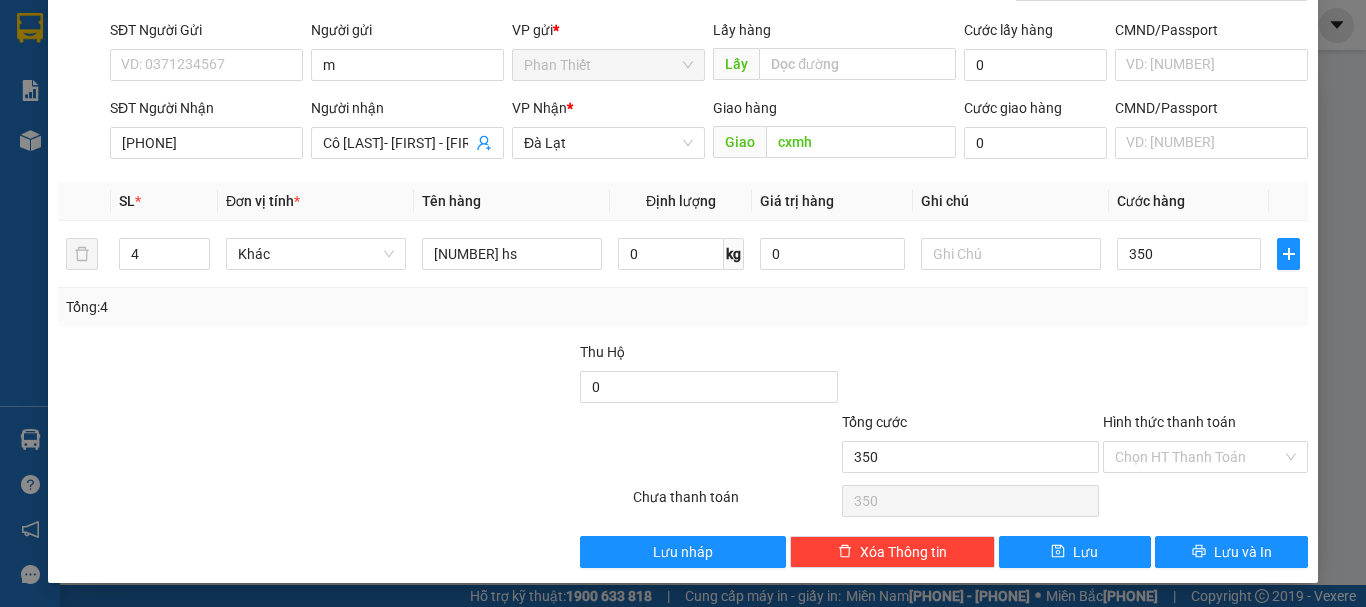 type on "350" 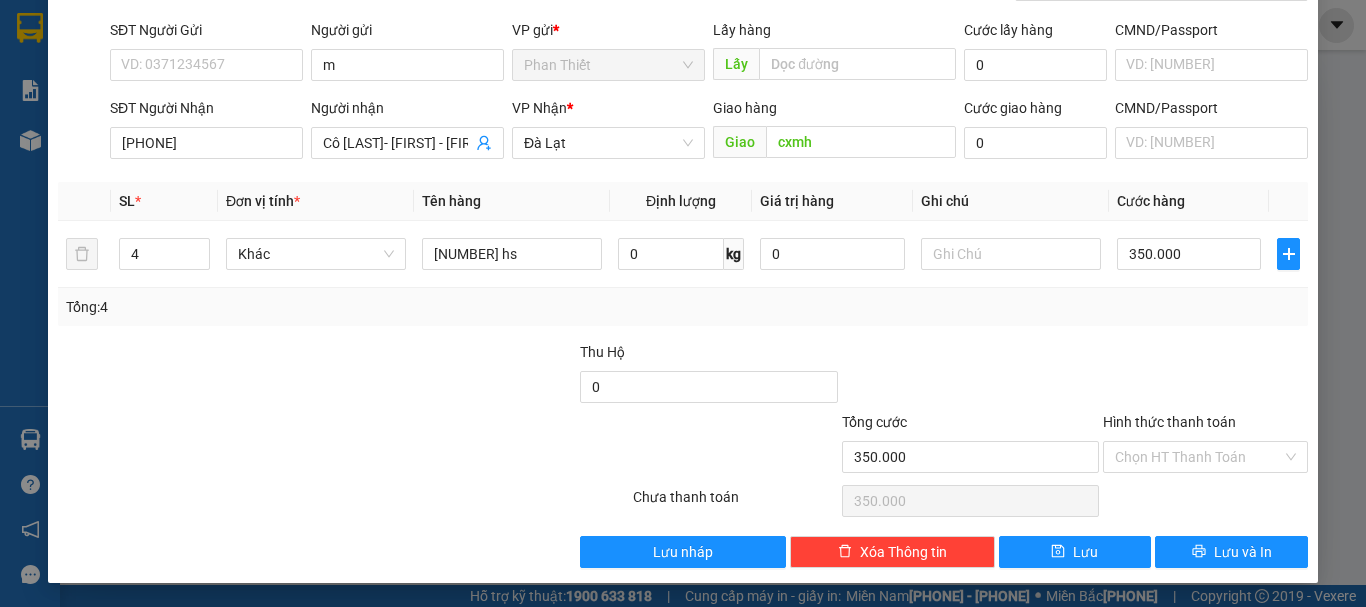 click on "Hình thức thanh toán" at bounding box center (1198, 457) 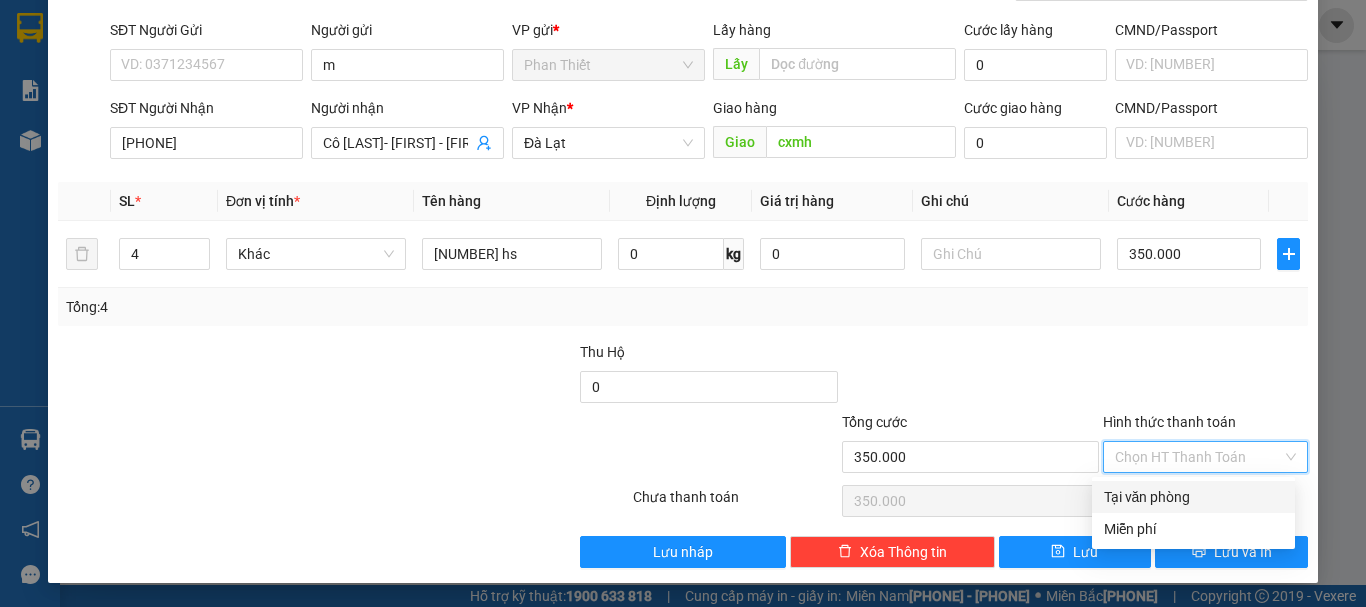 click on "Tại văn phòng" at bounding box center (1193, 497) 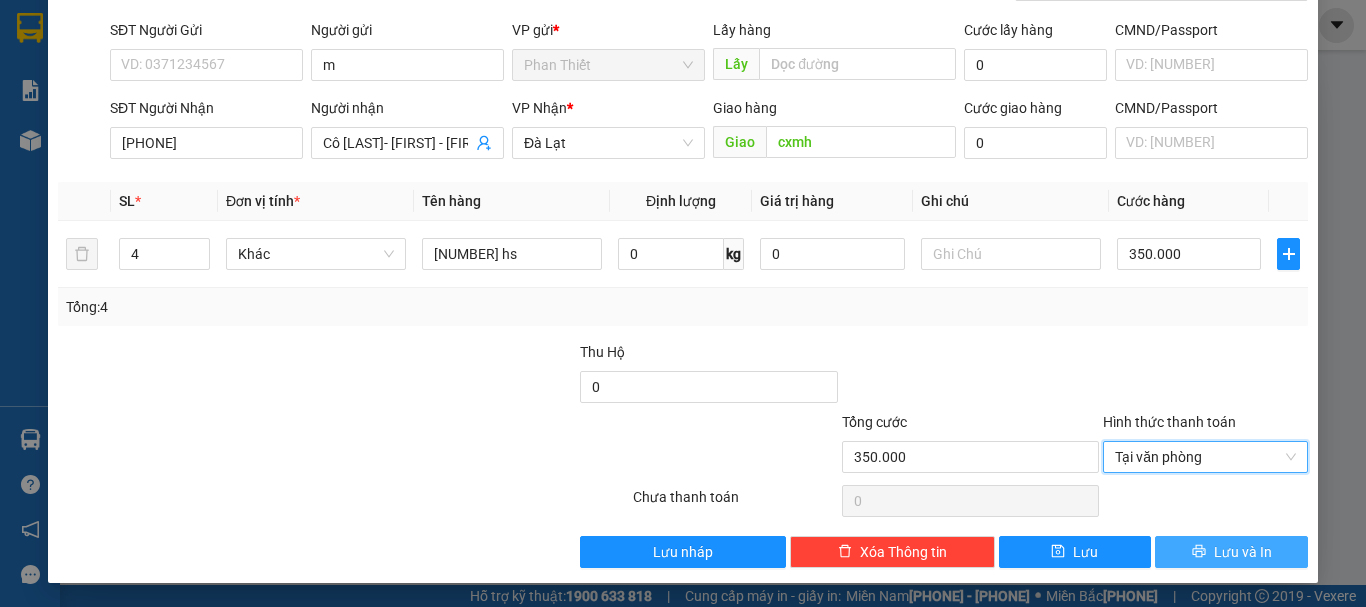 click on "Lưu và In" at bounding box center [1231, 552] 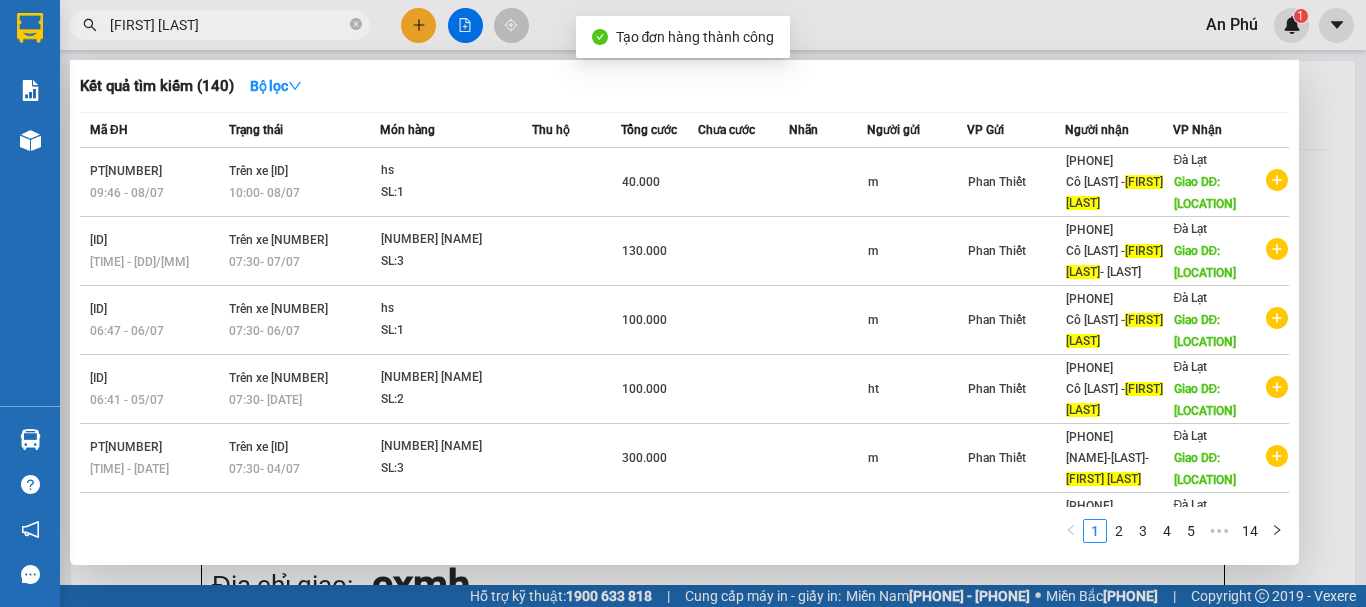 click at bounding box center (356, 24) 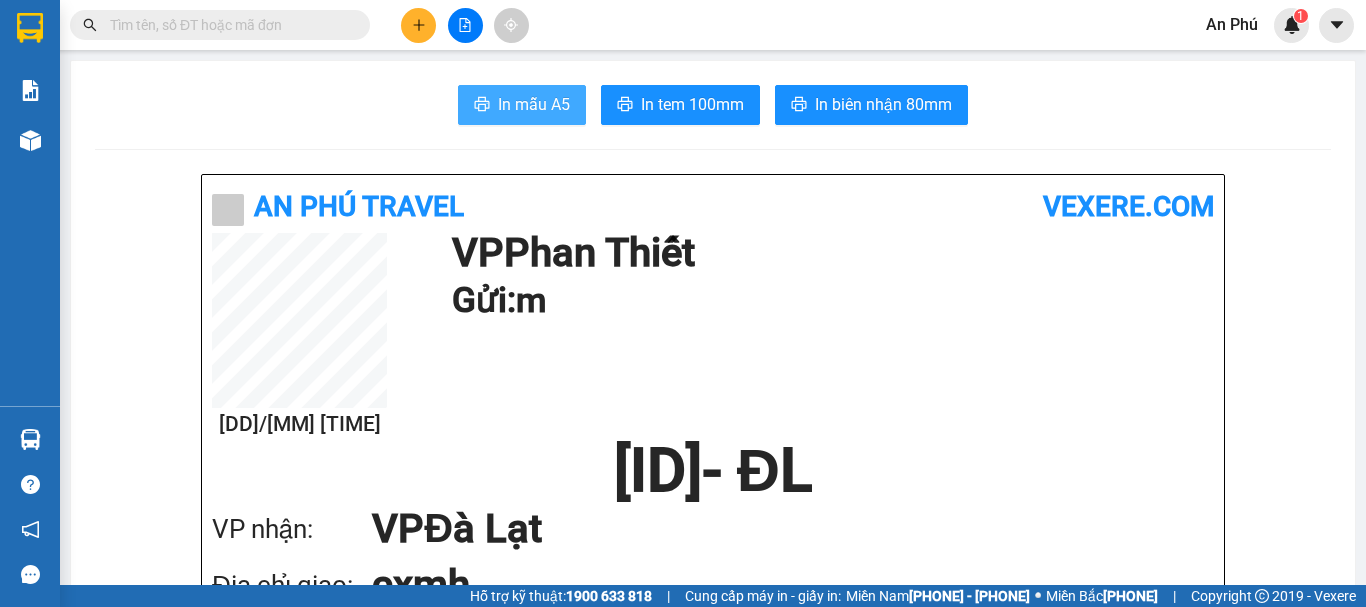 click on "In mẫu A5" at bounding box center (534, 104) 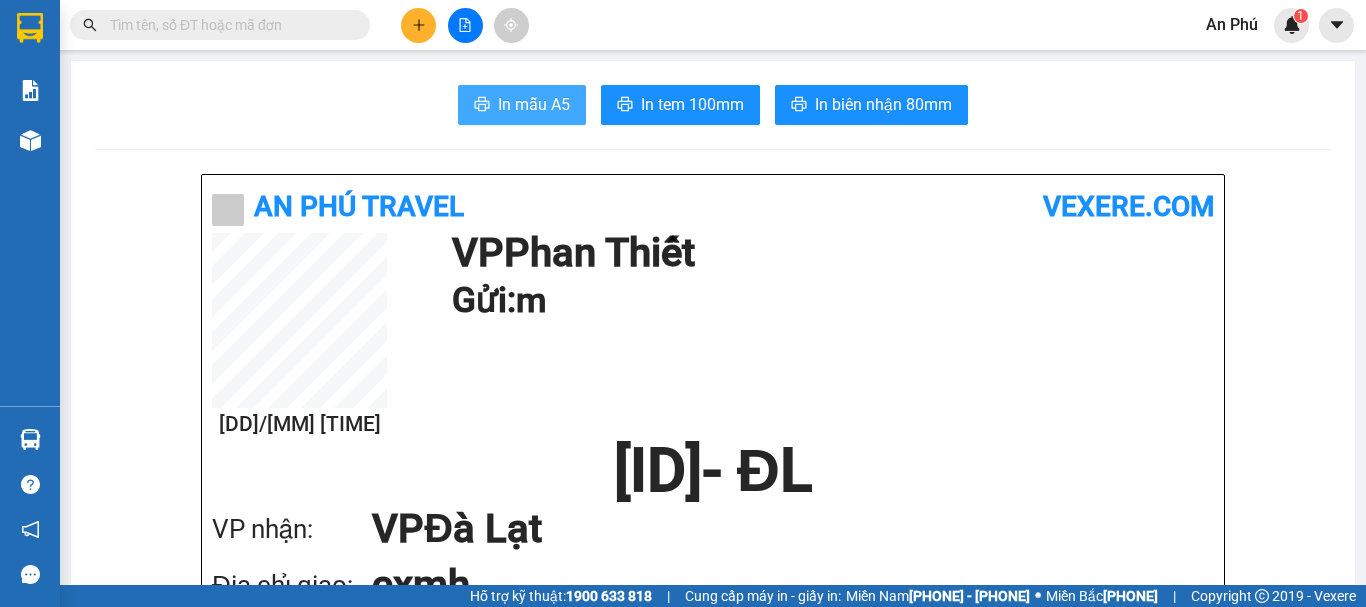 scroll, scrollTop: 0, scrollLeft: 0, axis: both 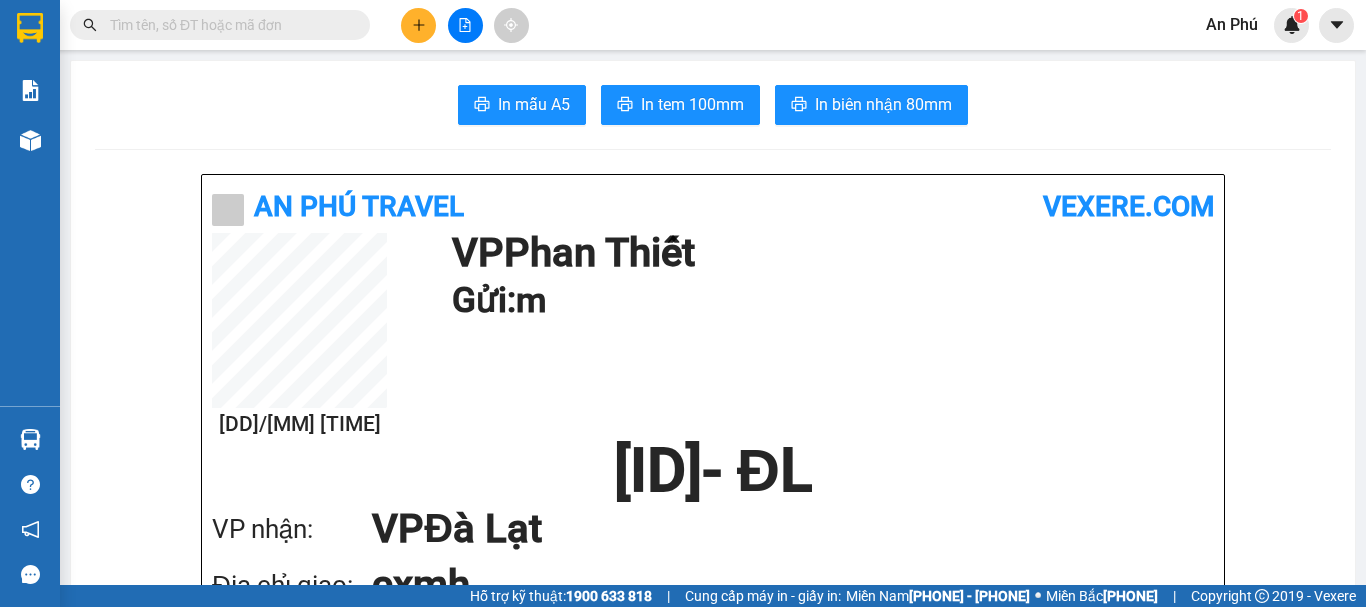 click at bounding box center [228, 25] 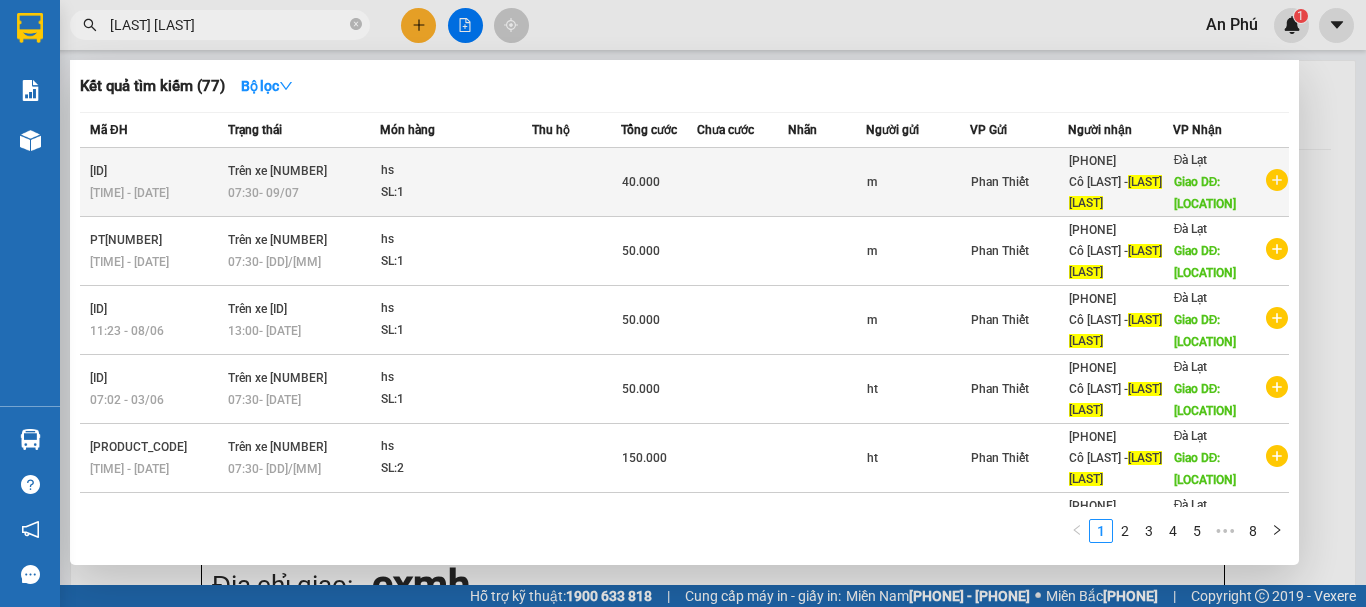 type on "[LAST] [LAST]" 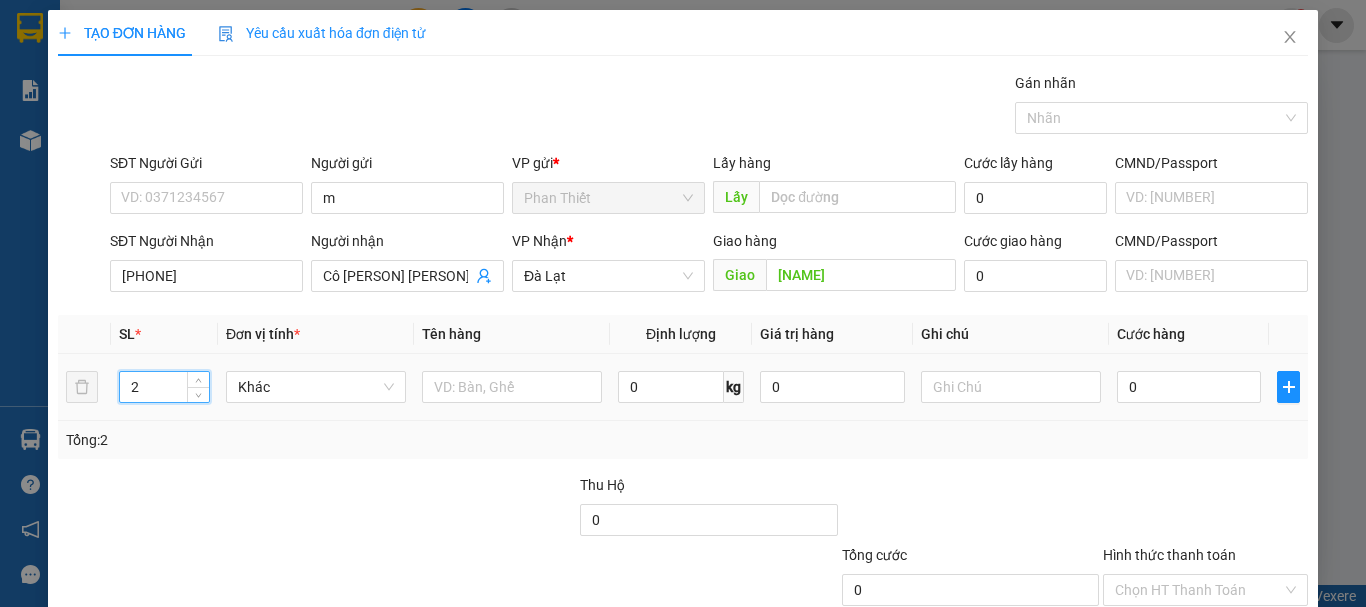 click at bounding box center (198, 380) 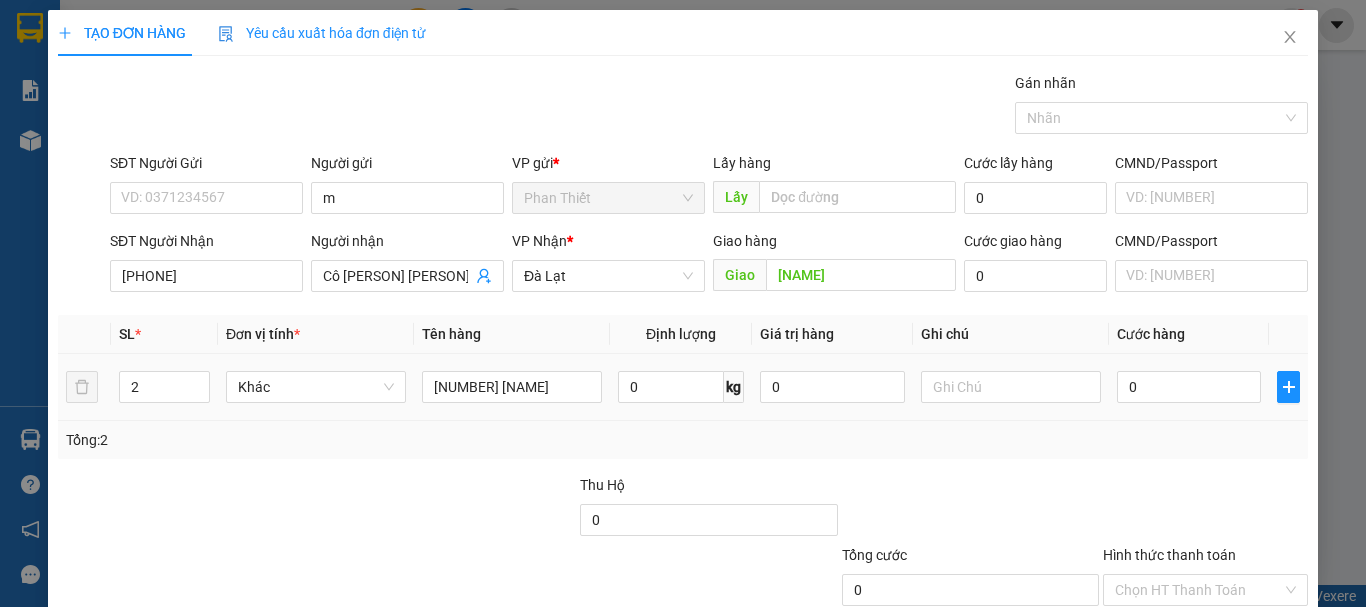 type on "[NUMBER] [NAME]" 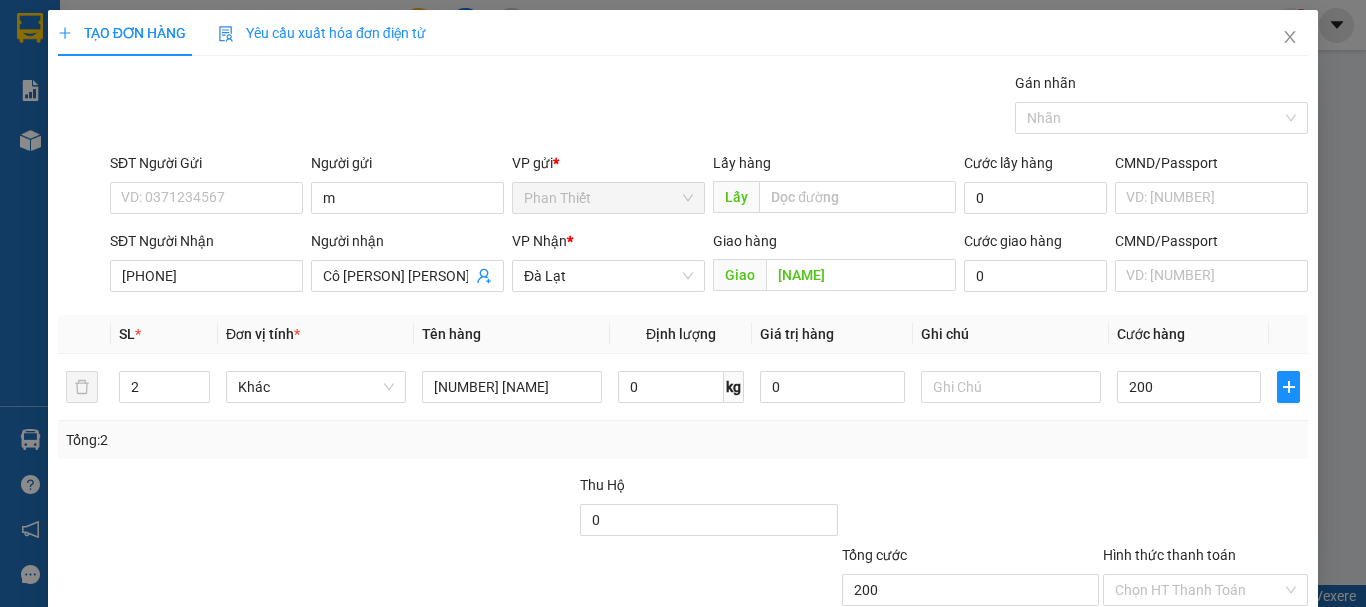 scroll, scrollTop: 133, scrollLeft: 0, axis: vertical 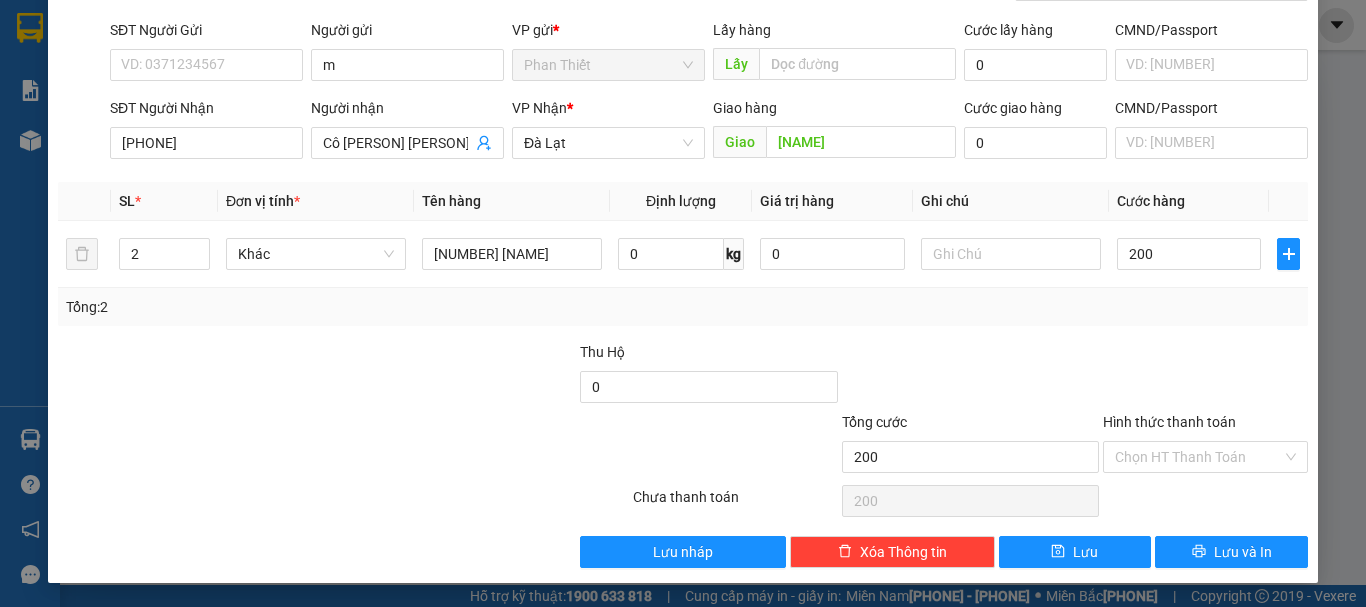 type on "200" 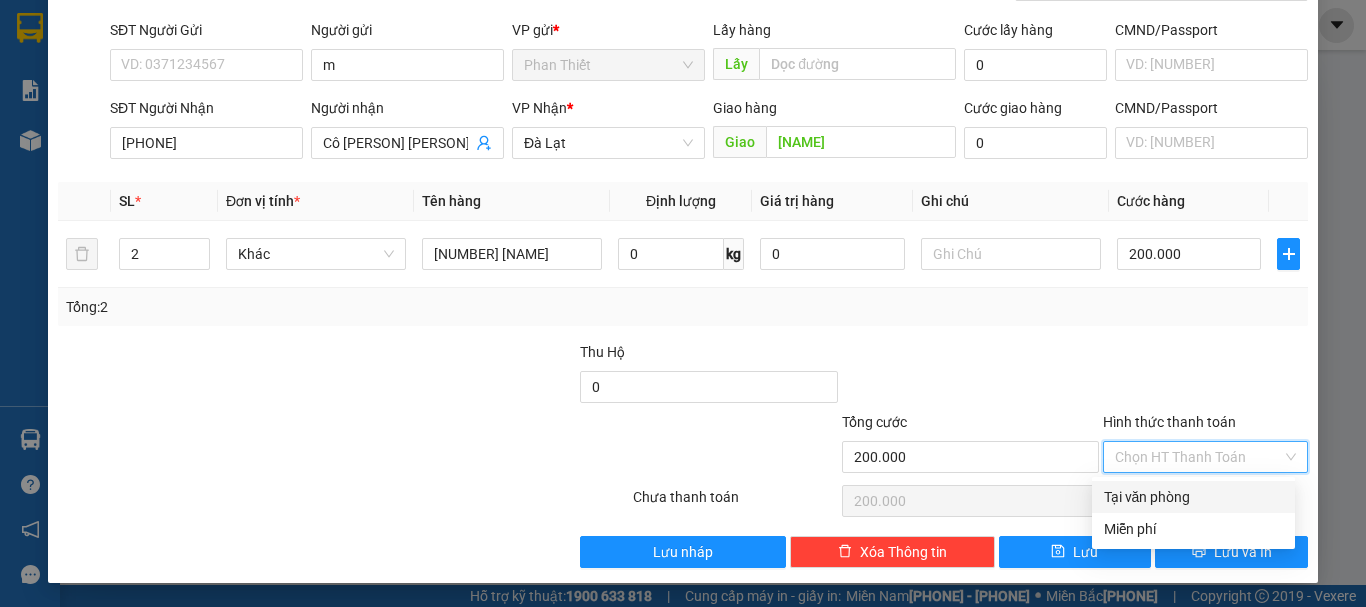 click on "Tại văn phòng" at bounding box center [1193, 497] 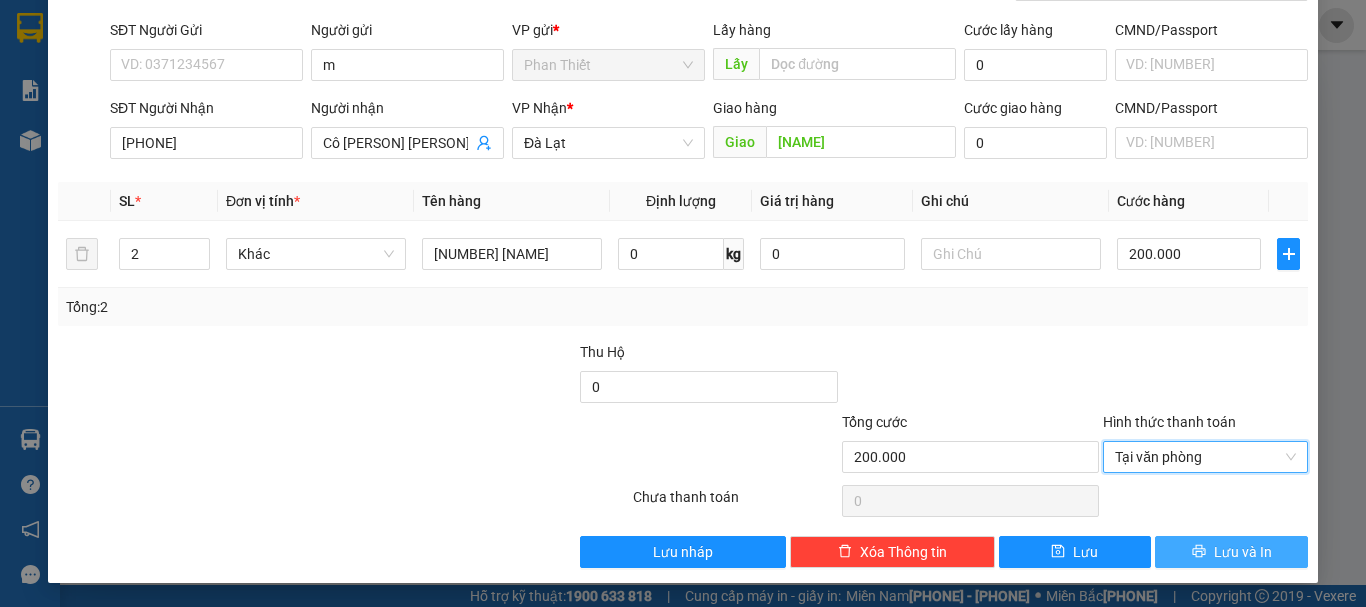 click on "Lưu và In" at bounding box center (1243, 552) 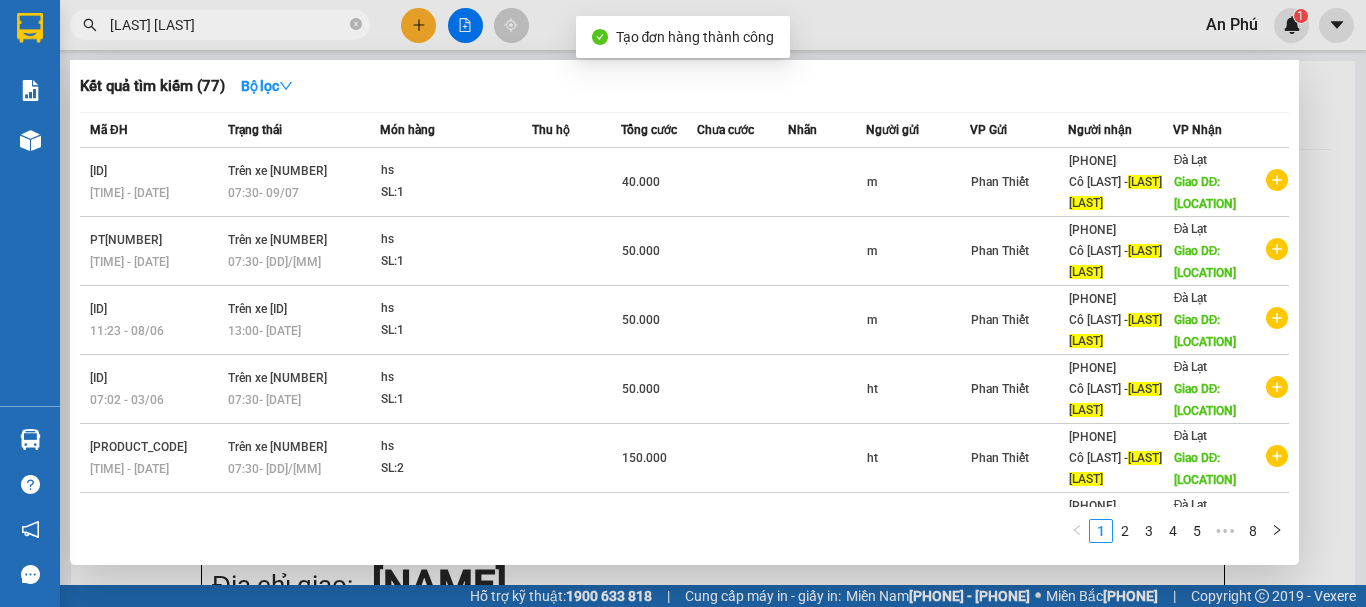 click at bounding box center (356, 24) 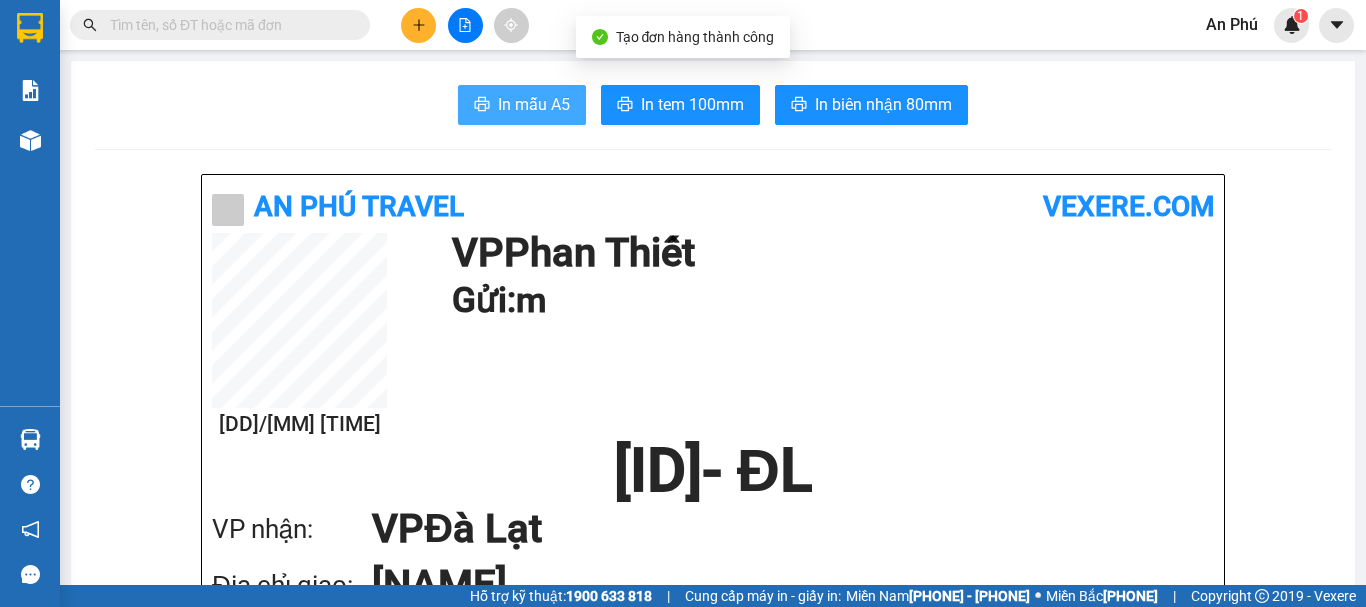 click on "In mẫu A5" at bounding box center (534, 104) 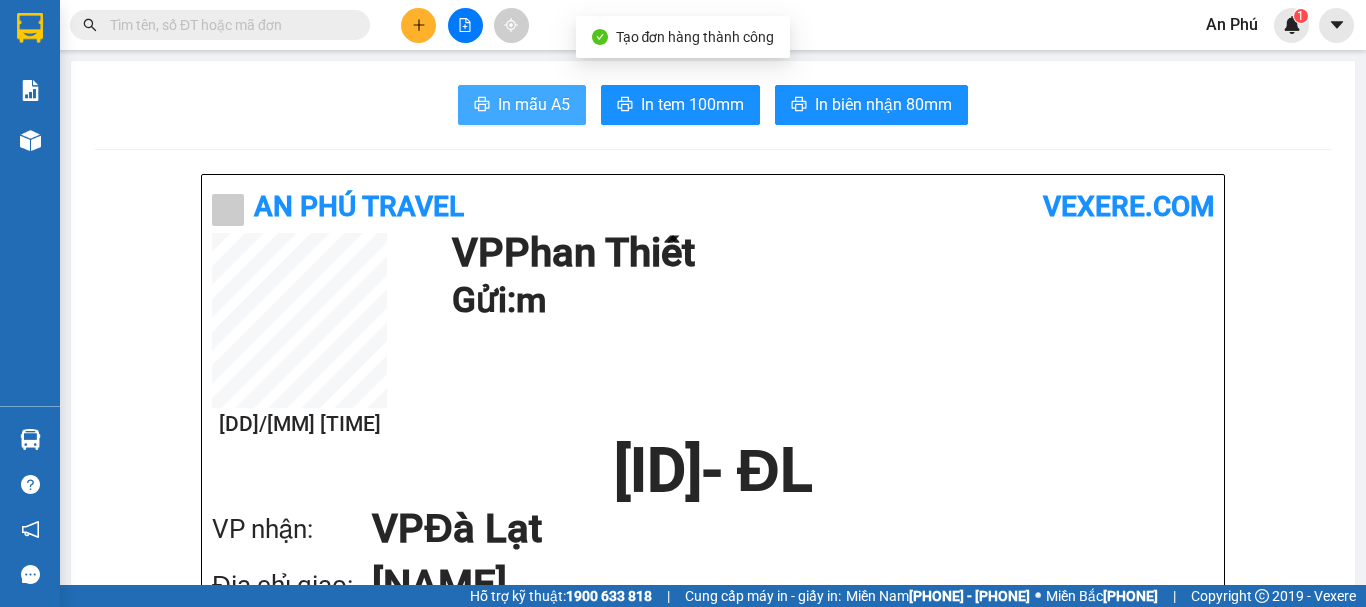 scroll, scrollTop: 0, scrollLeft: 0, axis: both 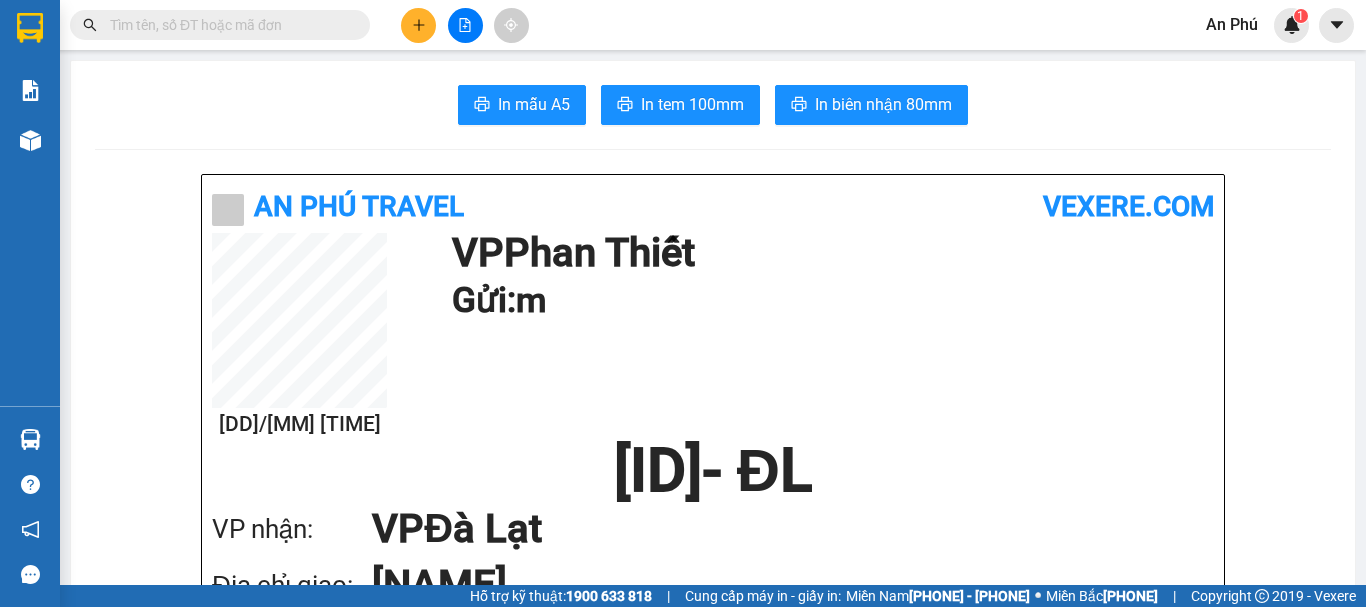 click at bounding box center (228, 25) 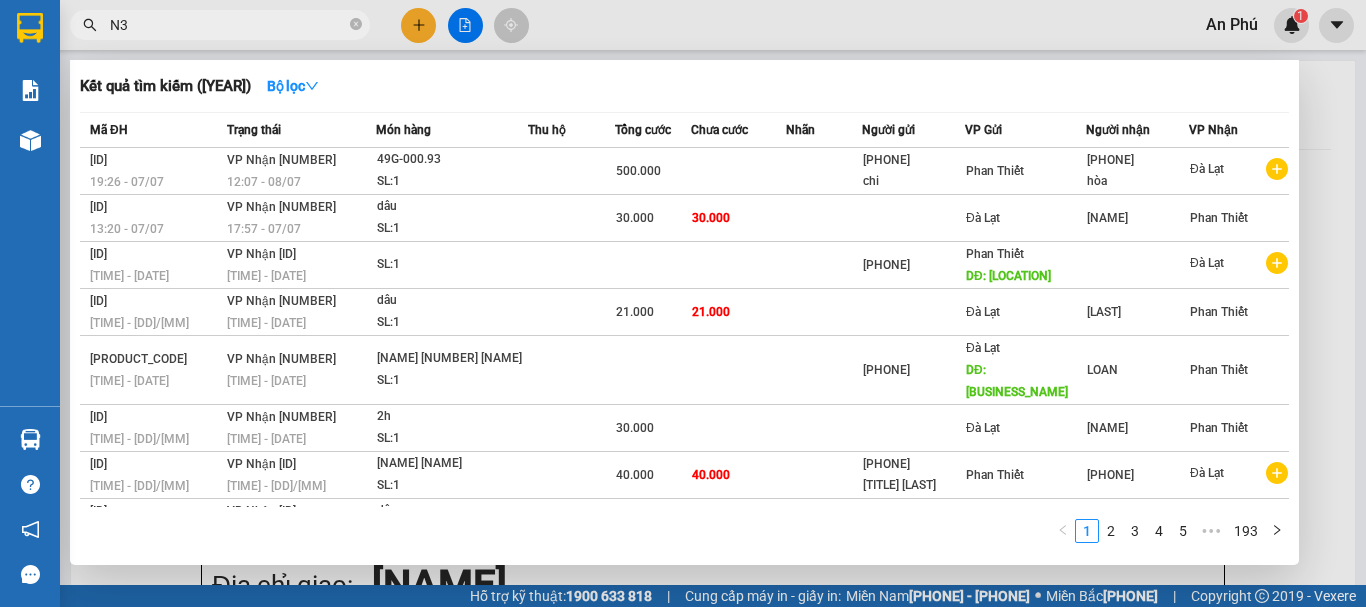 type on "N3" 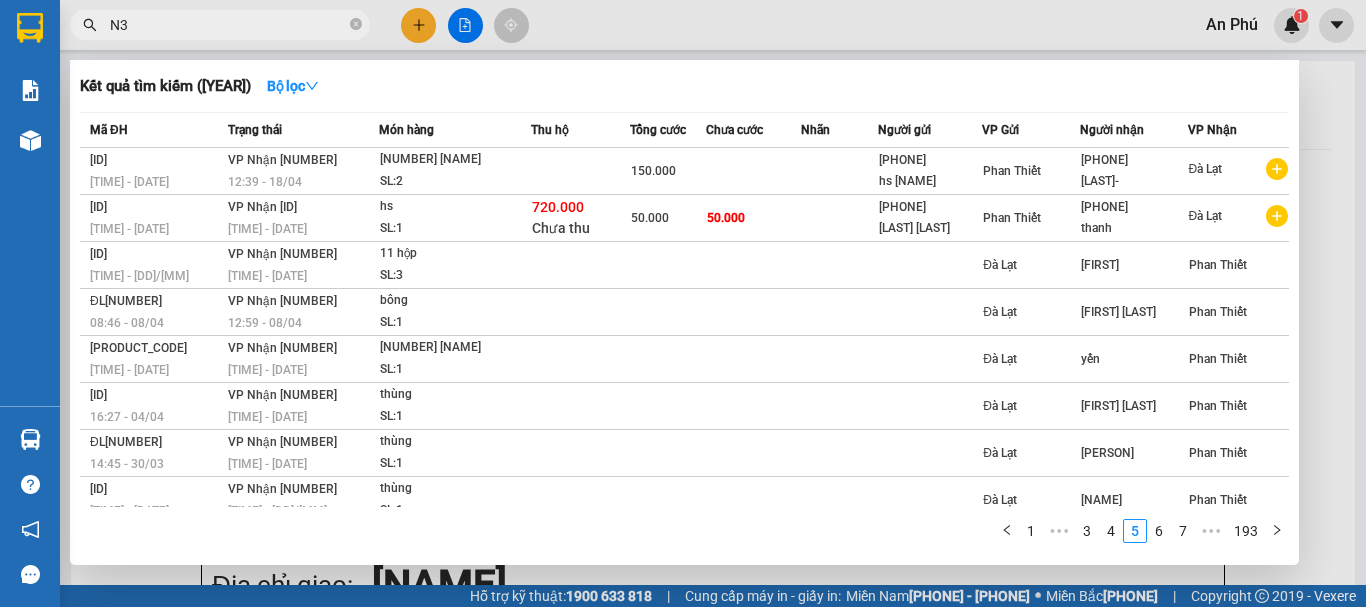 click on "7" at bounding box center [1183, 531] 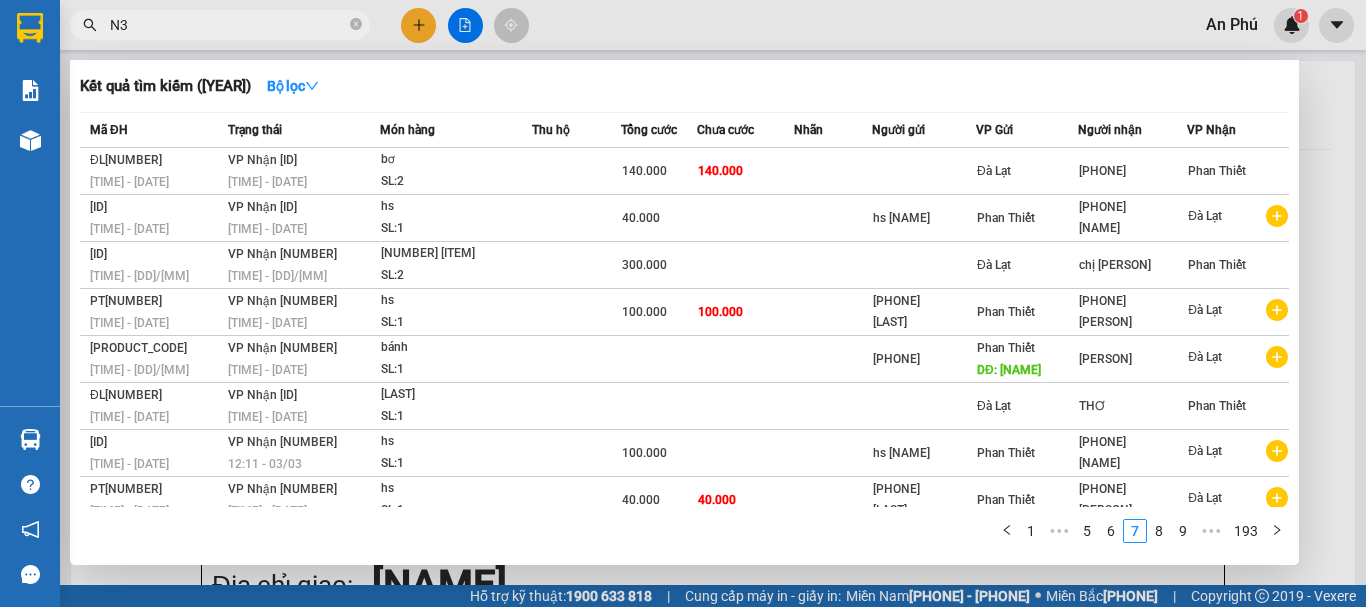 click on "9" at bounding box center [1183, 531] 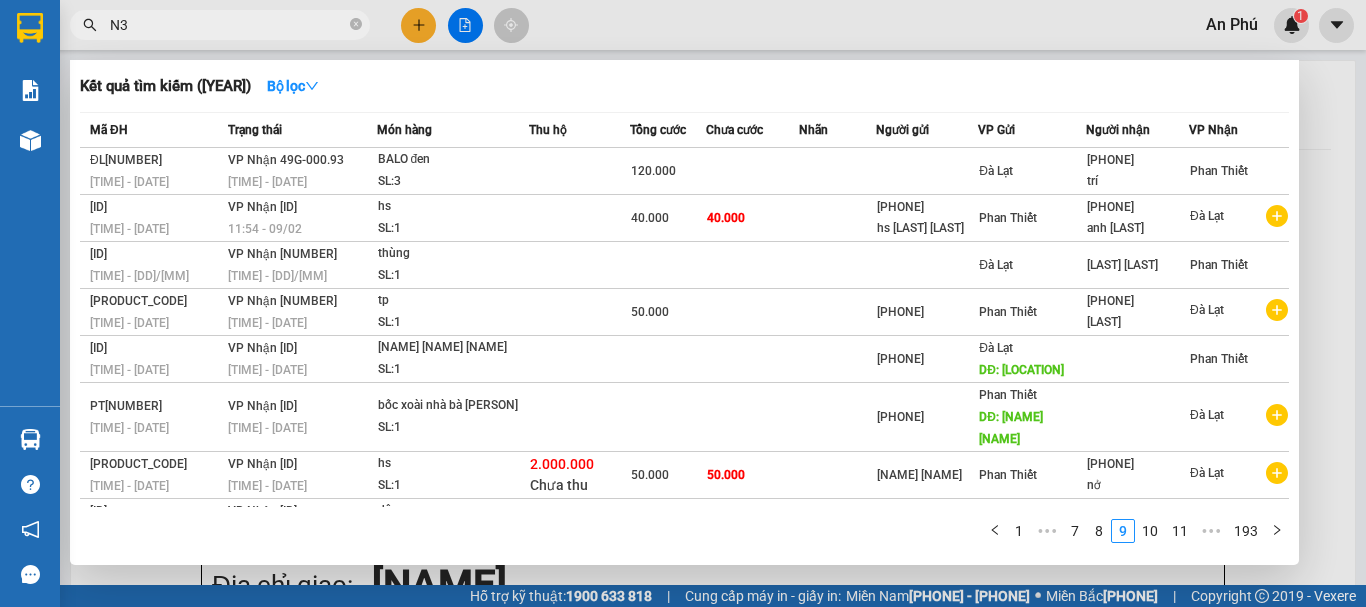 click on "11" at bounding box center [1180, 531] 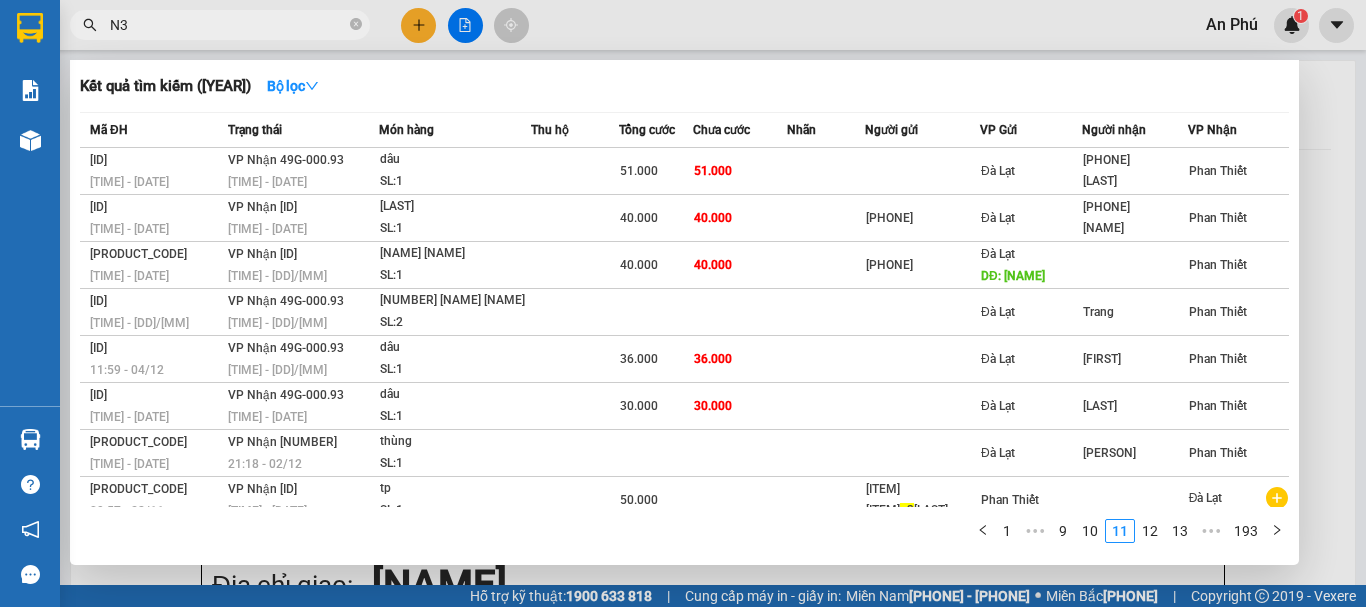 click on "13" at bounding box center [1180, 531] 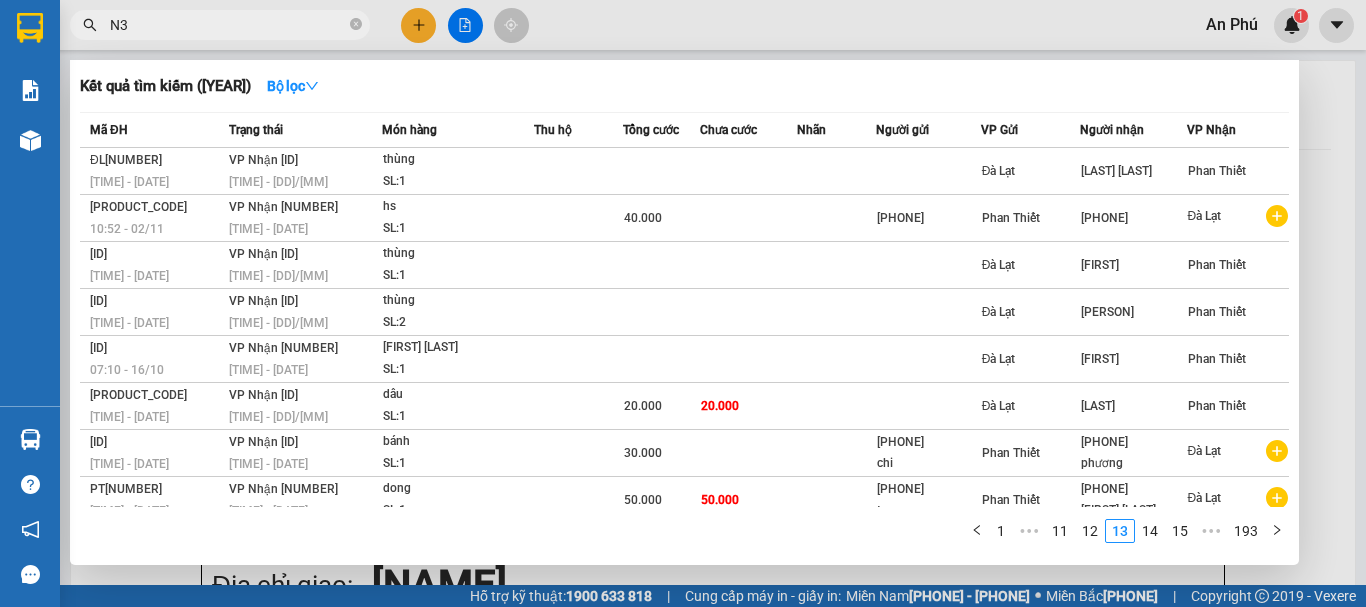 click on "15" at bounding box center [1180, 531] 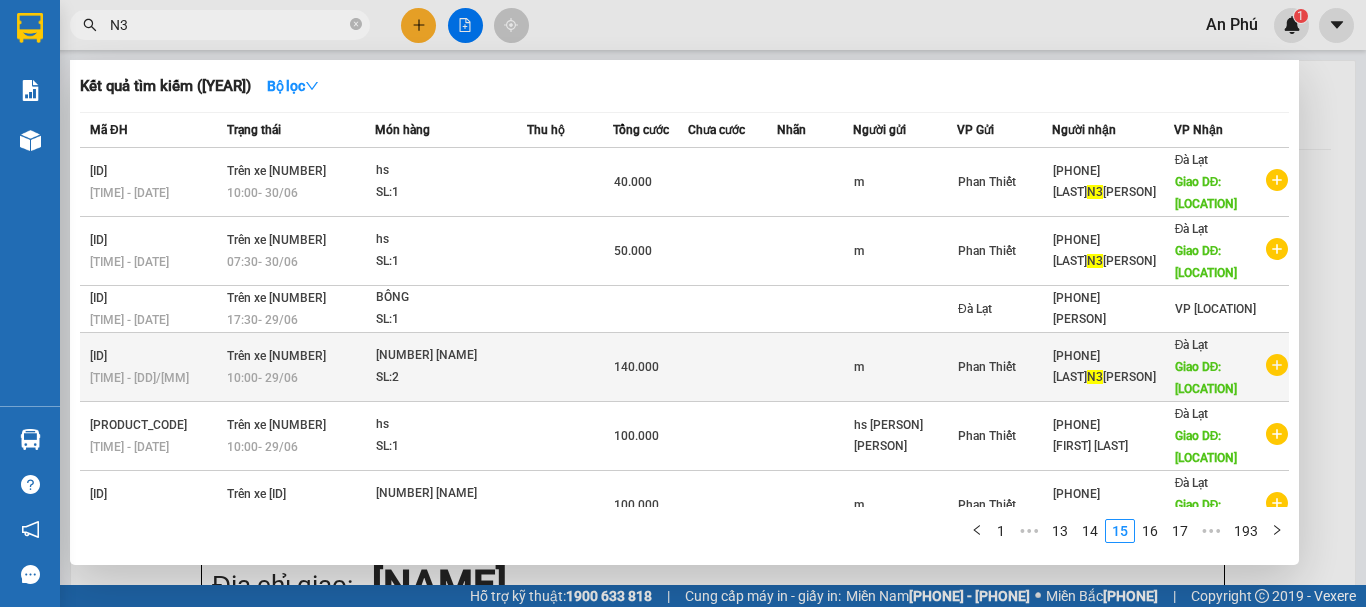 click at bounding box center [1277, 180] 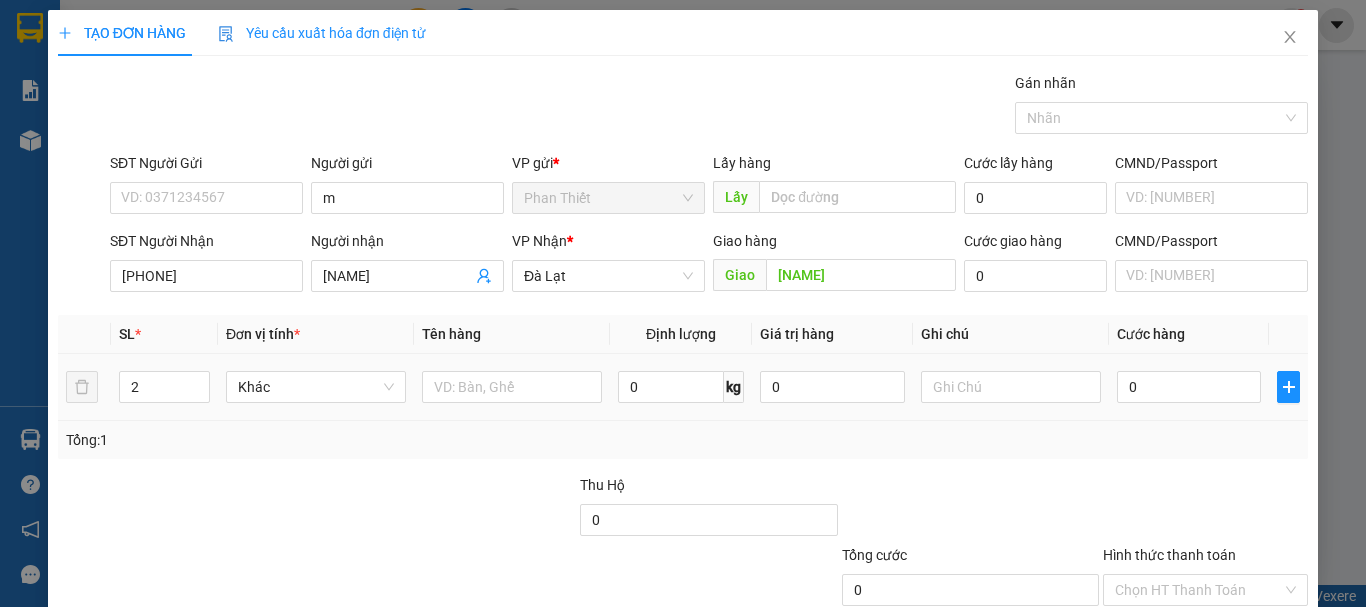 drag, startPoint x: 196, startPoint y: 380, endPoint x: 216, endPoint y: 375, distance: 20.615528 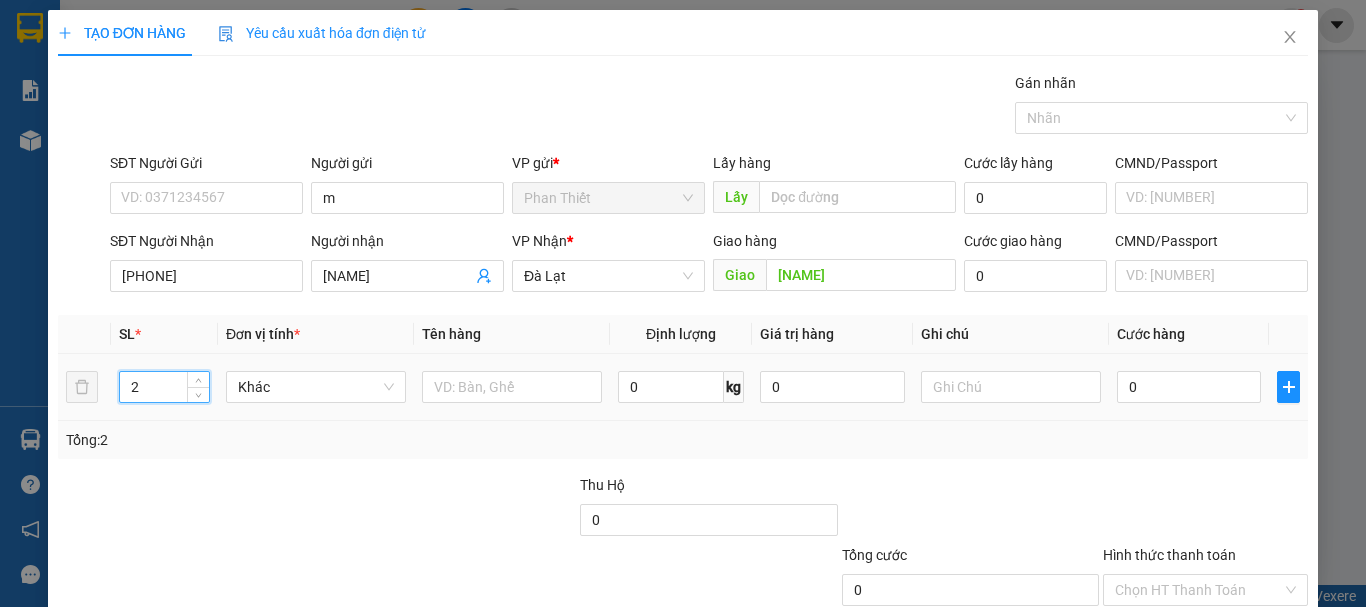 click at bounding box center [512, 387] 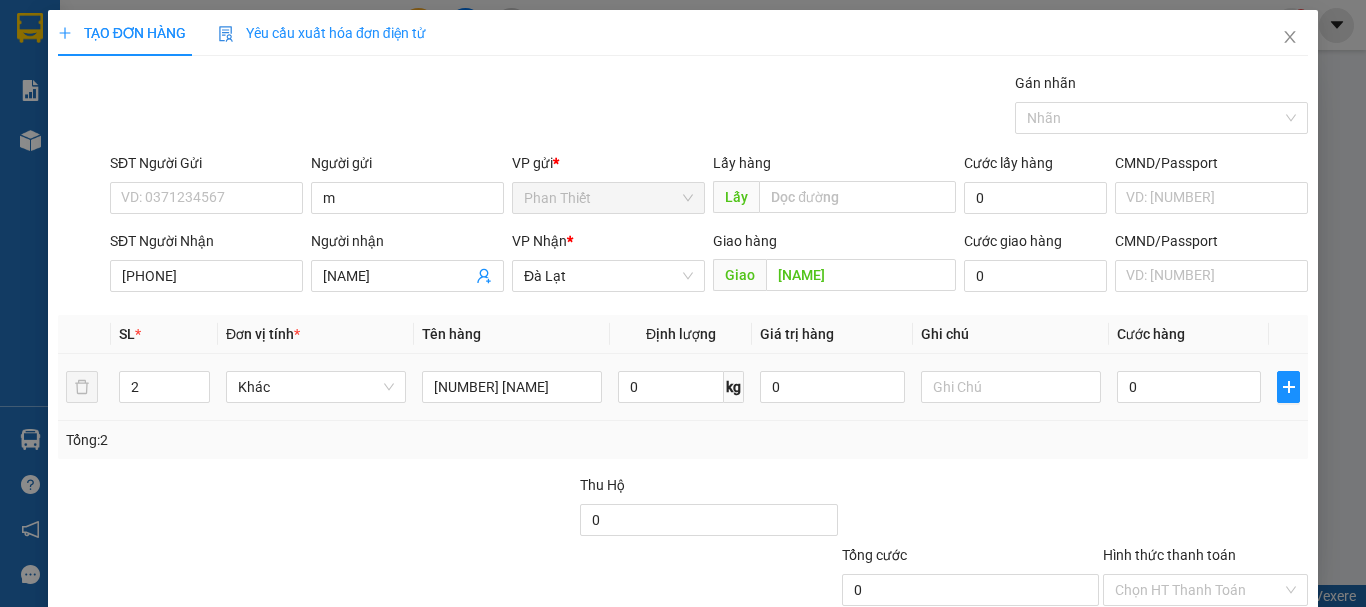 type on "[NUMBER] [NAME]" 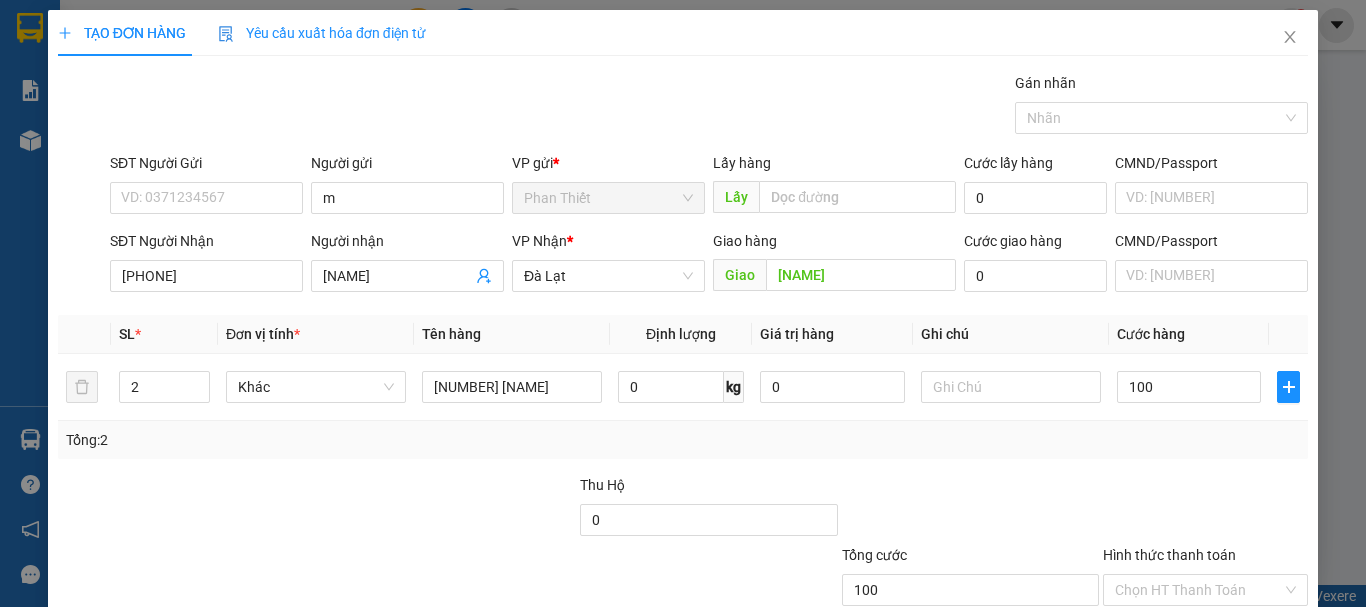 scroll, scrollTop: 100, scrollLeft: 0, axis: vertical 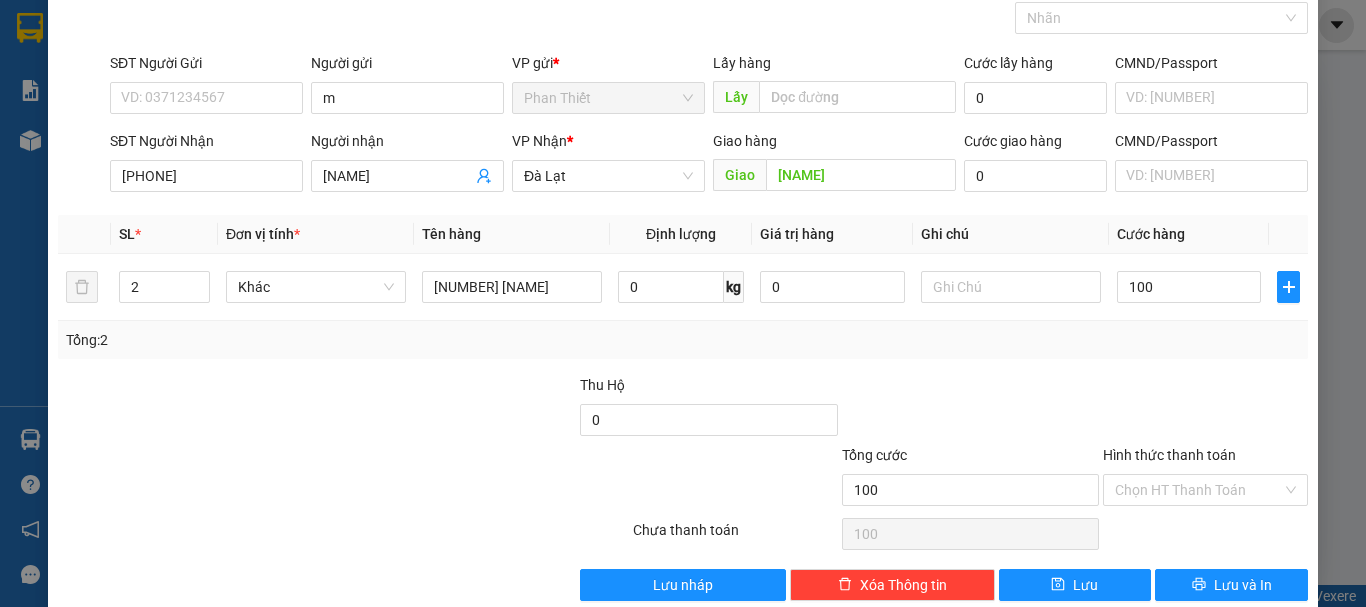 type on "100" 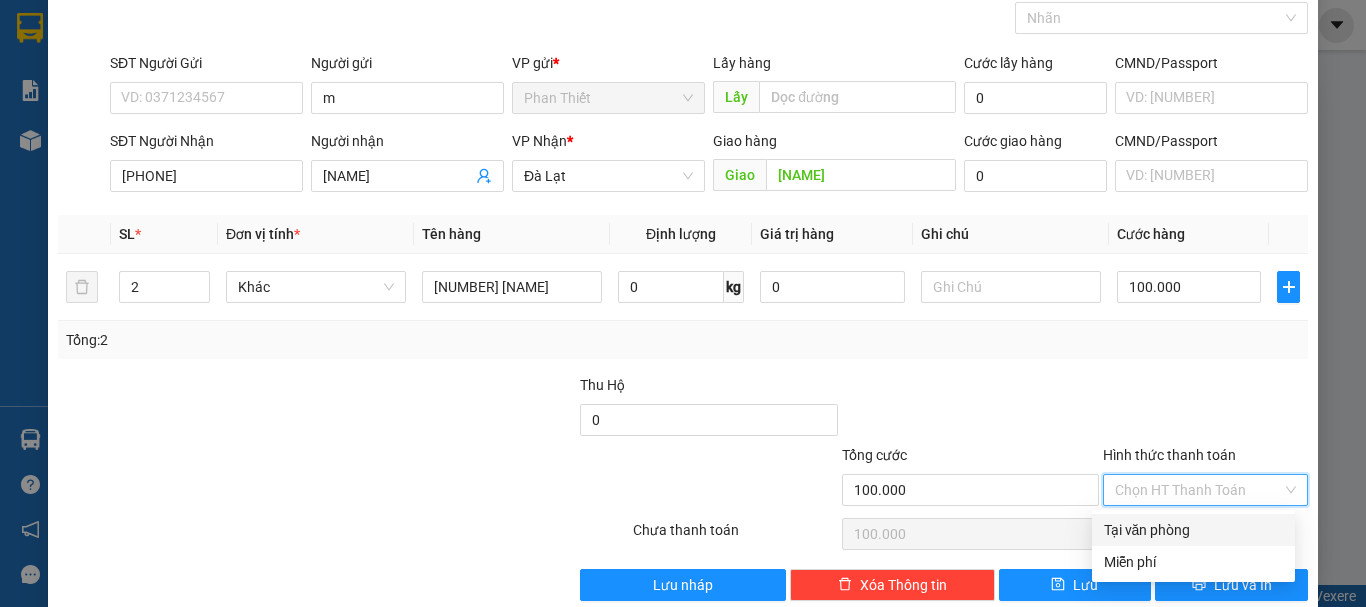 click on "Tại văn phòng" at bounding box center [1193, 530] 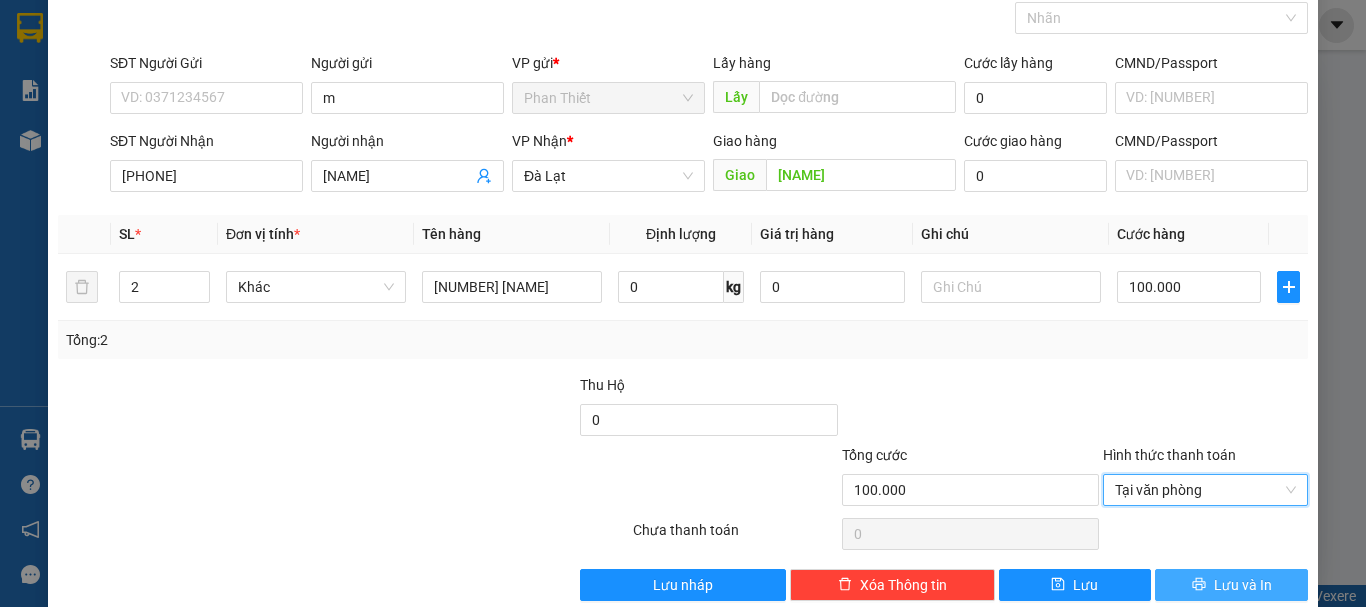 click on "Lưu và In" at bounding box center (1243, 585) 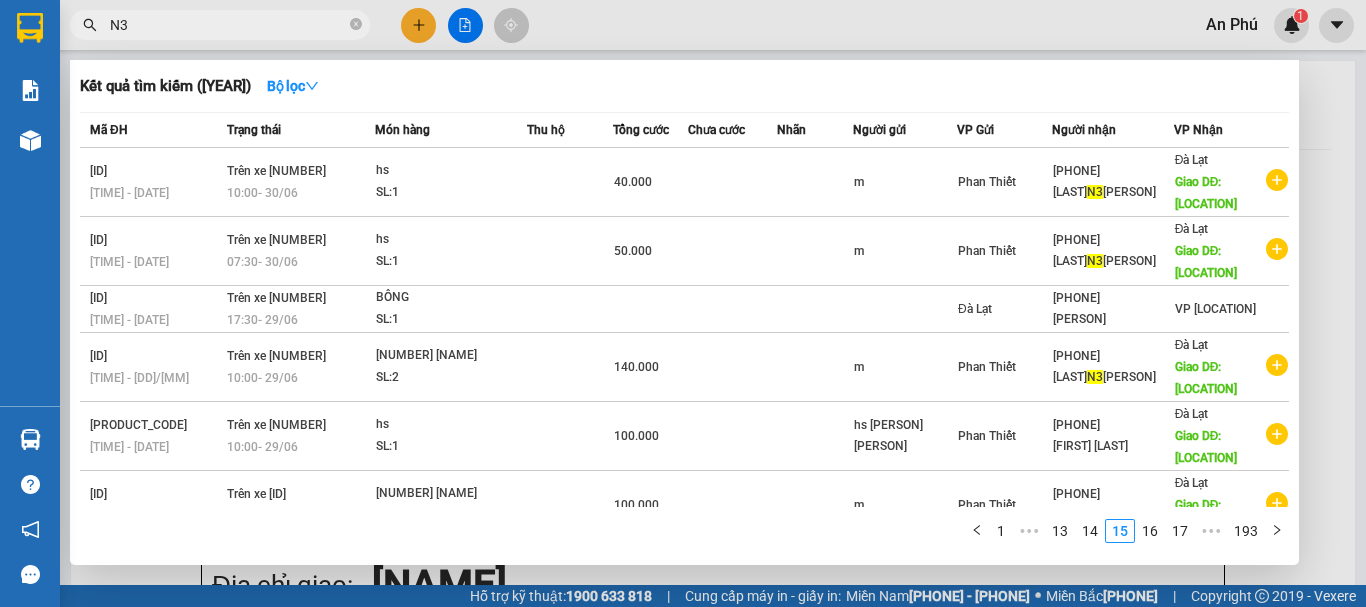 click at bounding box center (356, 24) 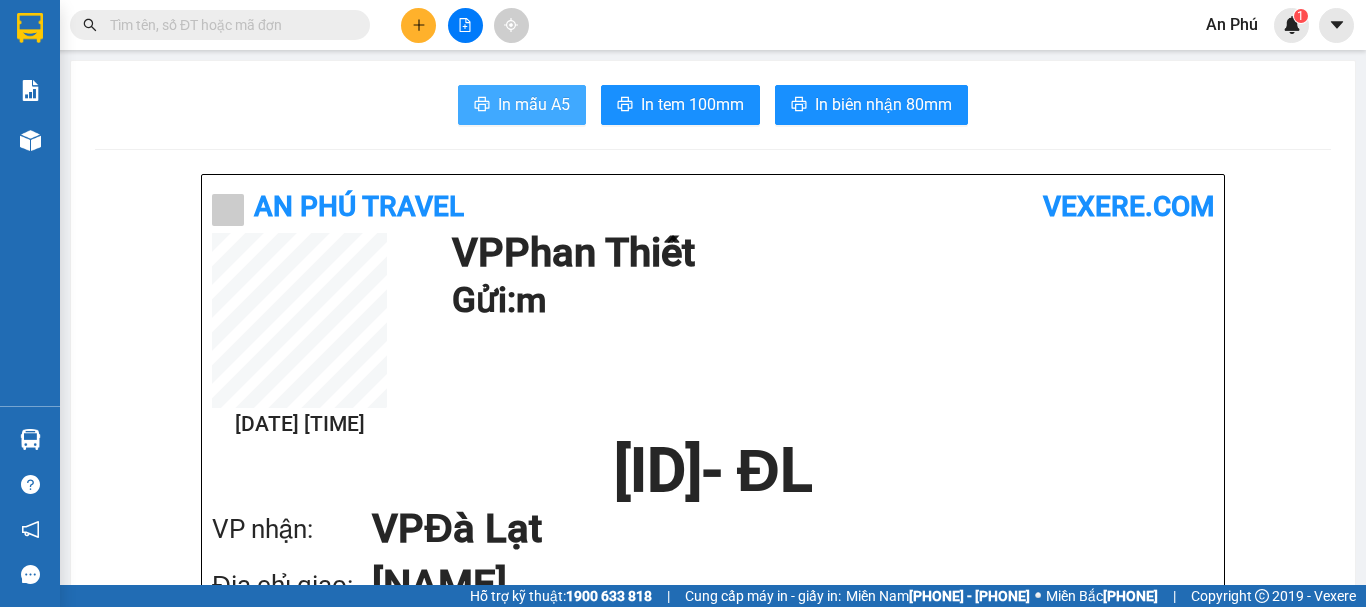 click on "In mẫu A5" at bounding box center [534, 104] 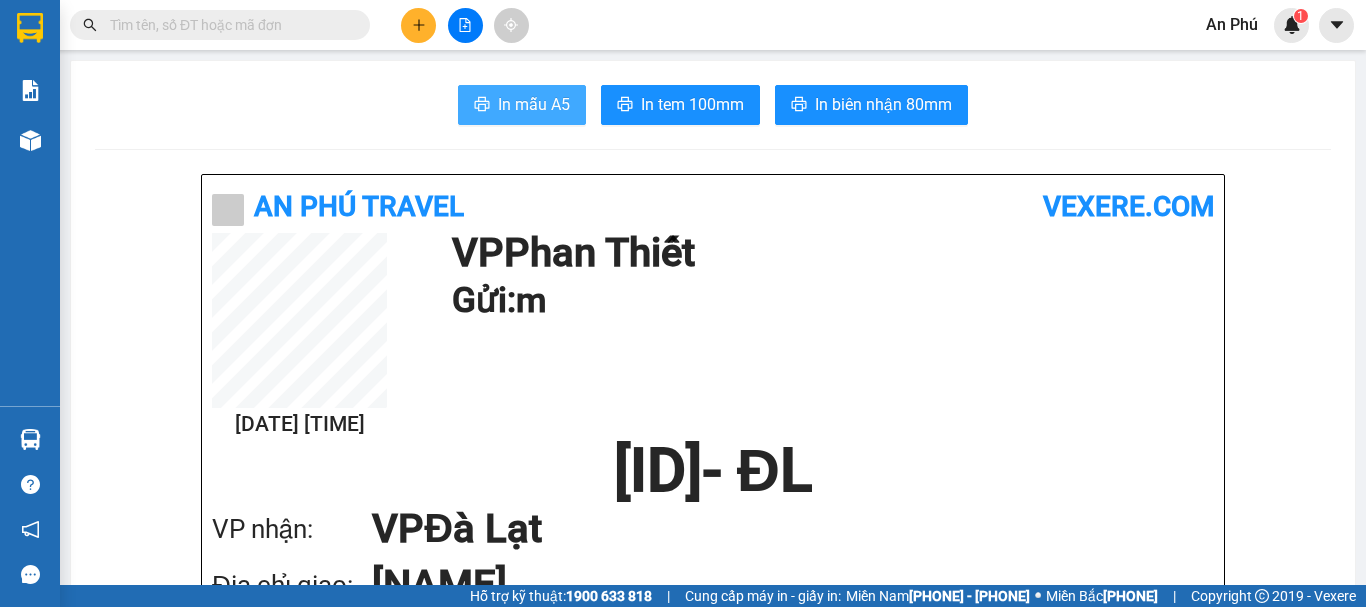 scroll, scrollTop: 0, scrollLeft: 0, axis: both 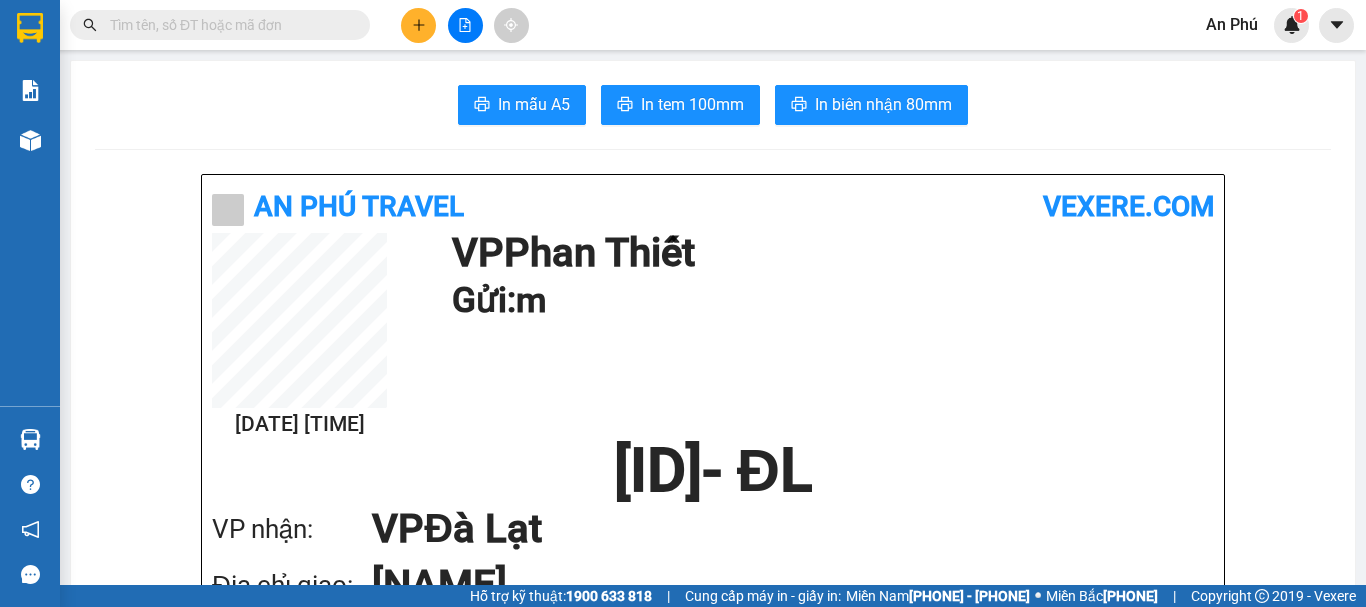 click at bounding box center [228, 25] 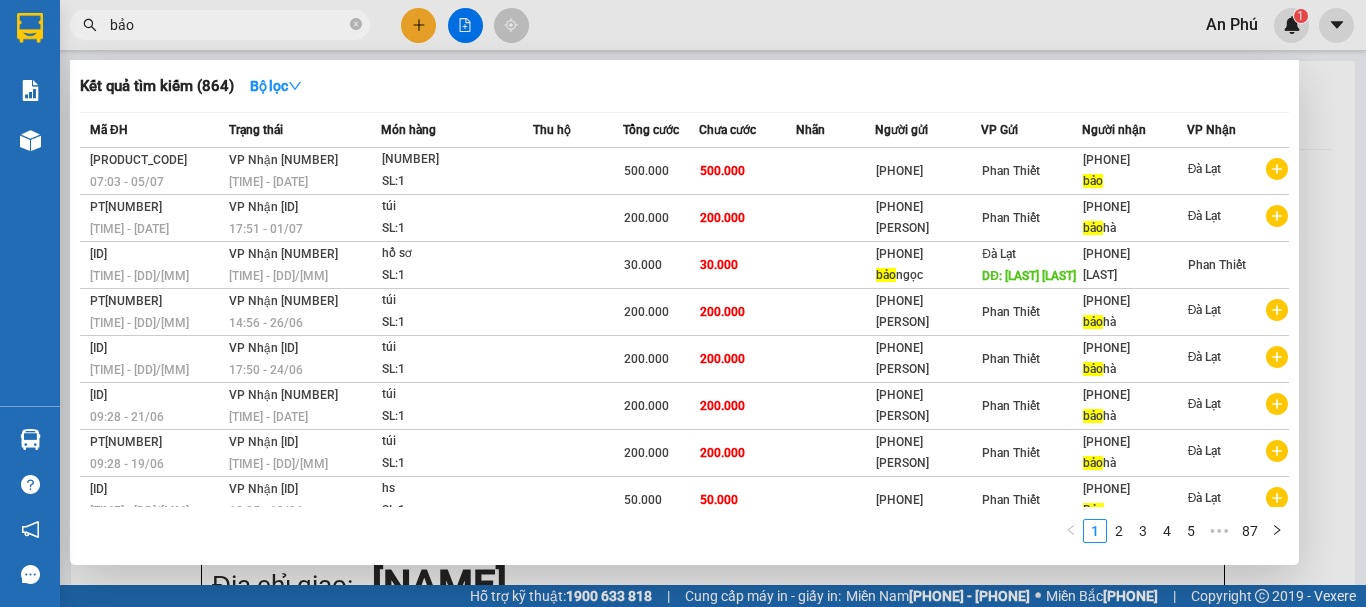 click at bounding box center (356, 24) 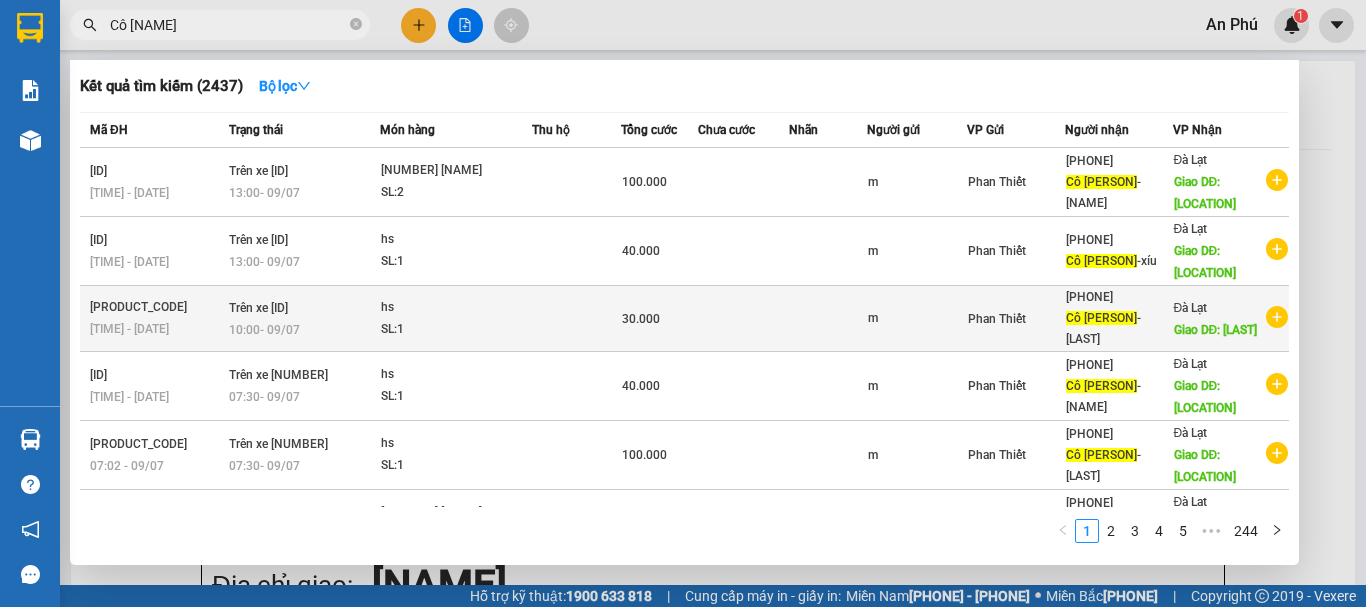 type on "Cô [NAME]" 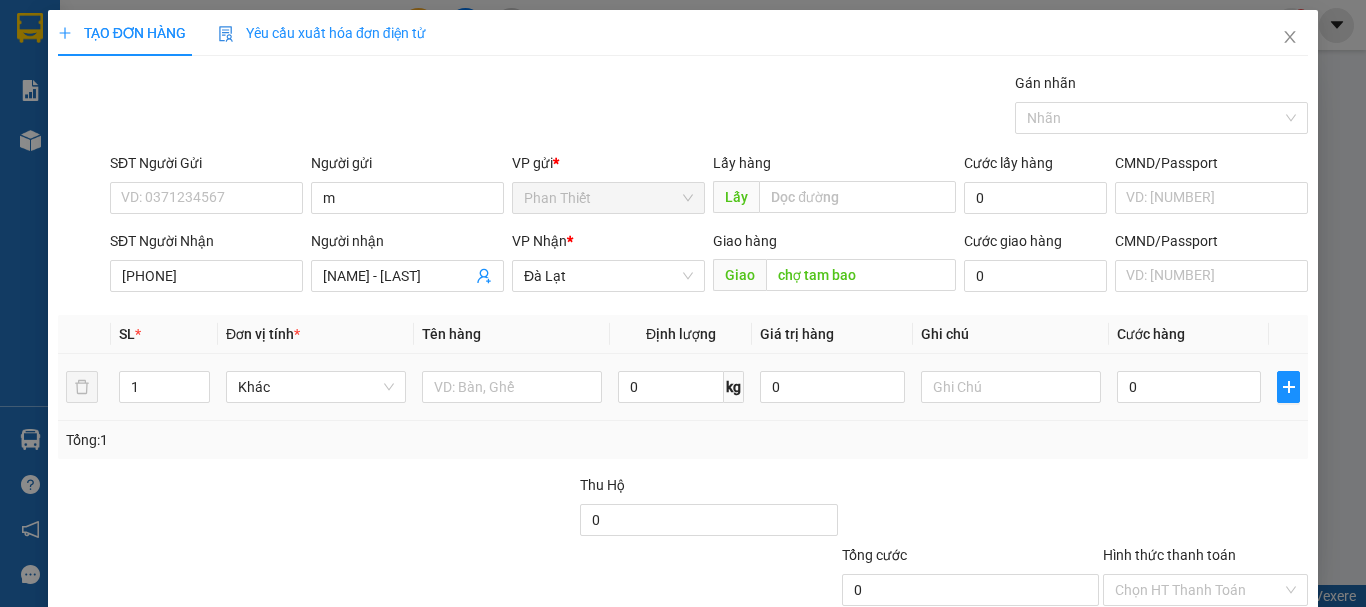 type on "chợ tam bao" 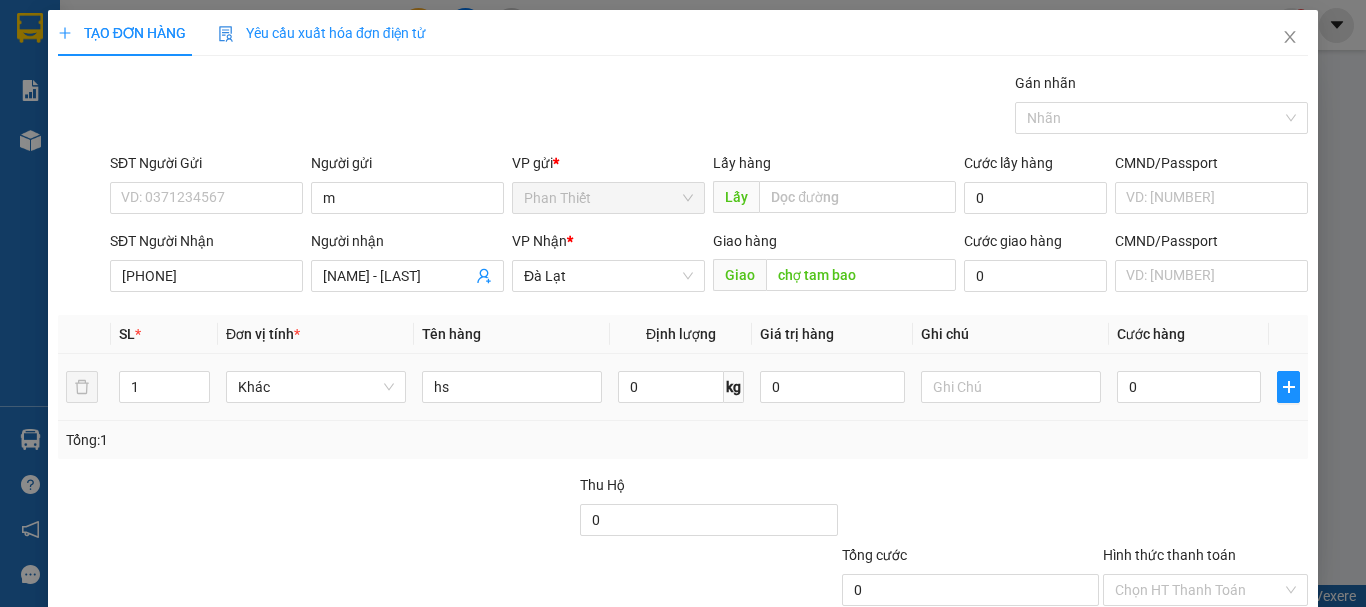 type on "hs" 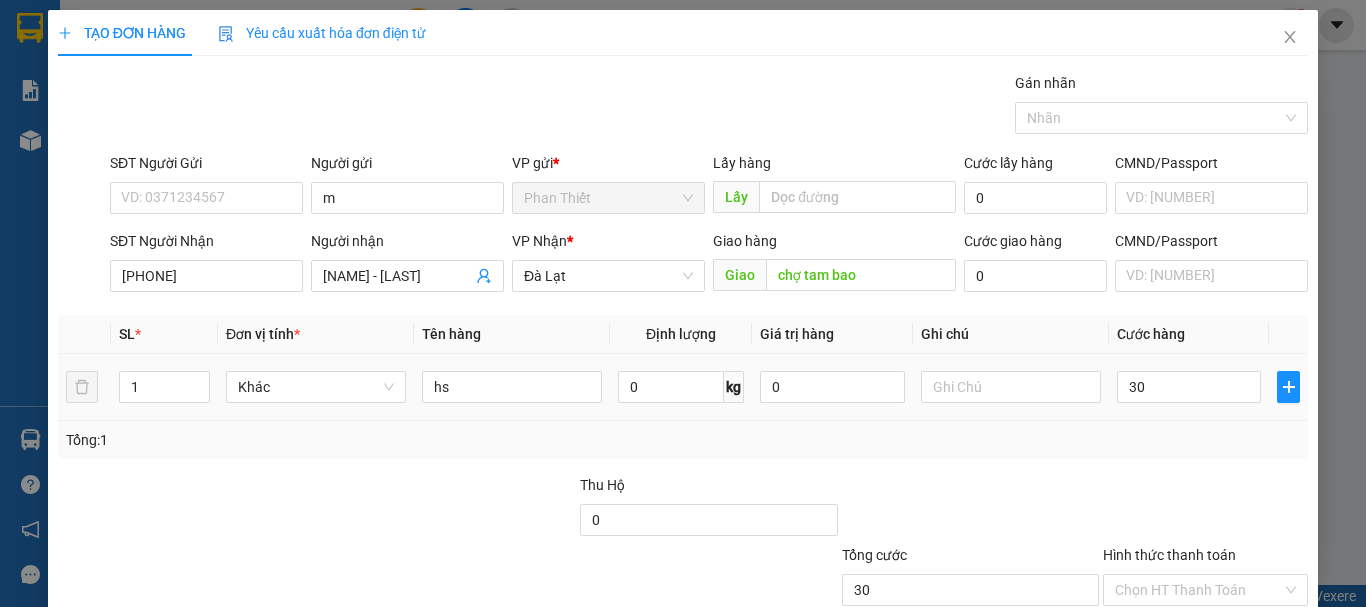 scroll, scrollTop: 133, scrollLeft: 0, axis: vertical 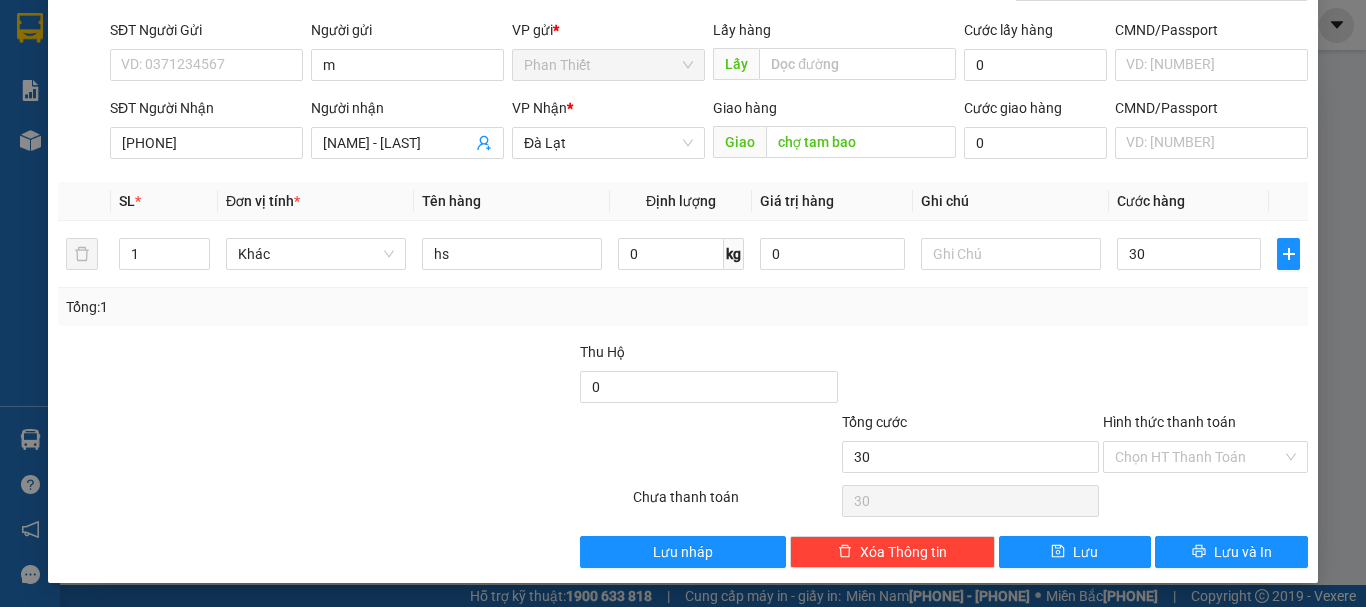 type on "30" 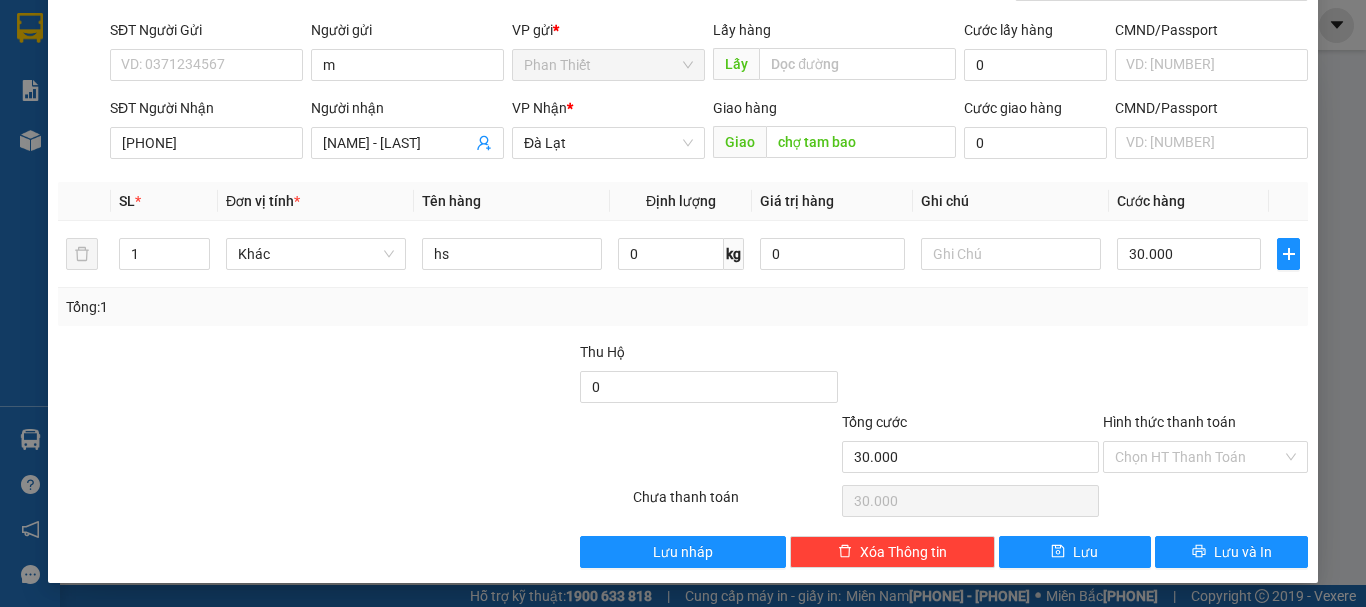 click on "Hình thức thanh toán" at bounding box center (1198, 457) 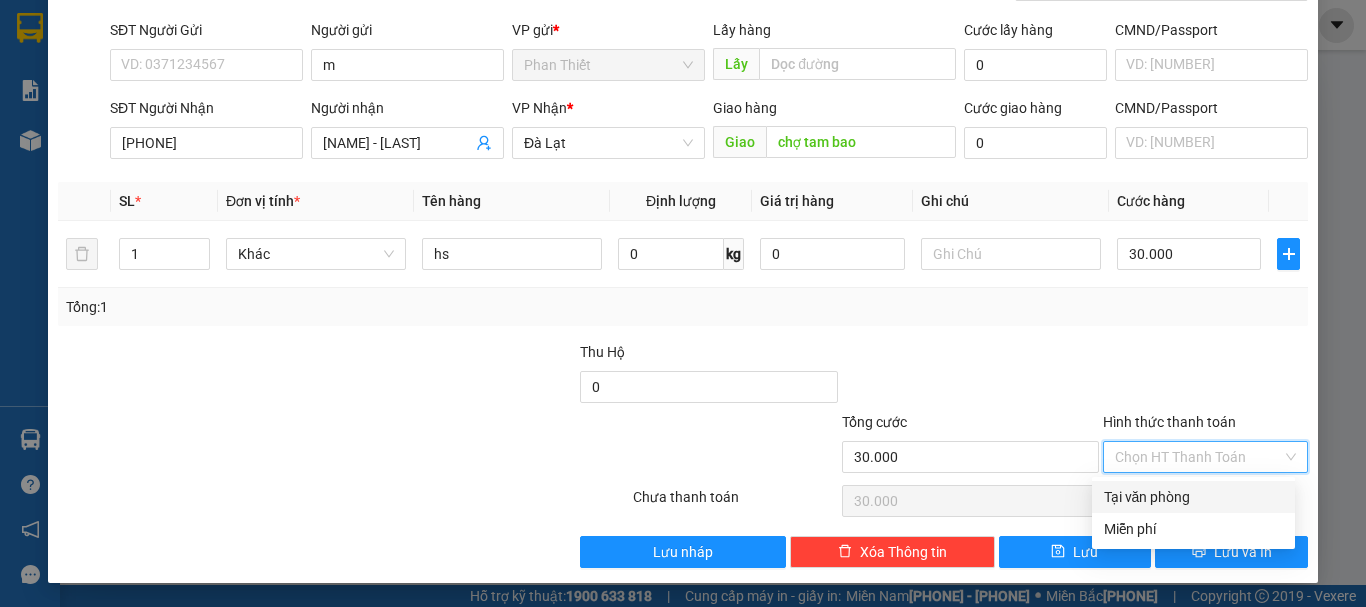 click on "Tại văn phòng" at bounding box center [1193, 497] 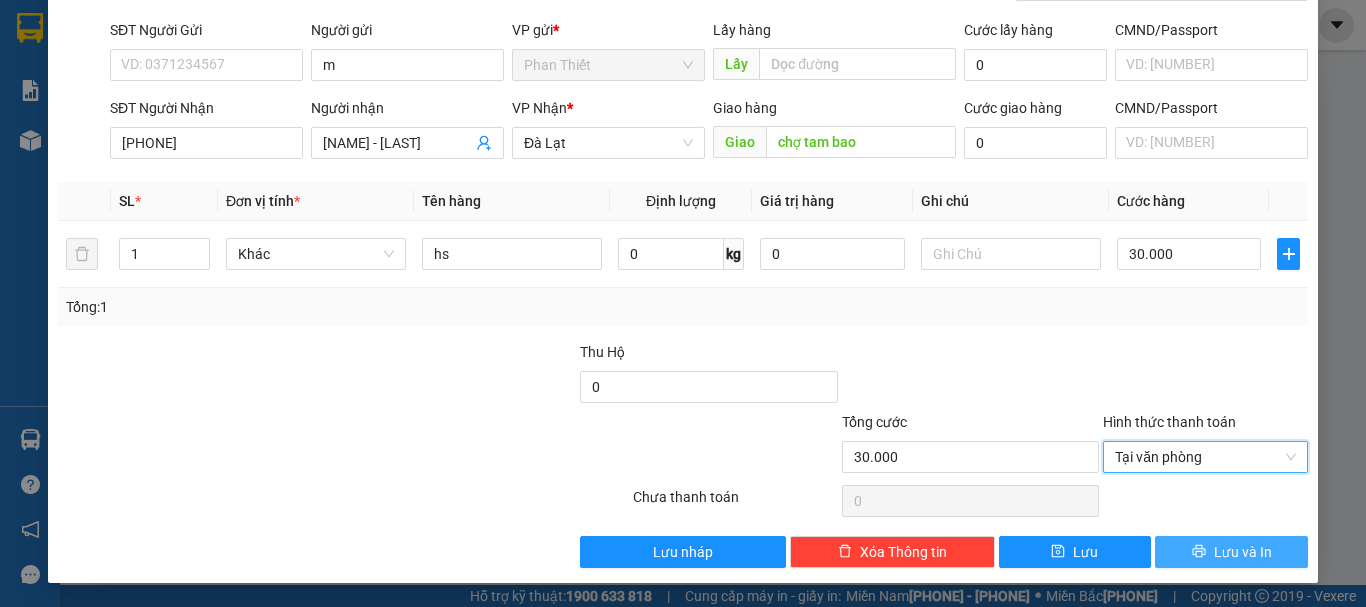 click on "Lưu và In" at bounding box center [1243, 552] 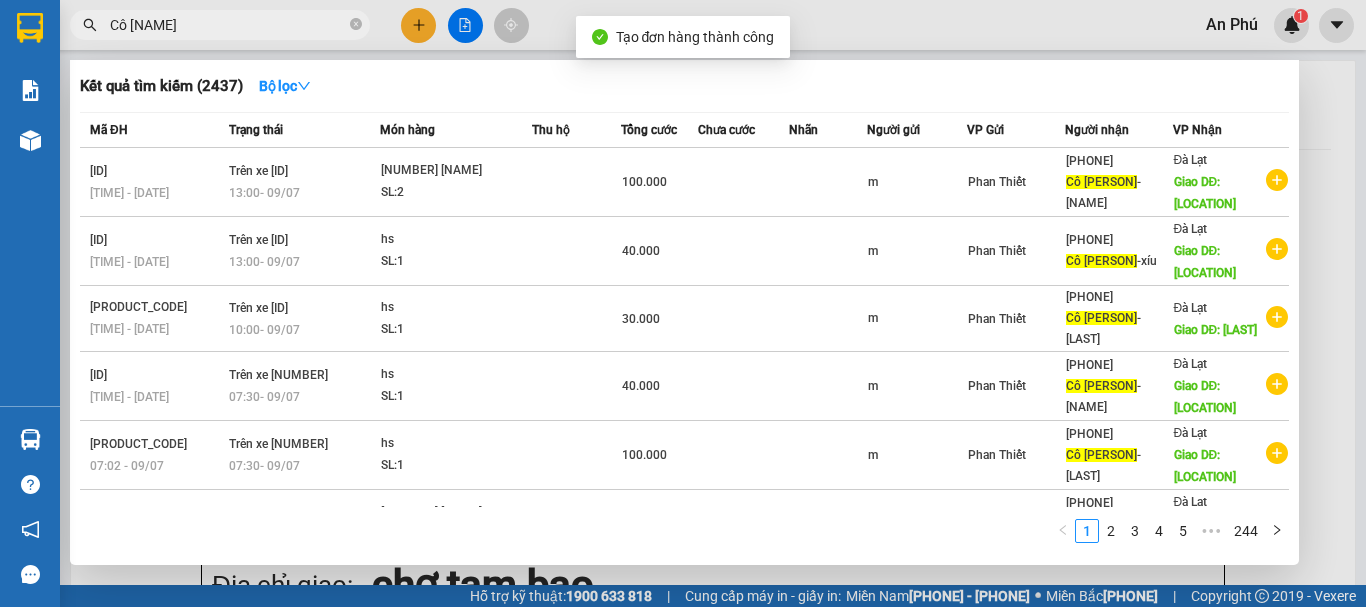 click at bounding box center [356, 24] 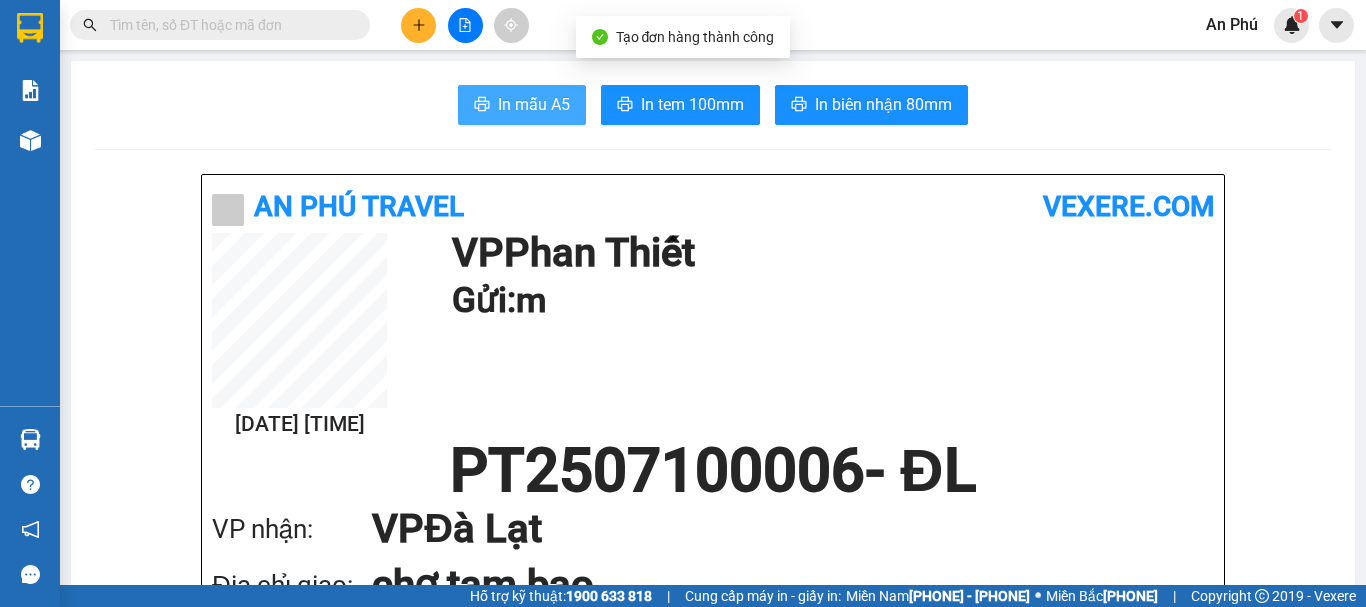 click on "In mẫu A5" at bounding box center (534, 104) 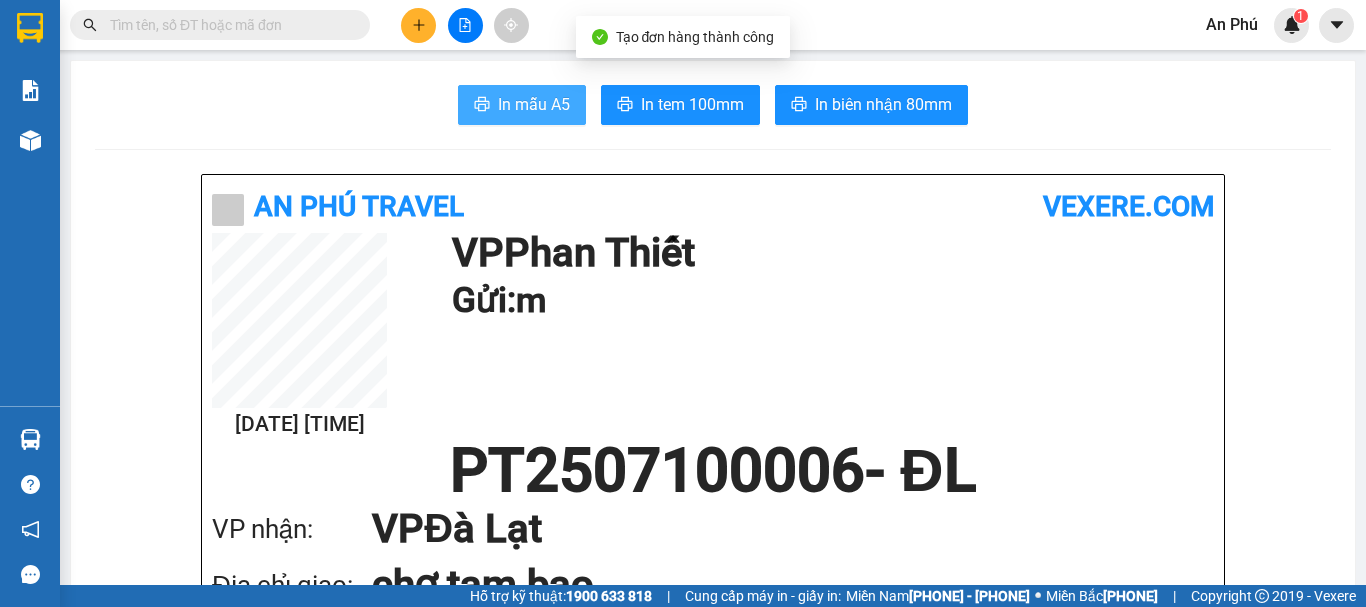scroll, scrollTop: 0, scrollLeft: 0, axis: both 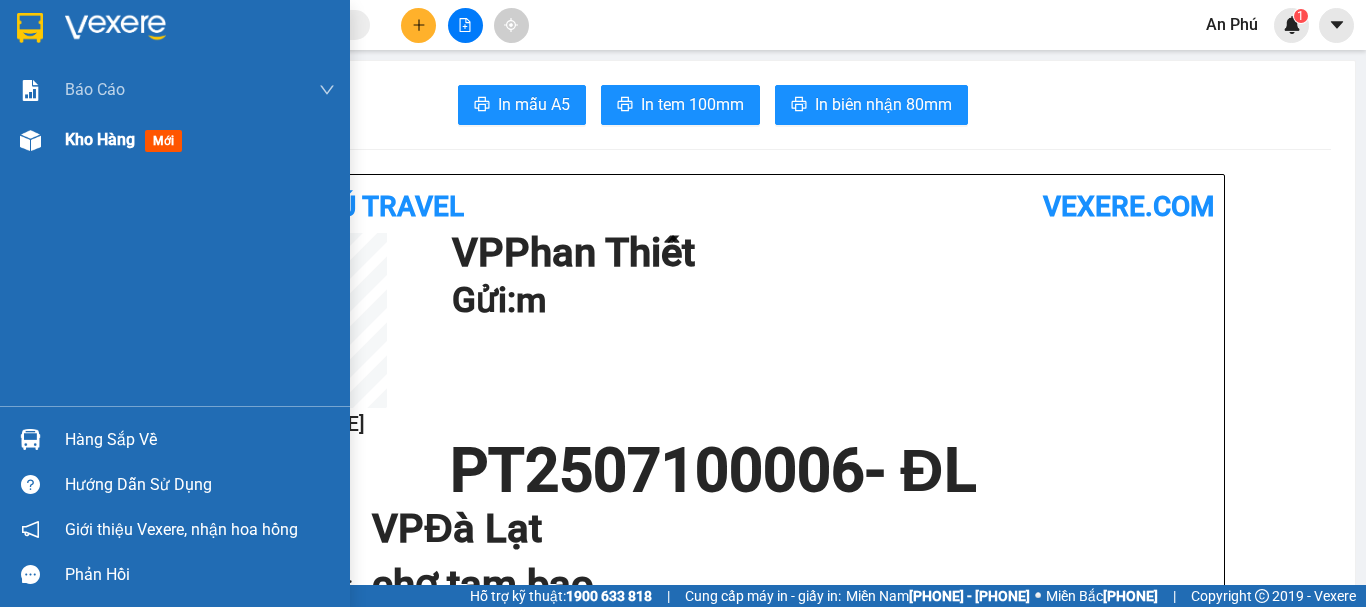 click on "Kho hàng mới" at bounding box center [200, 90] 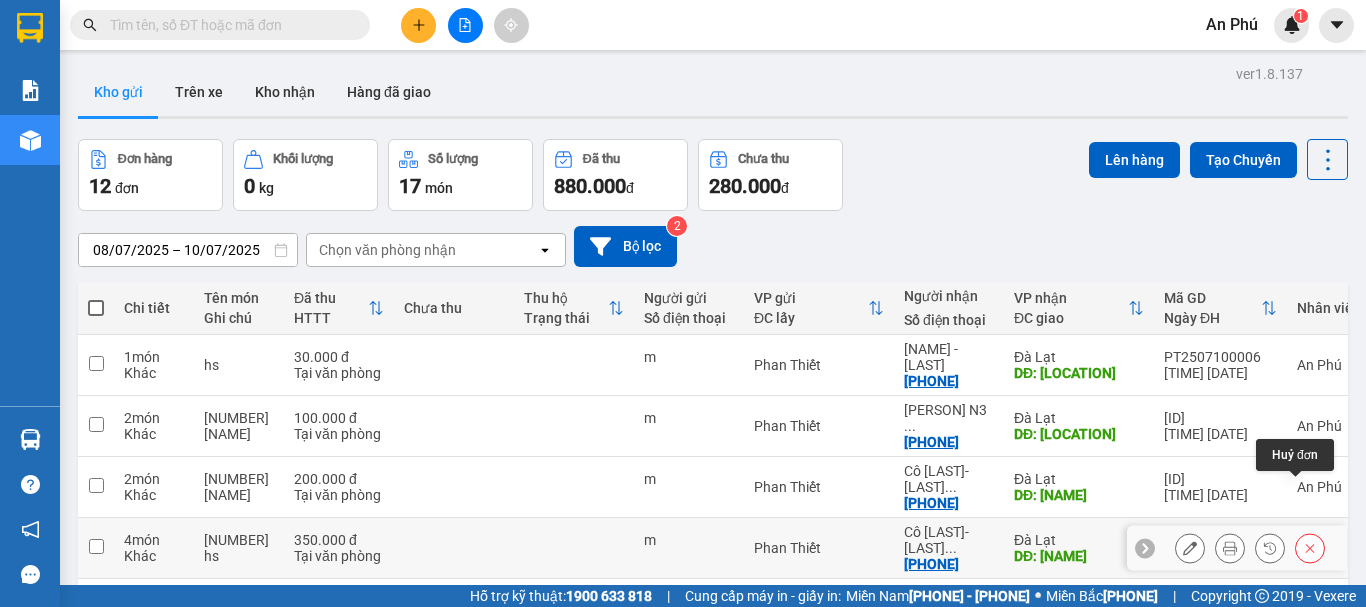click at bounding box center (1310, 548) 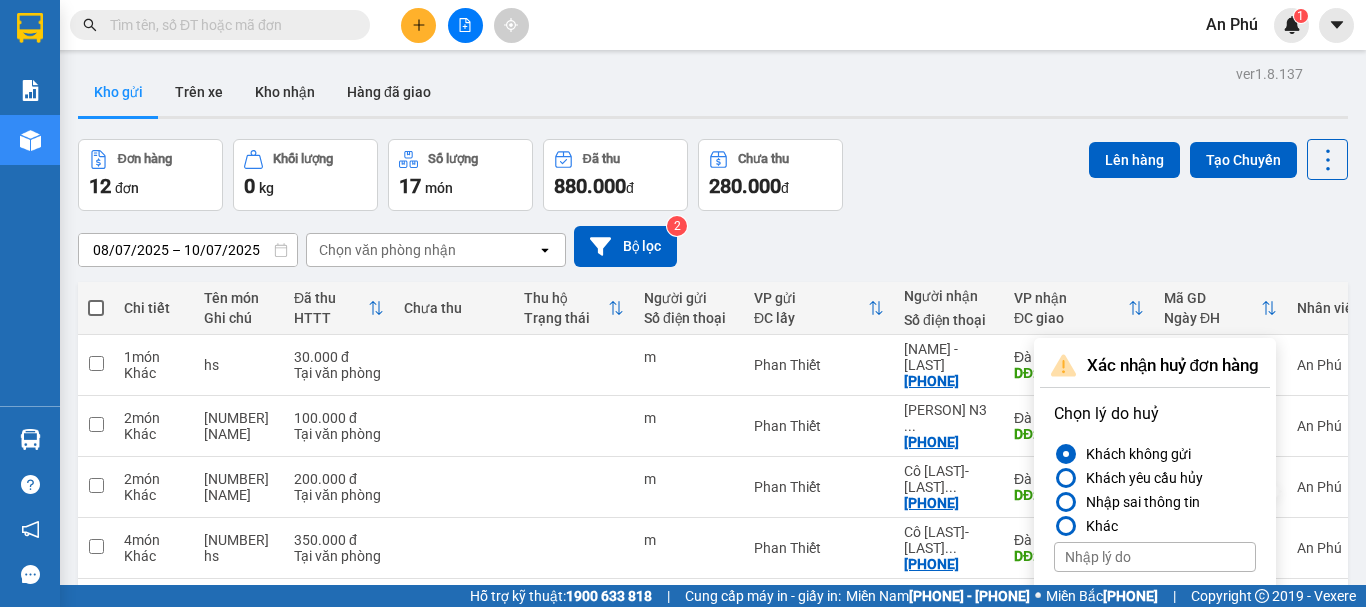 scroll, scrollTop: 200, scrollLeft: 0, axis: vertical 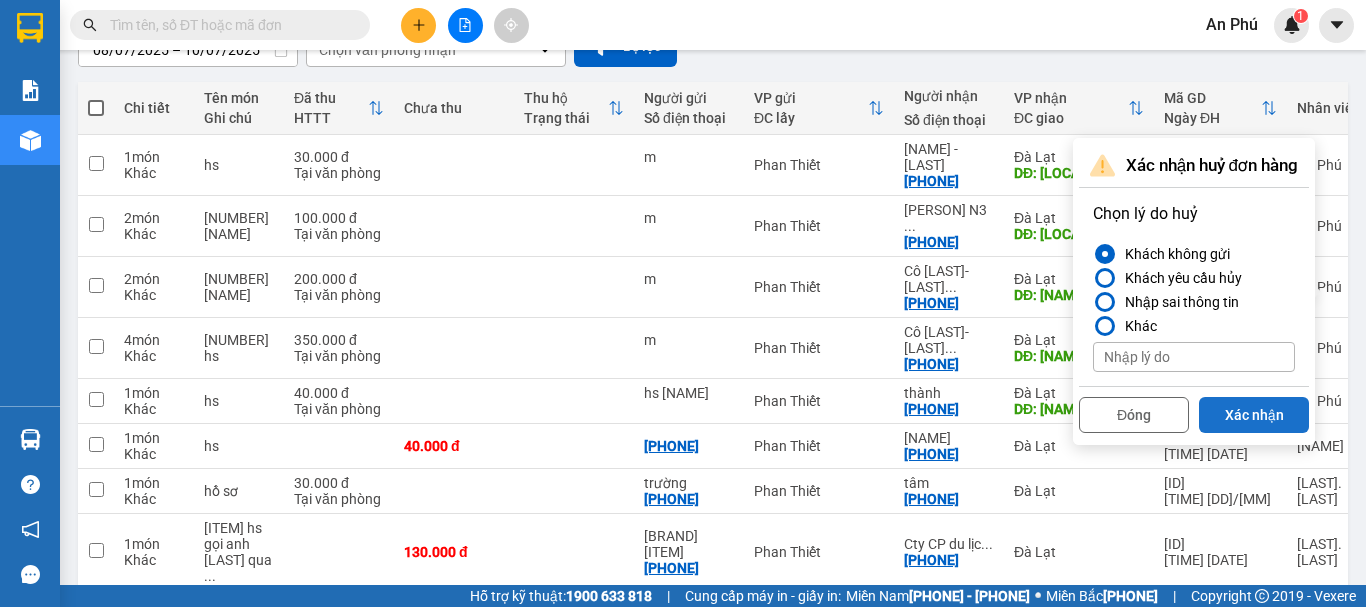 click on "Xác nhận" at bounding box center [1254, 415] 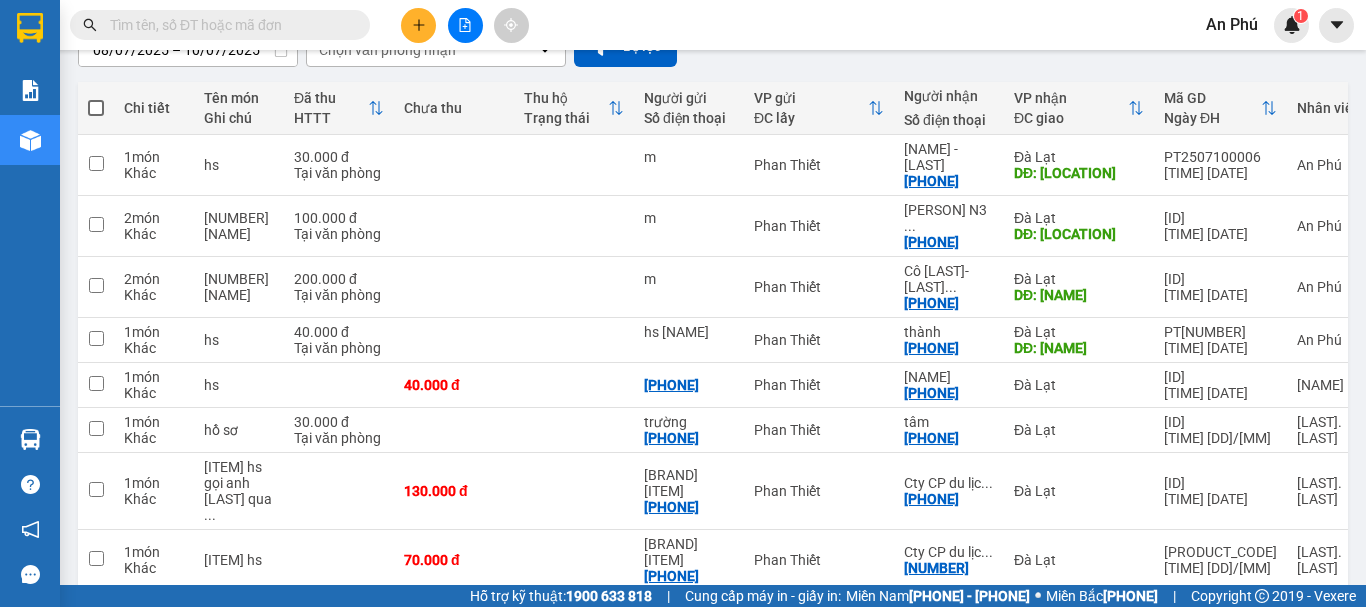 click at bounding box center [228, 25] 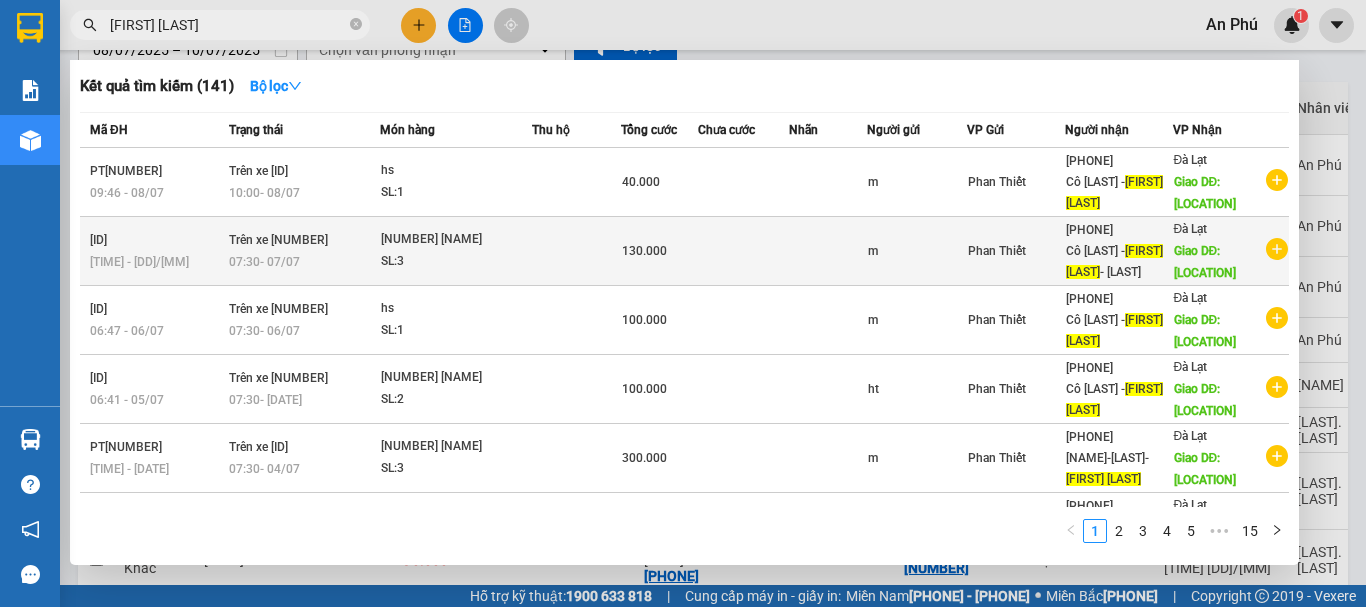 type on "[FIRST] [LAST]" 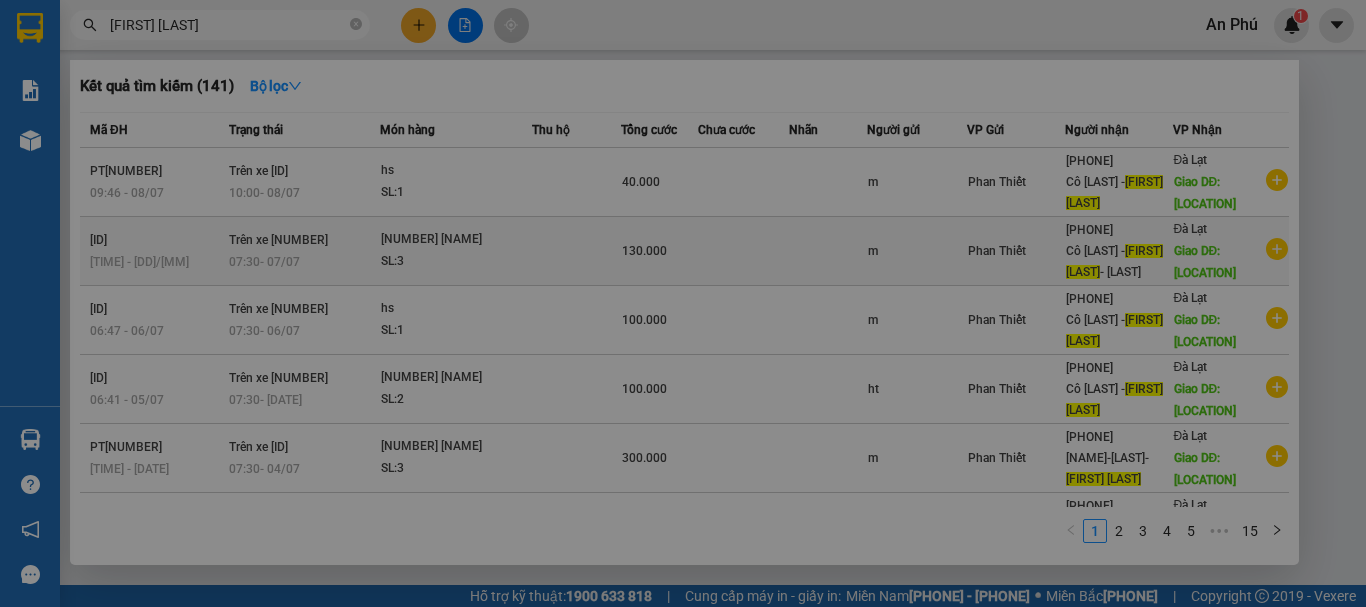 scroll, scrollTop: 0, scrollLeft: 0, axis: both 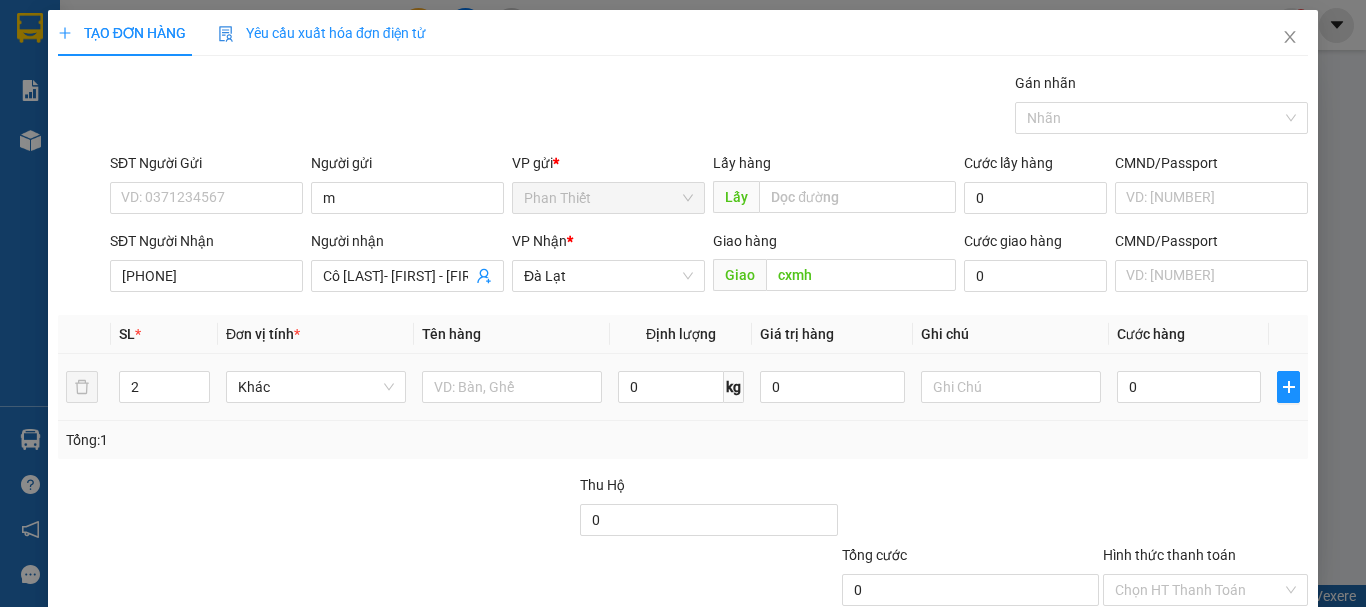 click at bounding box center (198, 379) 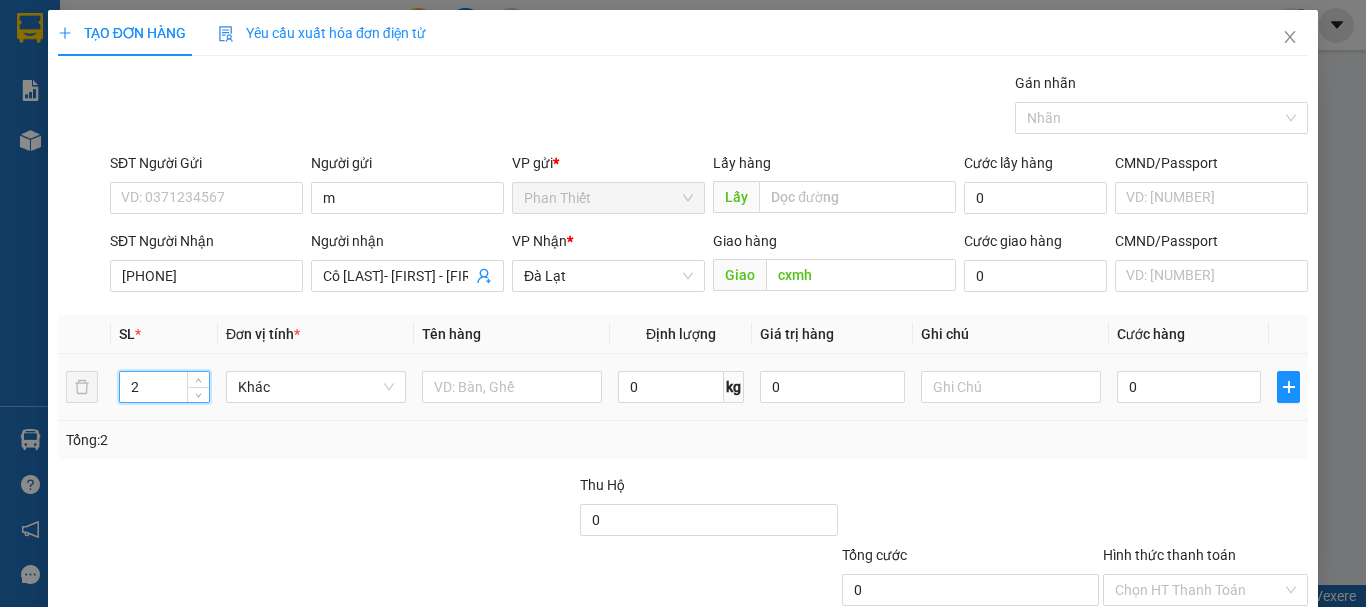 click at bounding box center [512, 387] 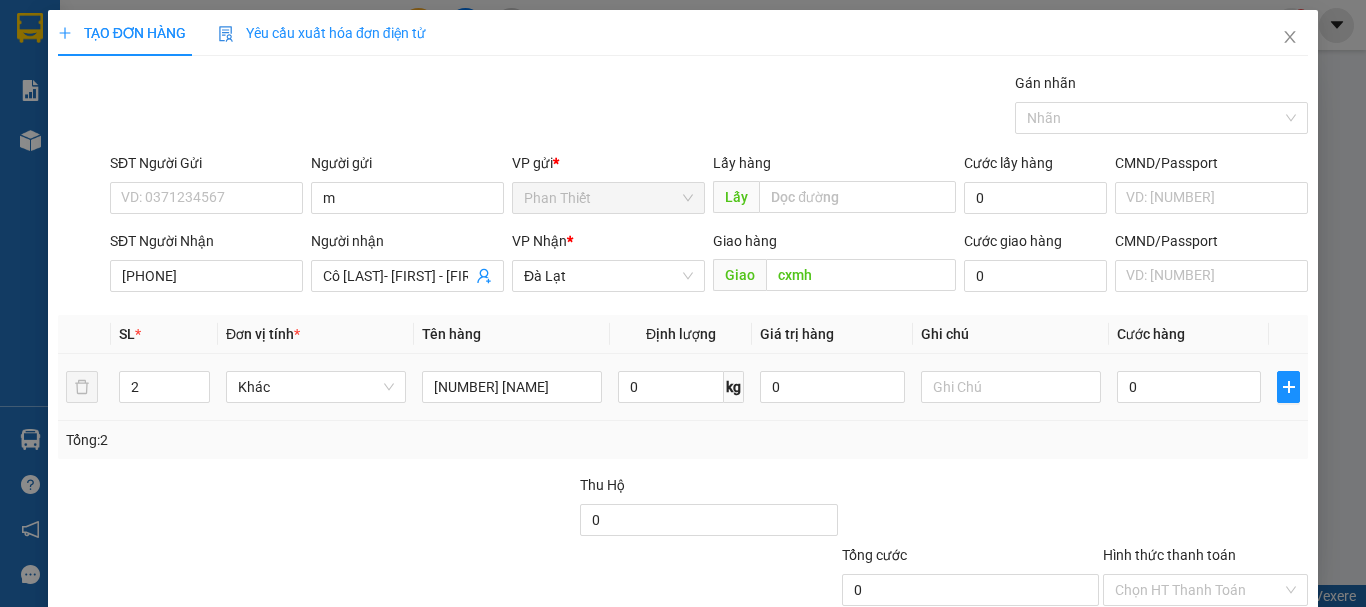 type on "[NUMBER] [NAME]" 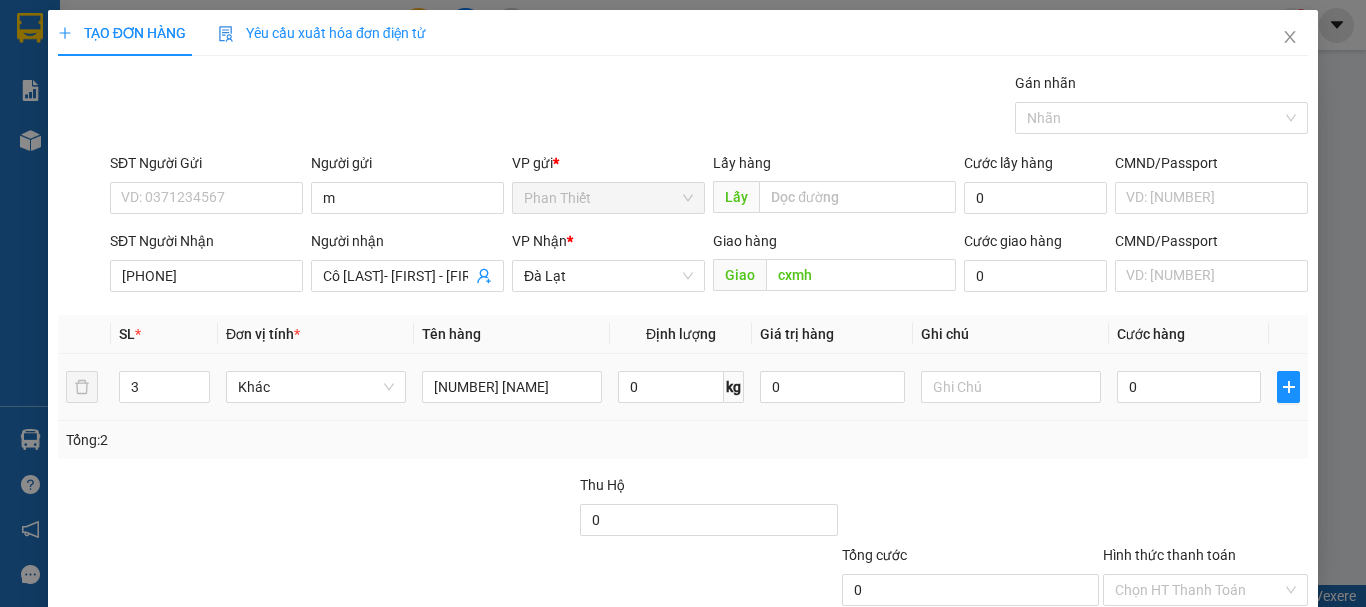 click at bounding box center [198, 380] 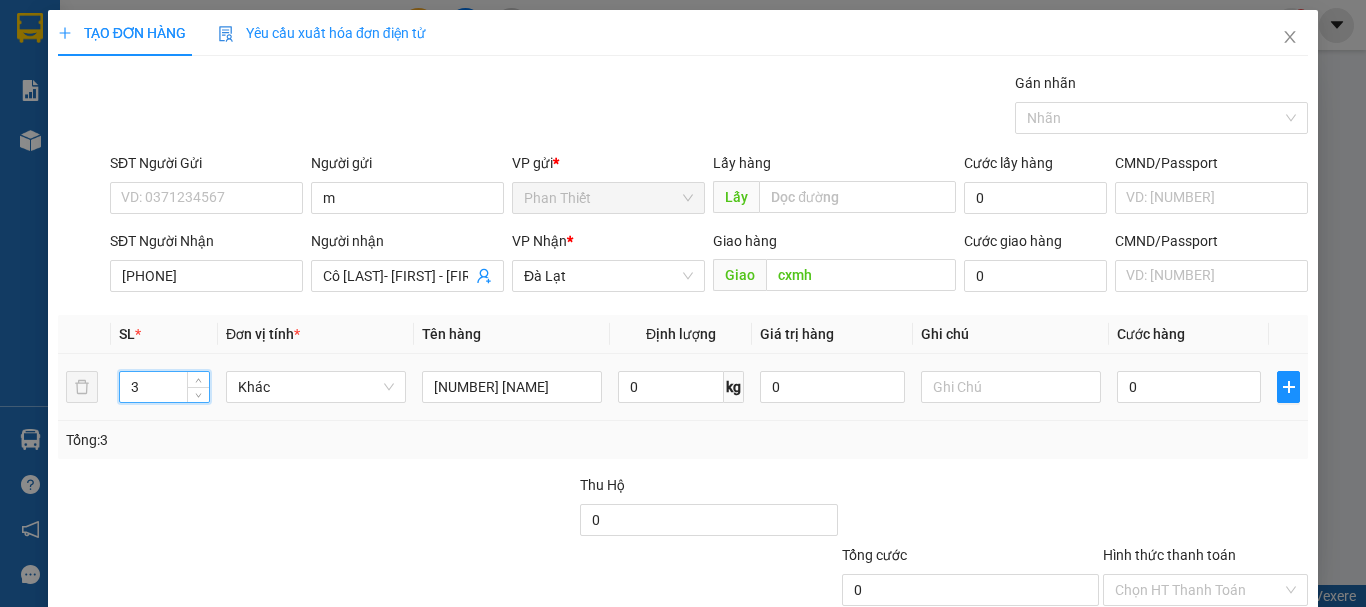 click on "0" at bounding box center [512, 387] 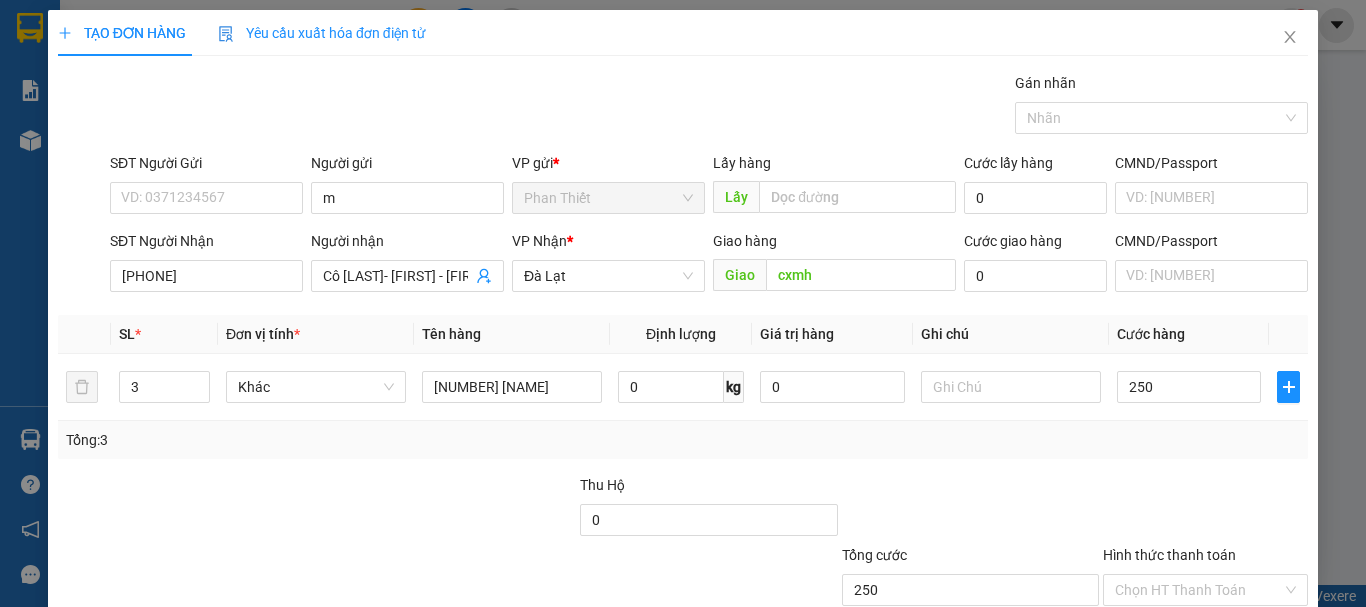 scroll, scrollTop: 133, scrollLeft: 0, axis: vertical 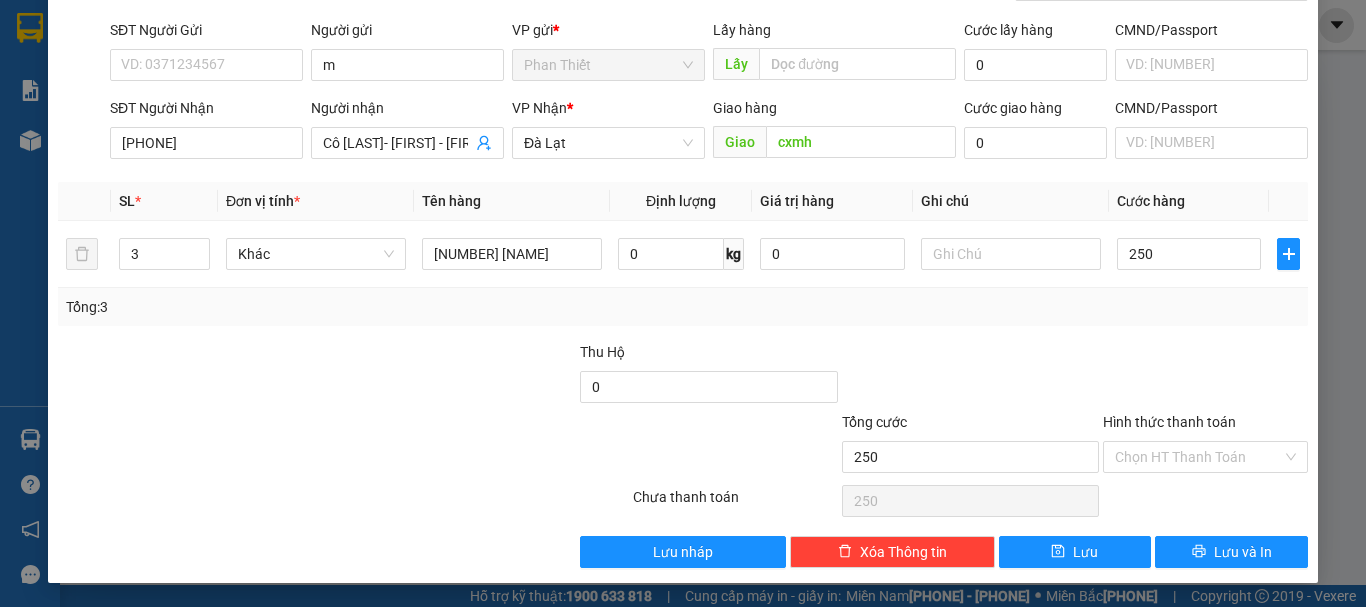 type on "250" 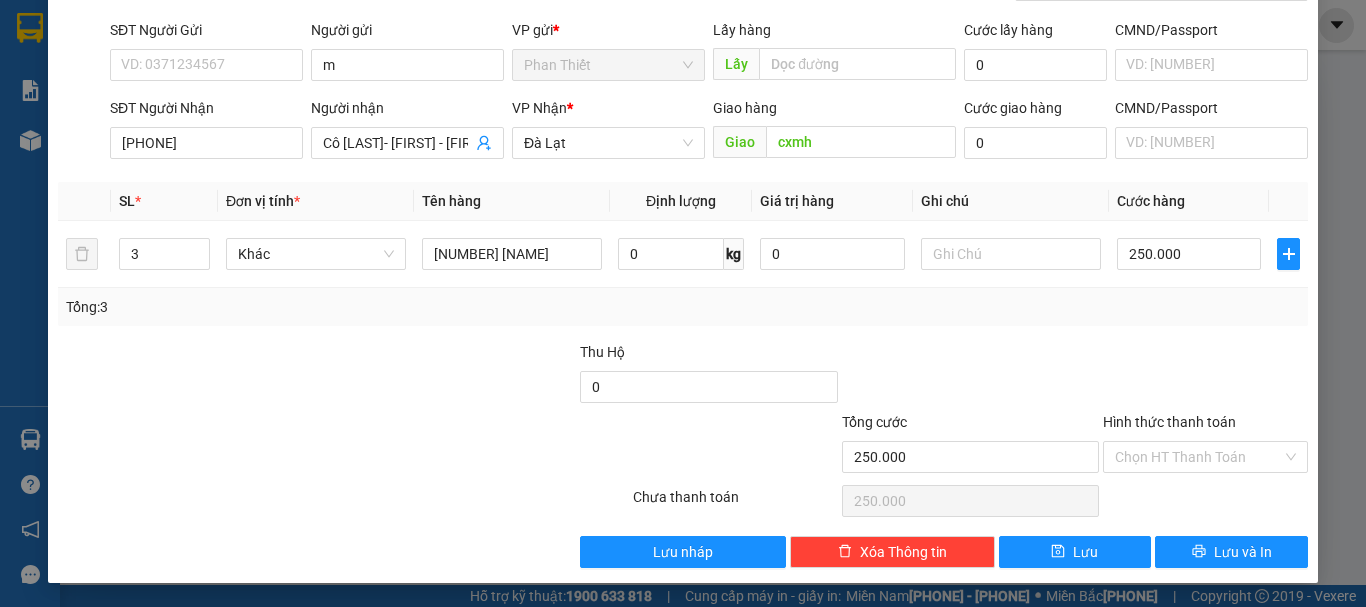 click on "Hình thức thanh toán" at bounding box center (1198, 457) 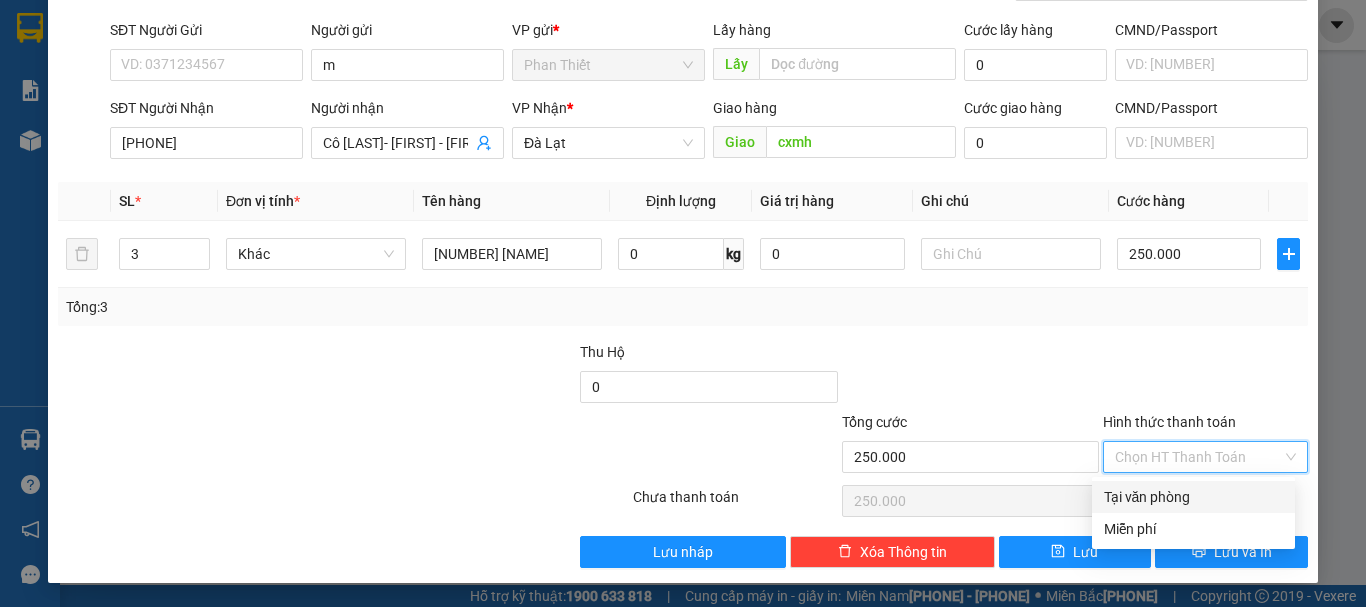 drag, startPoint x: 1184, startPoint y: 502, endPoint x: 1218, endPoint y: 422, distance: 86.925255 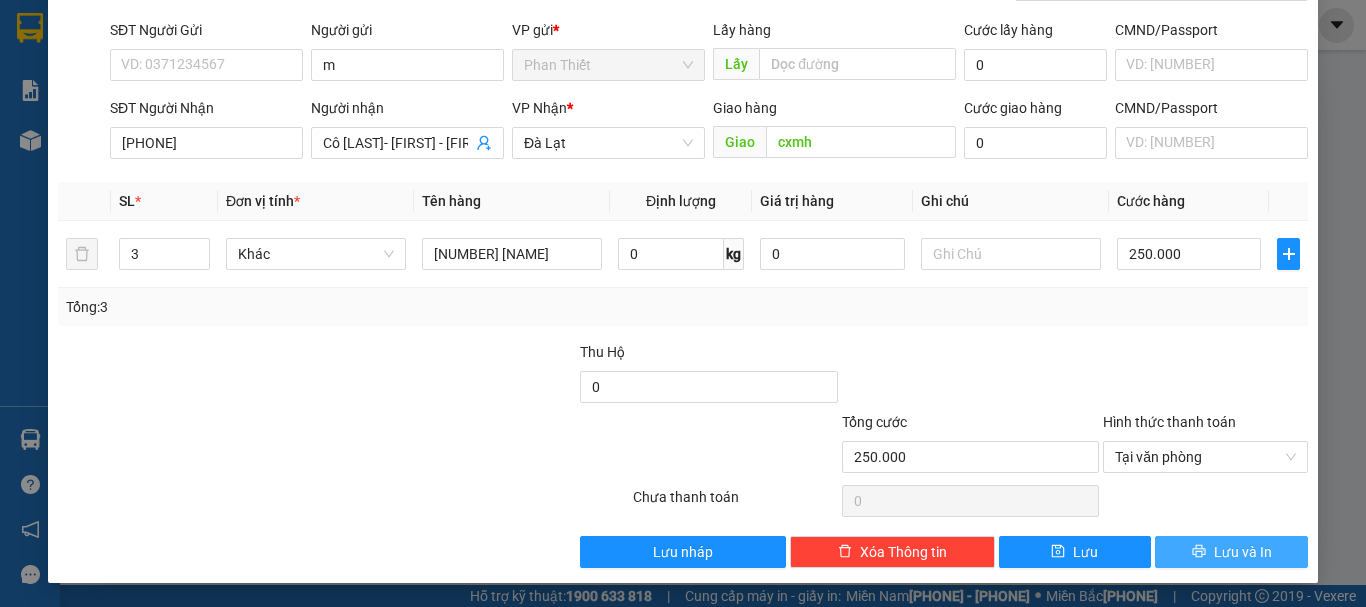 click on "Lưu và In" at bounding box center [1243, 552] 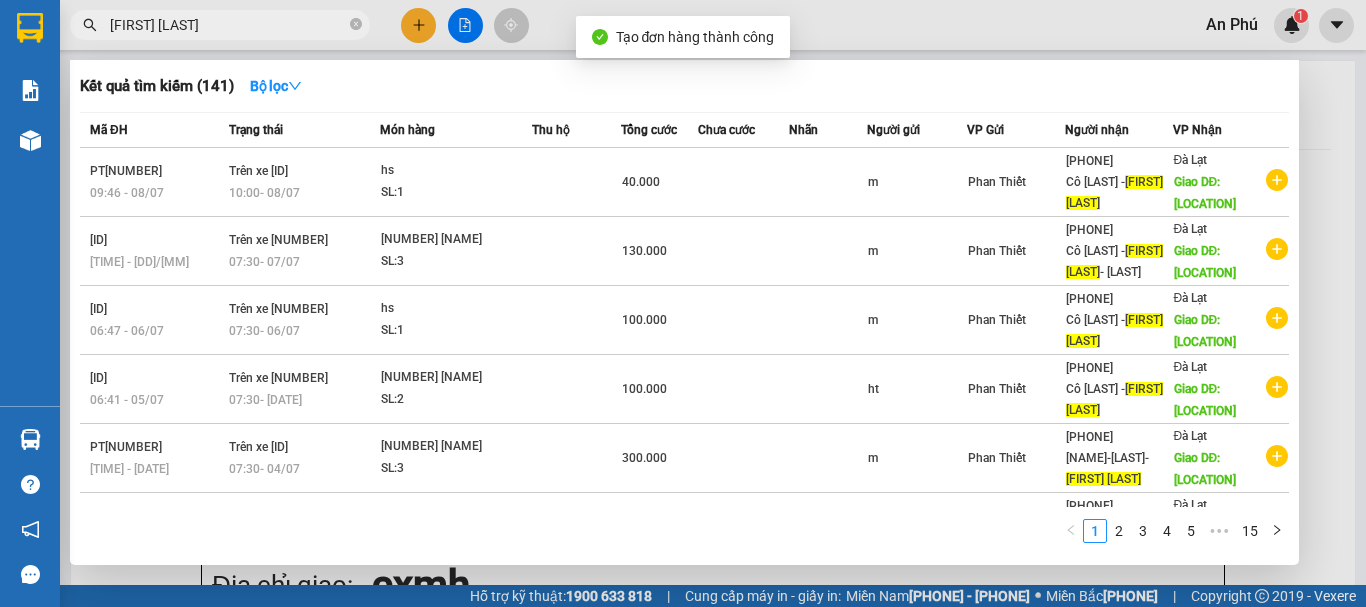 click at bounding box center [356, 24] 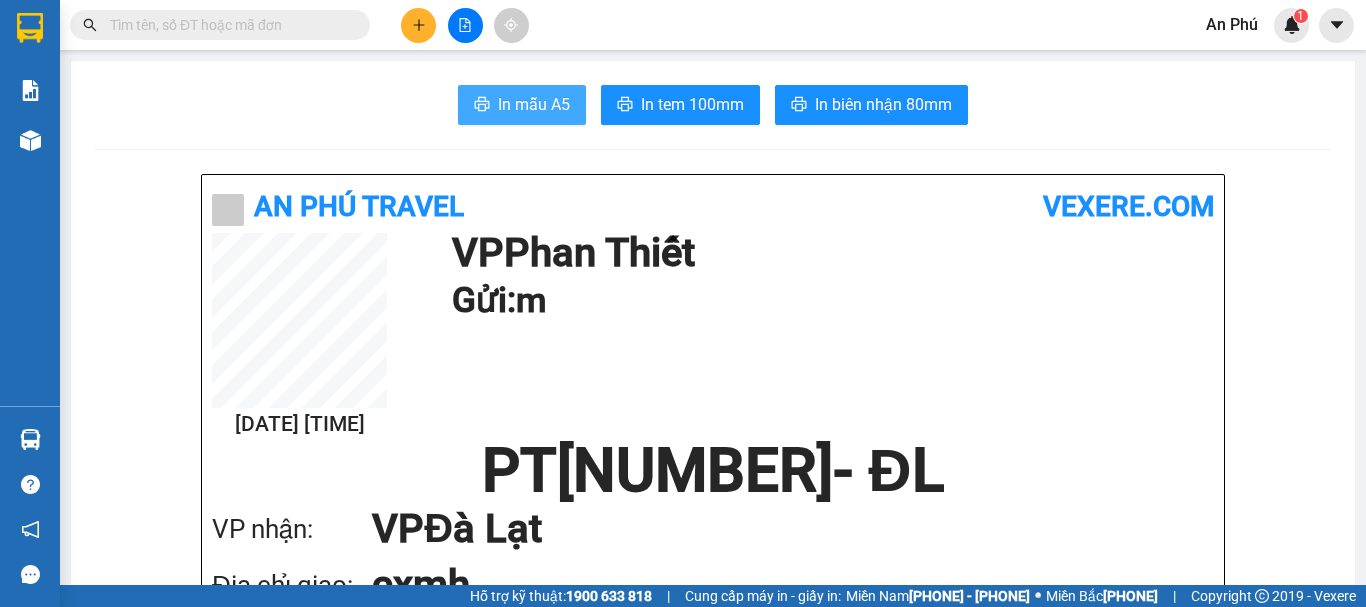 click on "In mẫu A5" at bounding box center (534, 104) 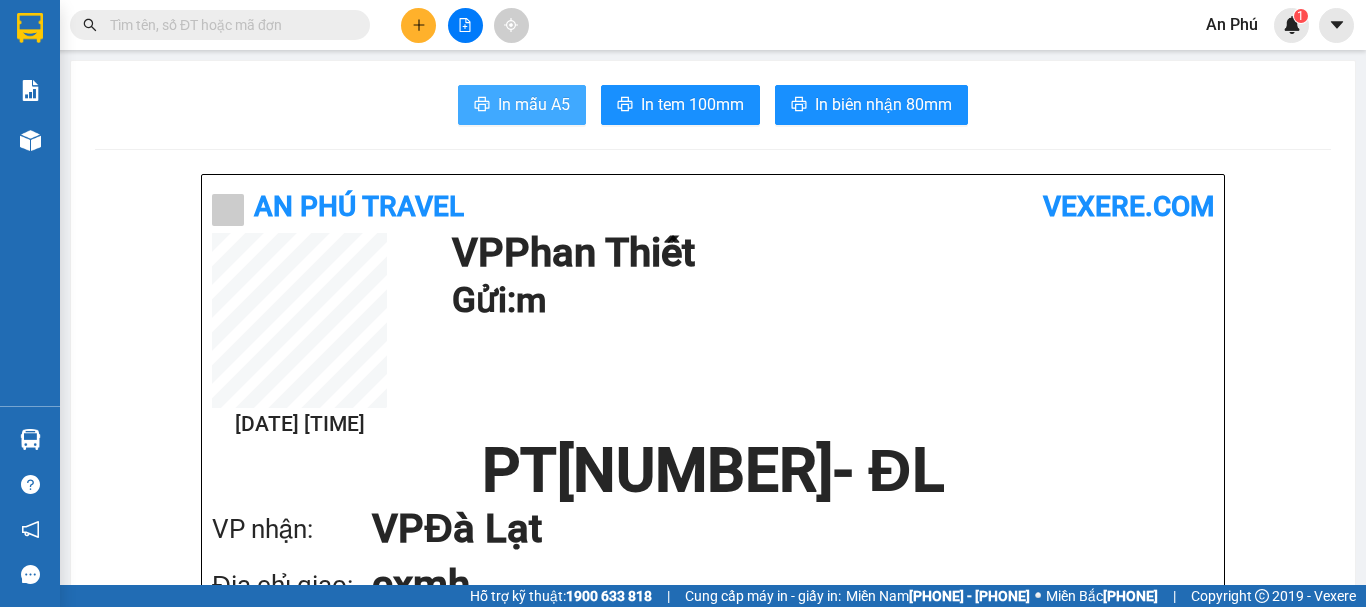 scroll, scrollTop: 0, scrollLeft: 0, axis: both 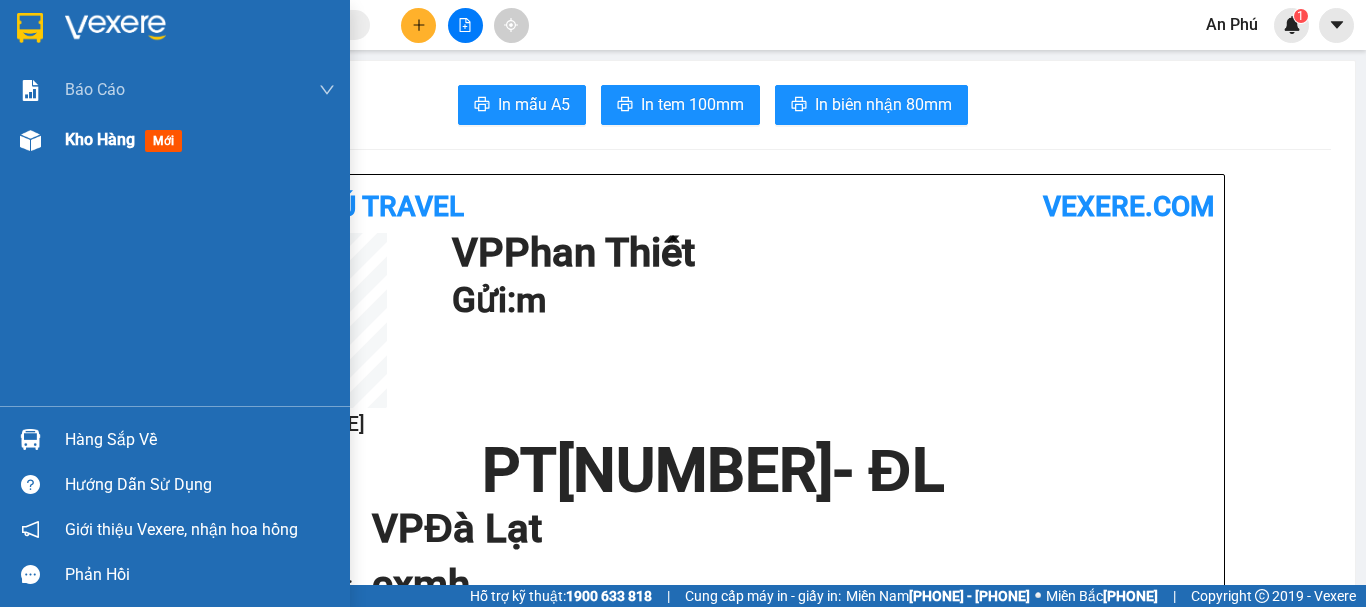 click on "Kho hàng mới" at bounding box center (175, 90) 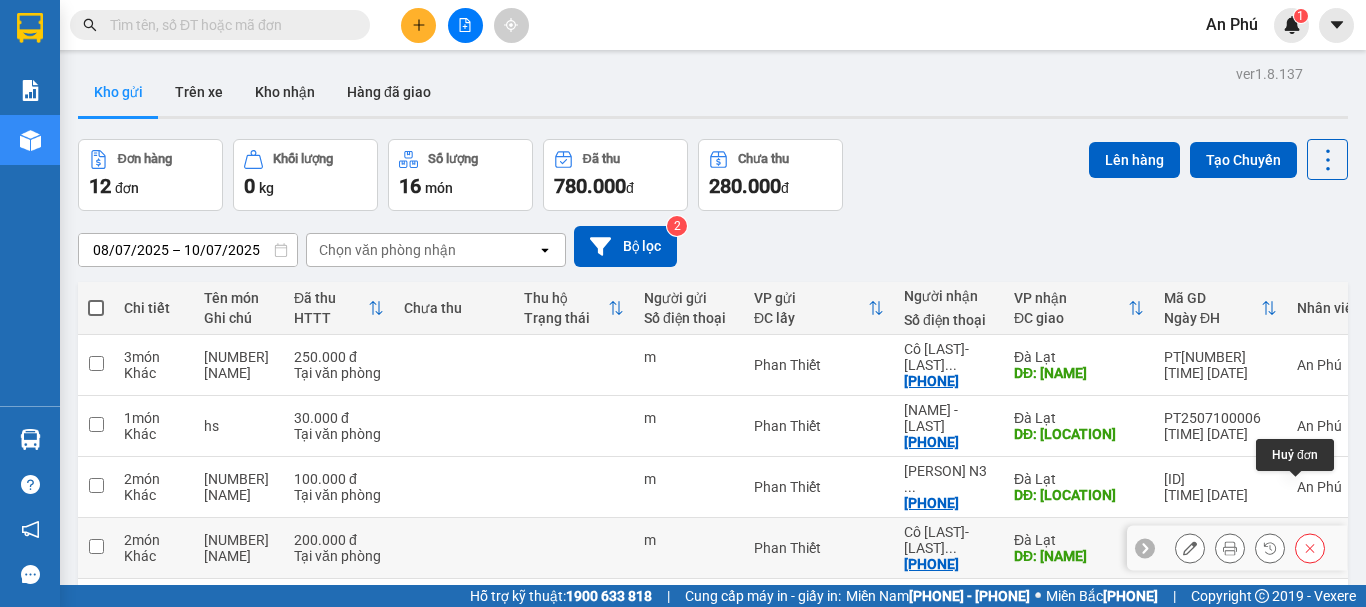 click at bounding box center (1310, 548) 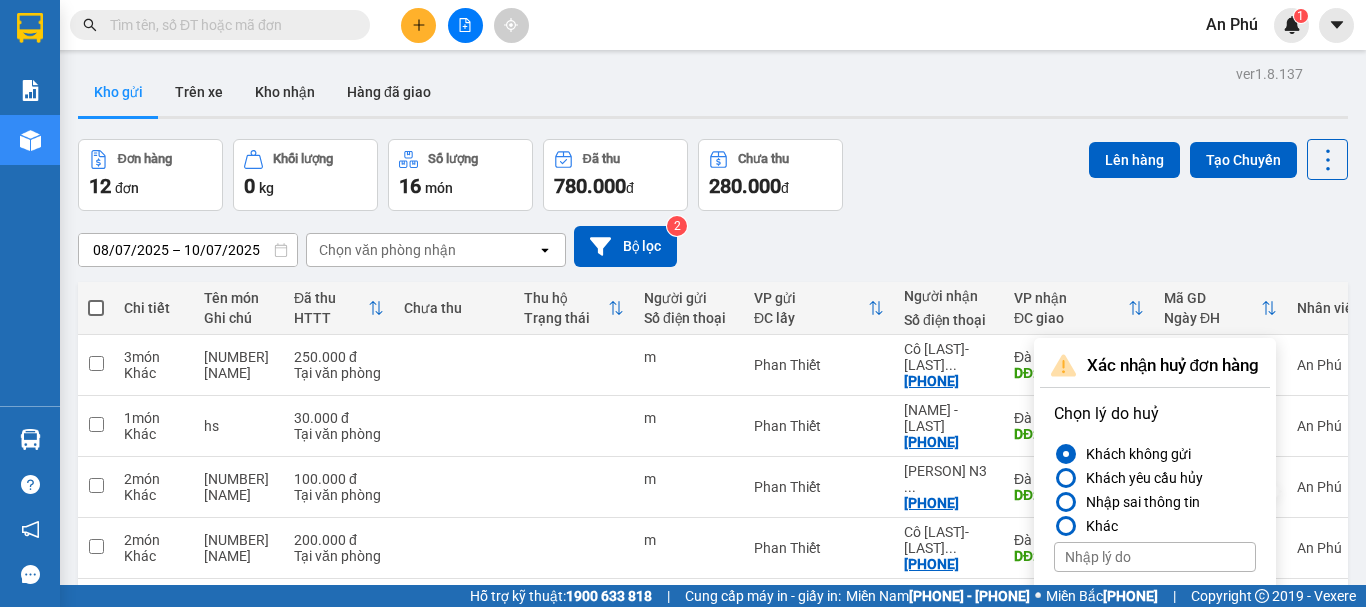 scroll, scrollTop: 300, scrollLeft: 0, axis: vertical 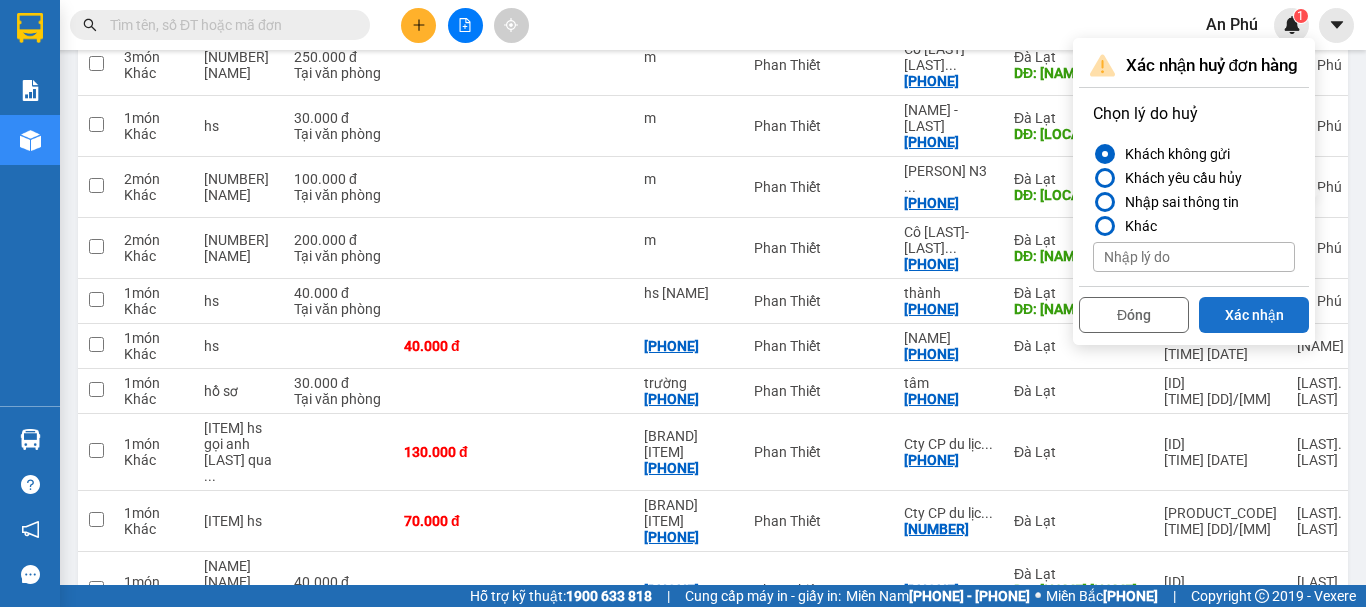 click on "Xác nhận" at bounding box center (1254, 315) 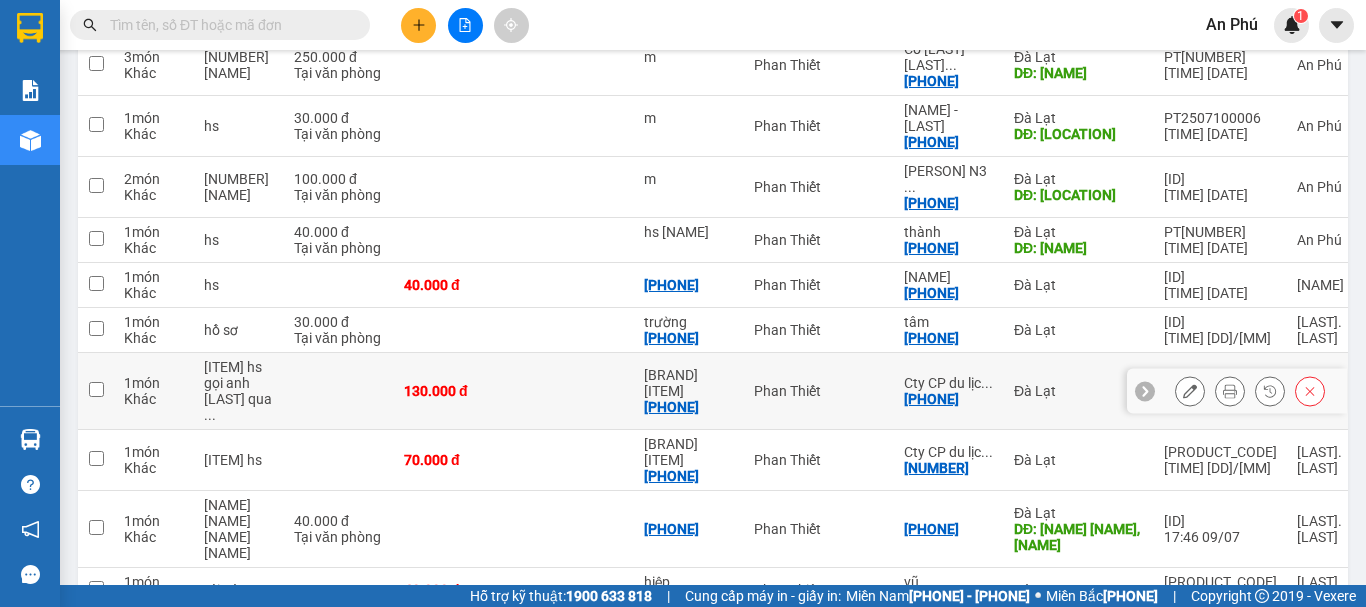 scroll, scrollTop: 0, scrollLeft: 0, axis: both 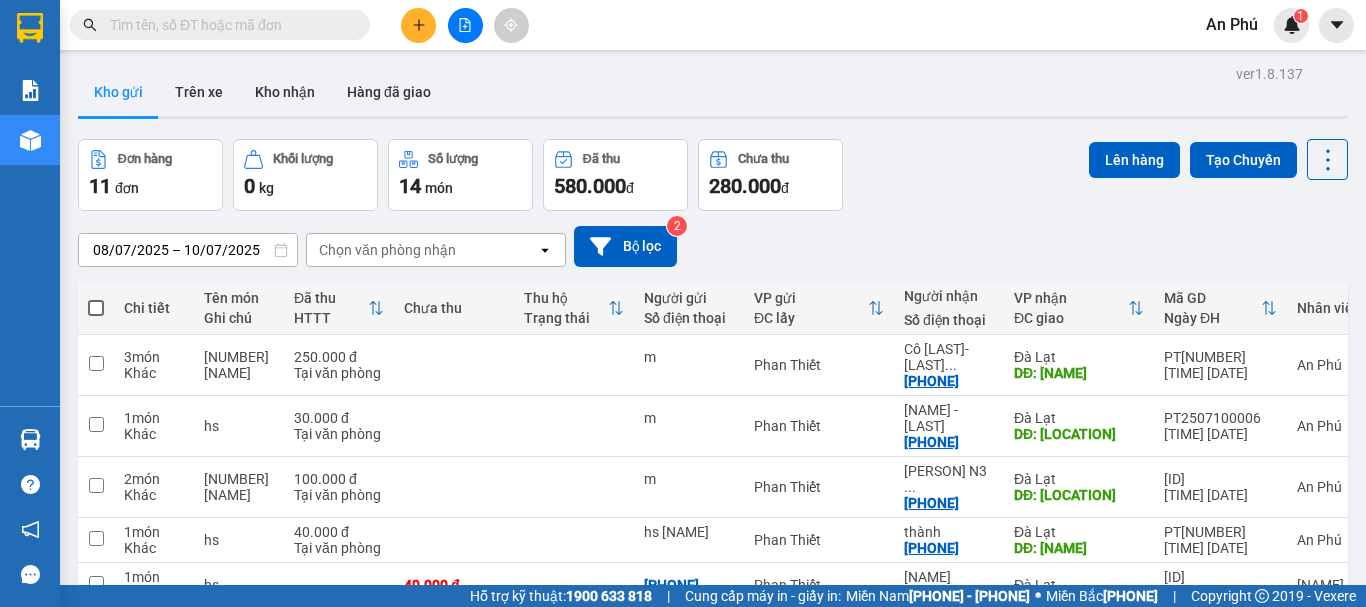 click at bounding box center (228, 25) 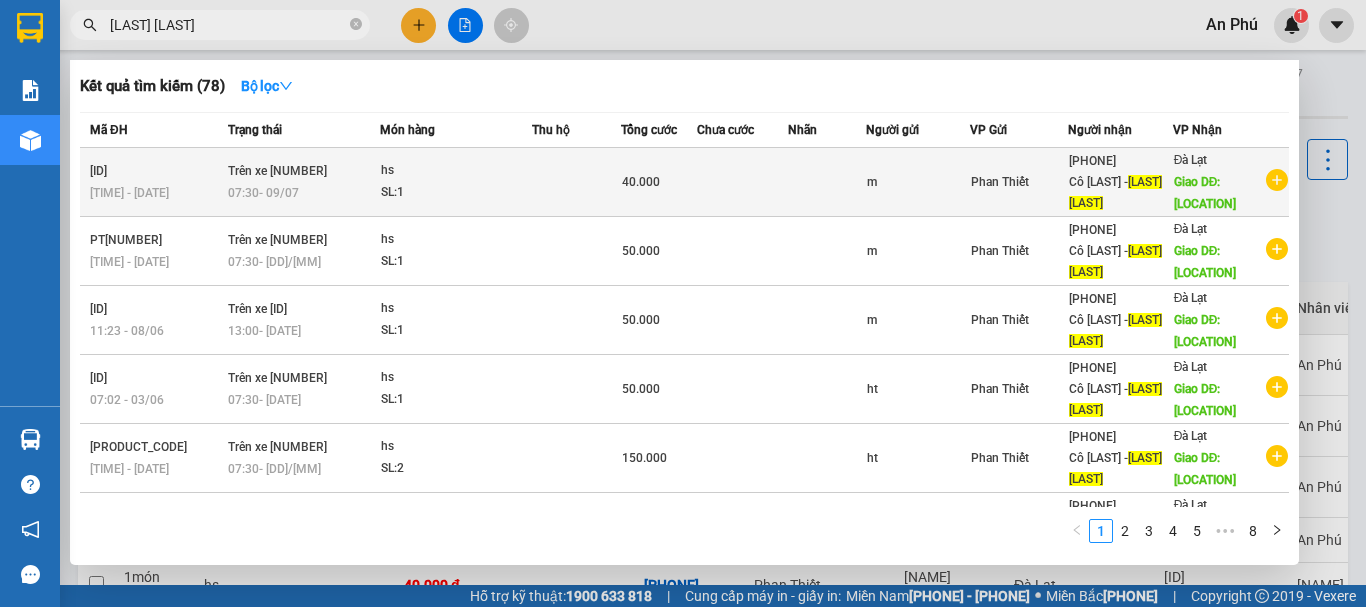 type on "[LAST] [LAST]" 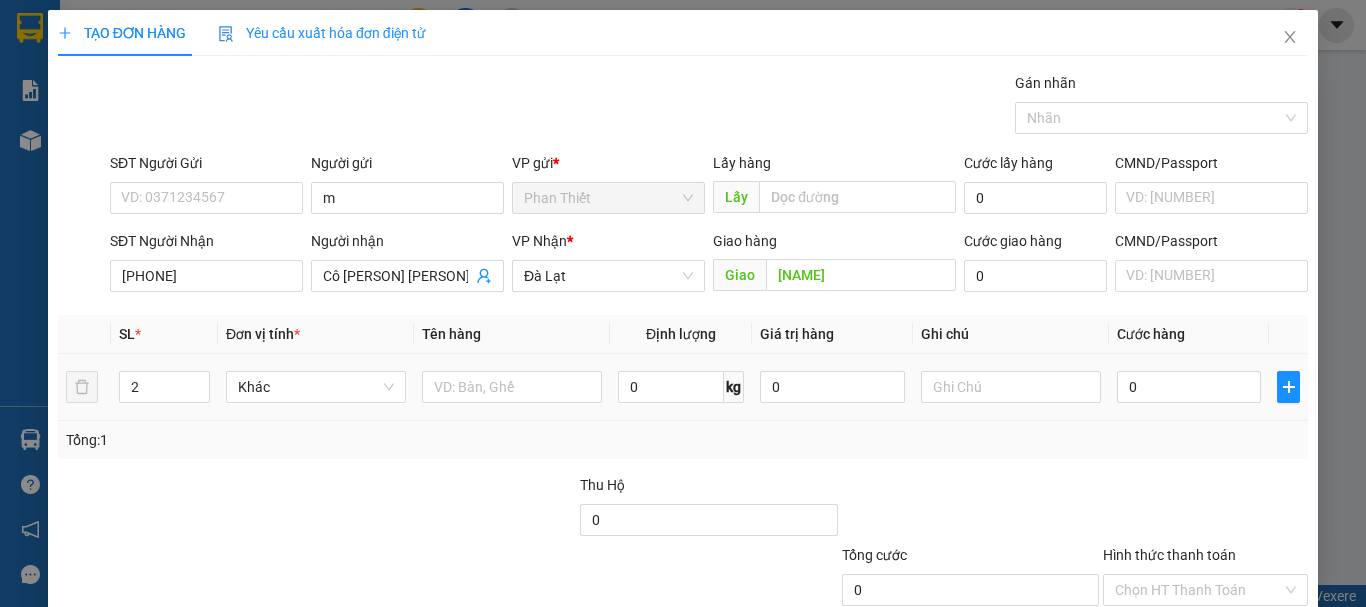 click at bounding box center (198, 380) 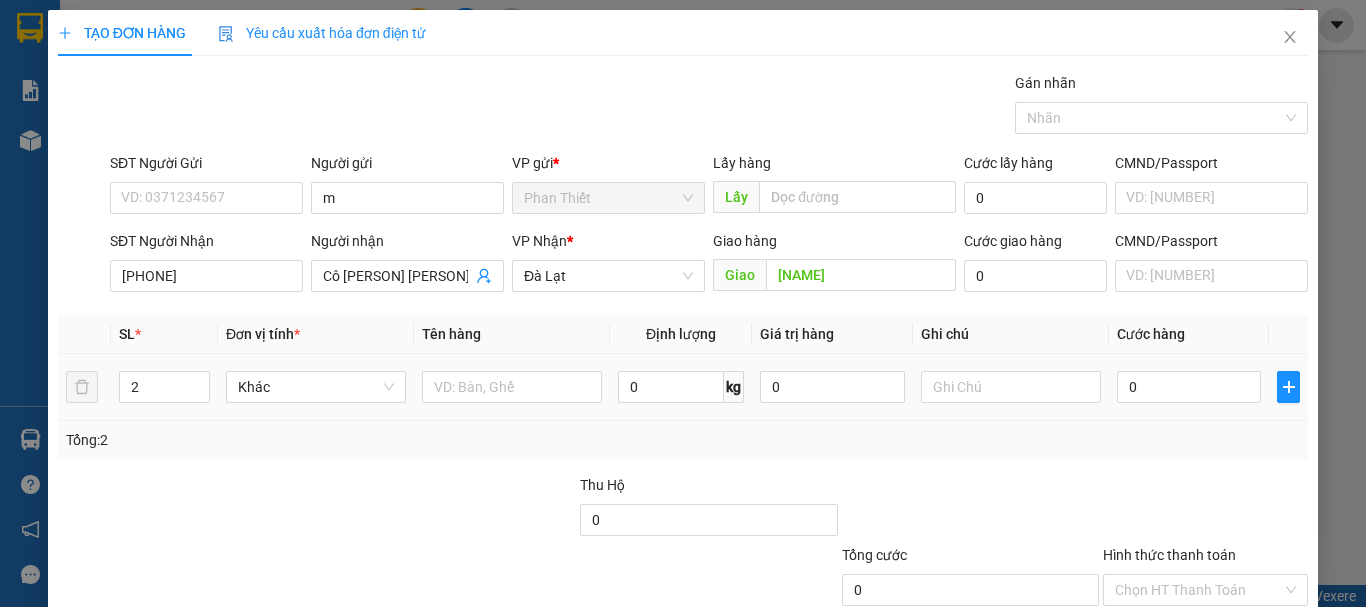 click at bounding box center [512, 387] 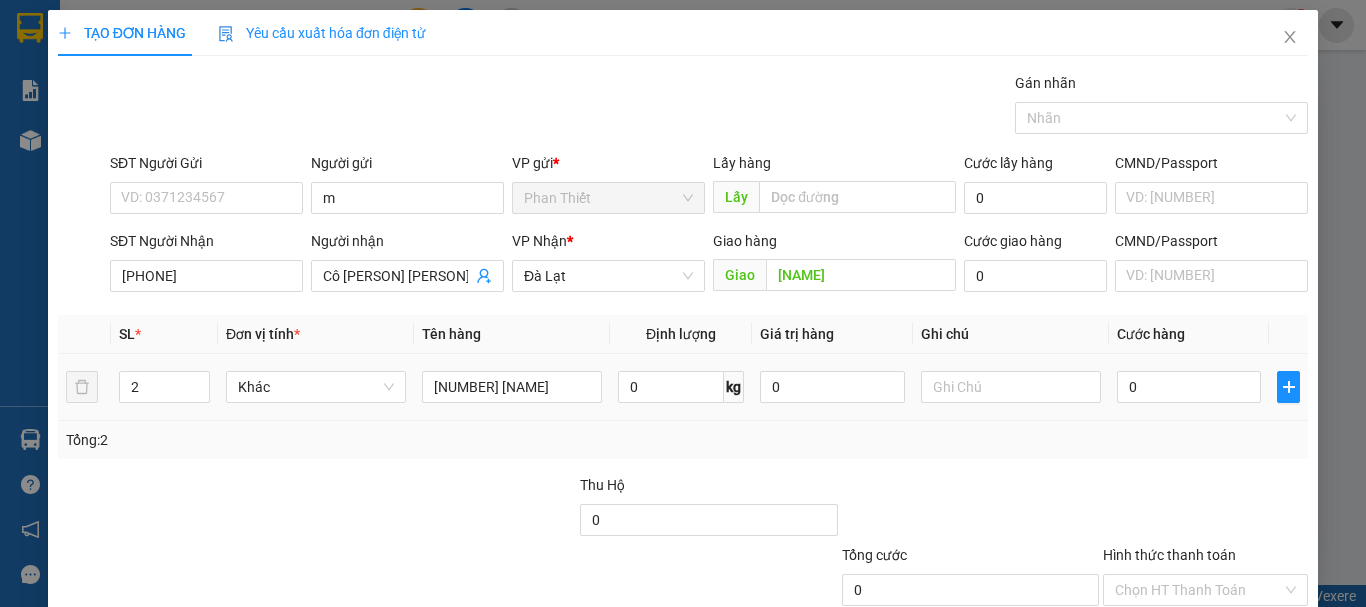 type on "[NUMBER] [NAME]" 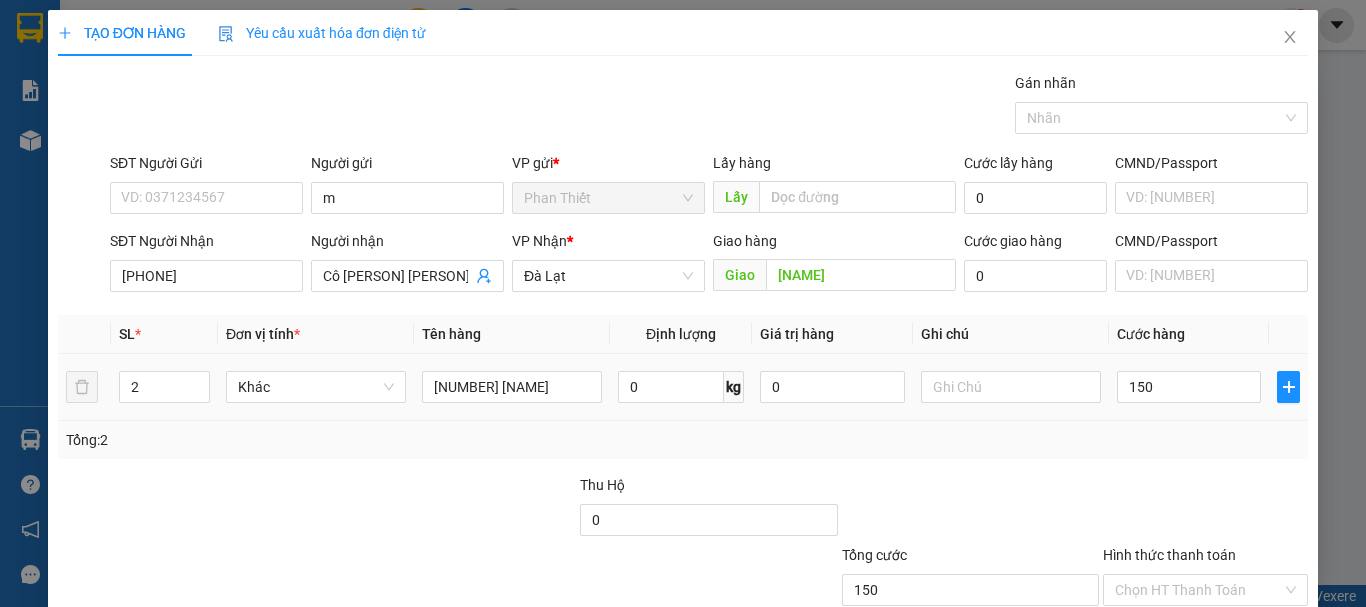 scroll, scrollTop: 100, scrollLeft: 0, axis: vertical 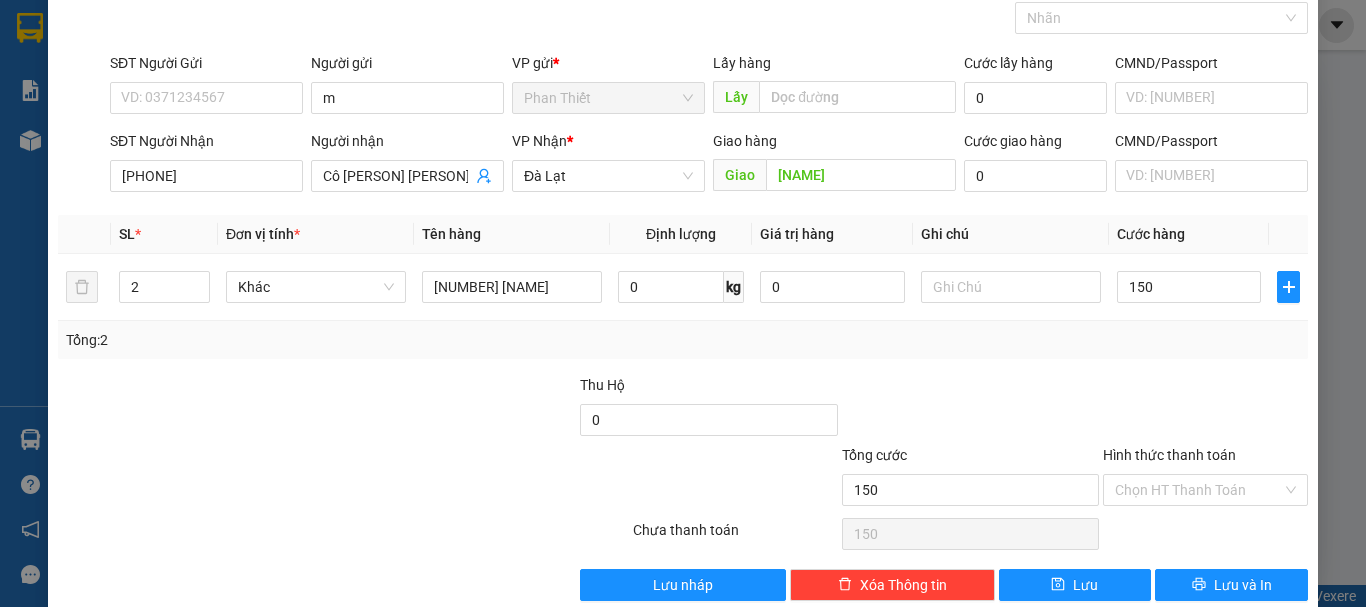 type on "150" 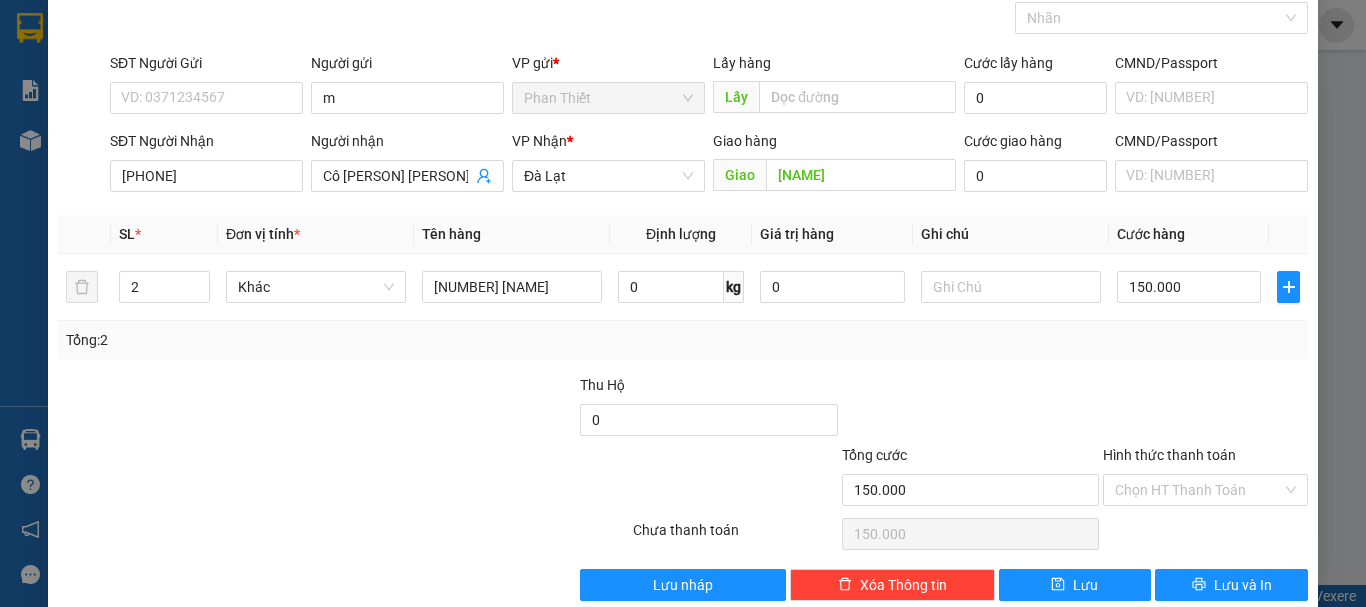 click on "Hình thức thanh toán" at bounding box center (1198, 490) 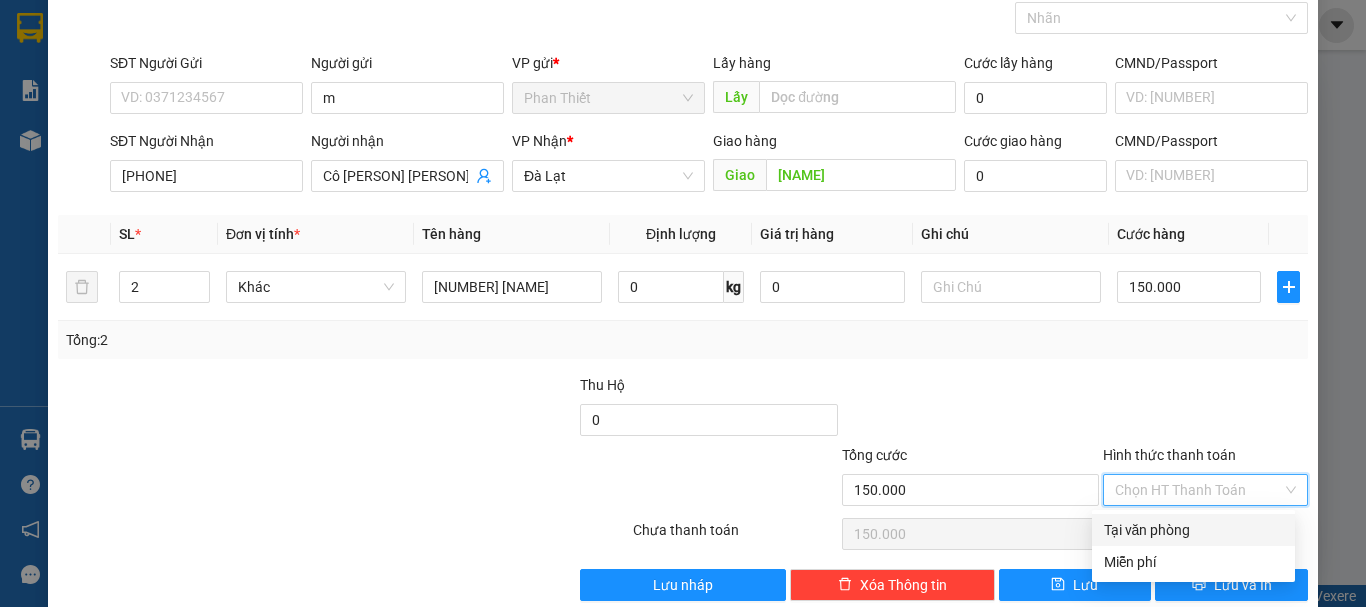 click on "Tại văn phòng" at bounding box center [1193, 530] 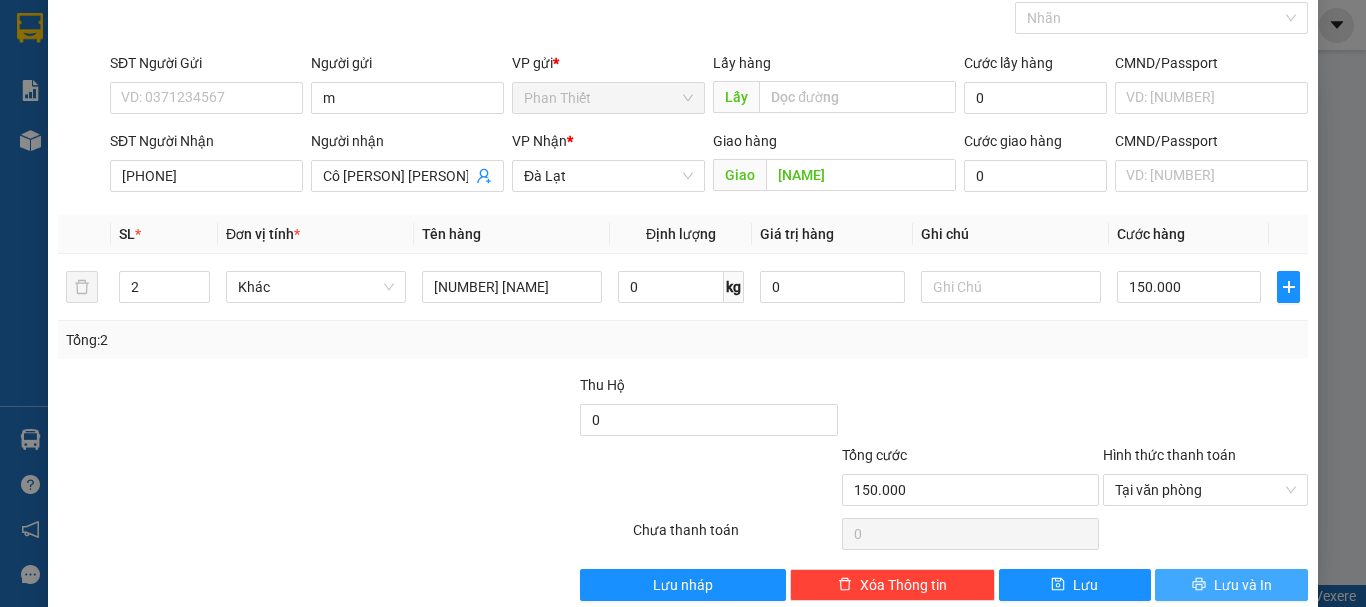 click on "Lưu và In" at bounding box center [1231, 585] 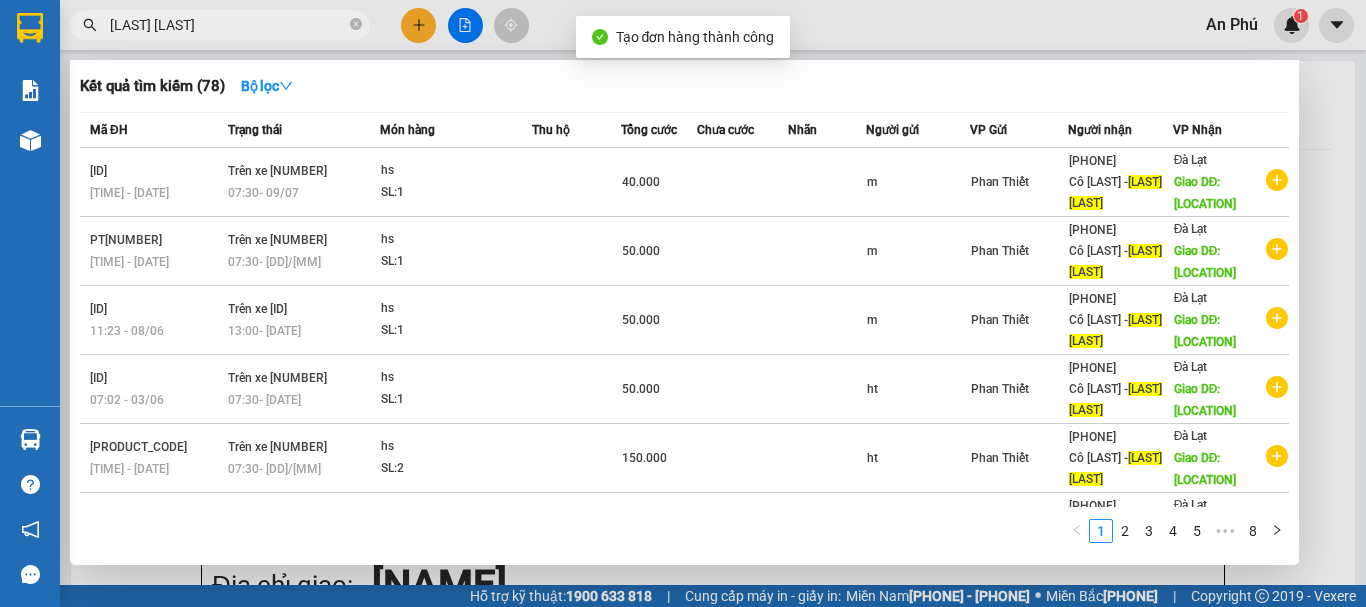 click at bounding box center [683, 303] 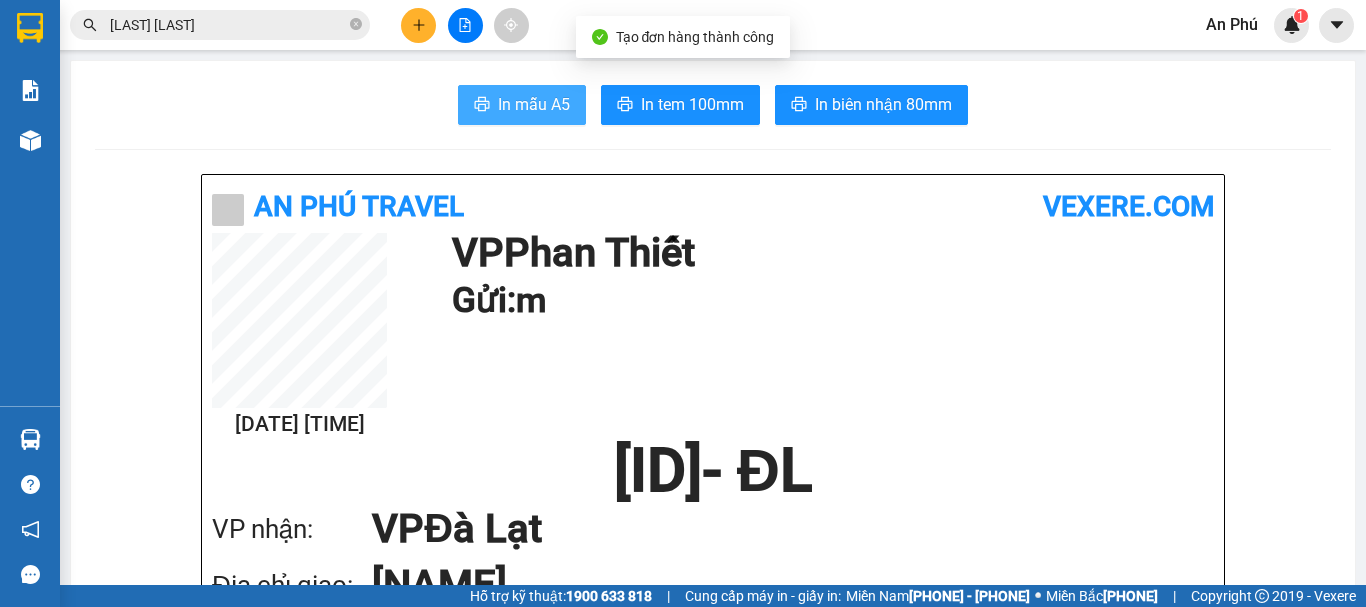 click on "In mẫu A5" at bounding box center (534, 104) 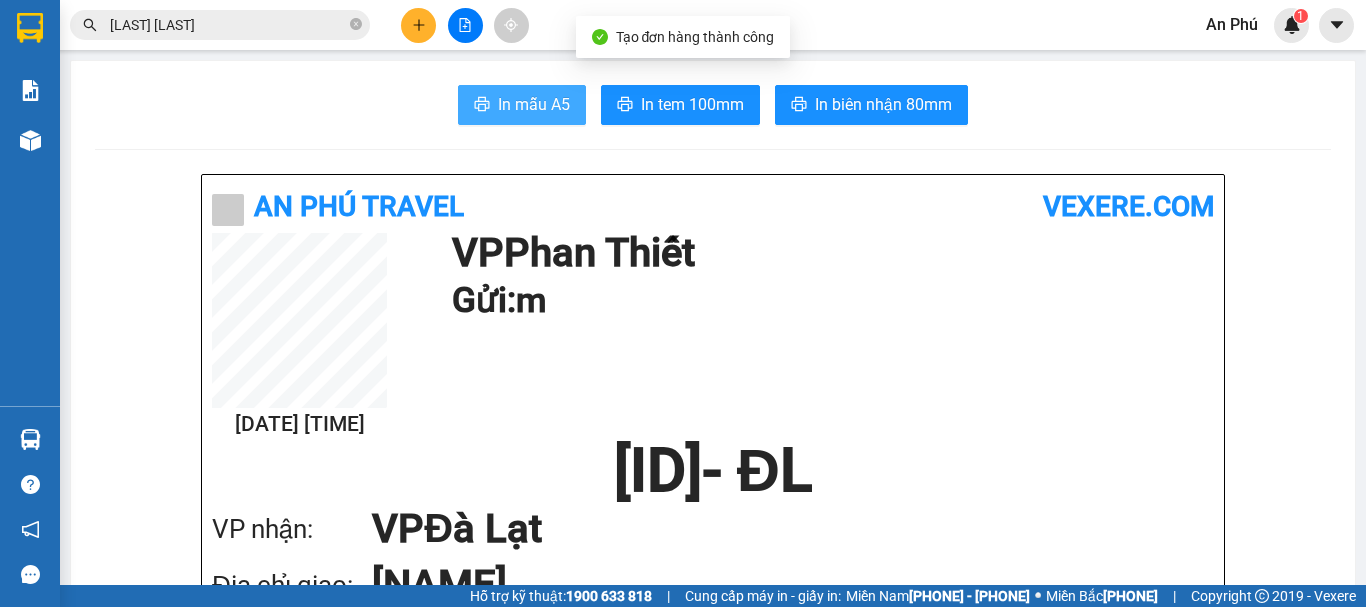 scroll, scrollTop: 0, scrollLeft: 0, axis: both 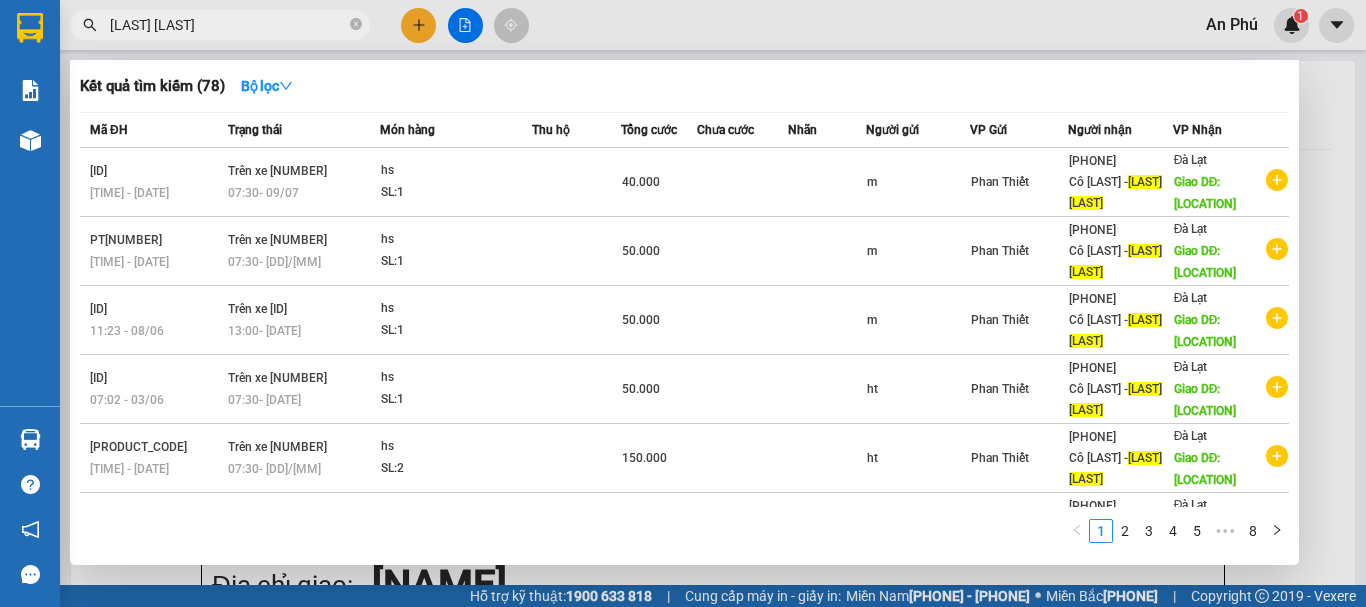click at bounding box center [356, 24] 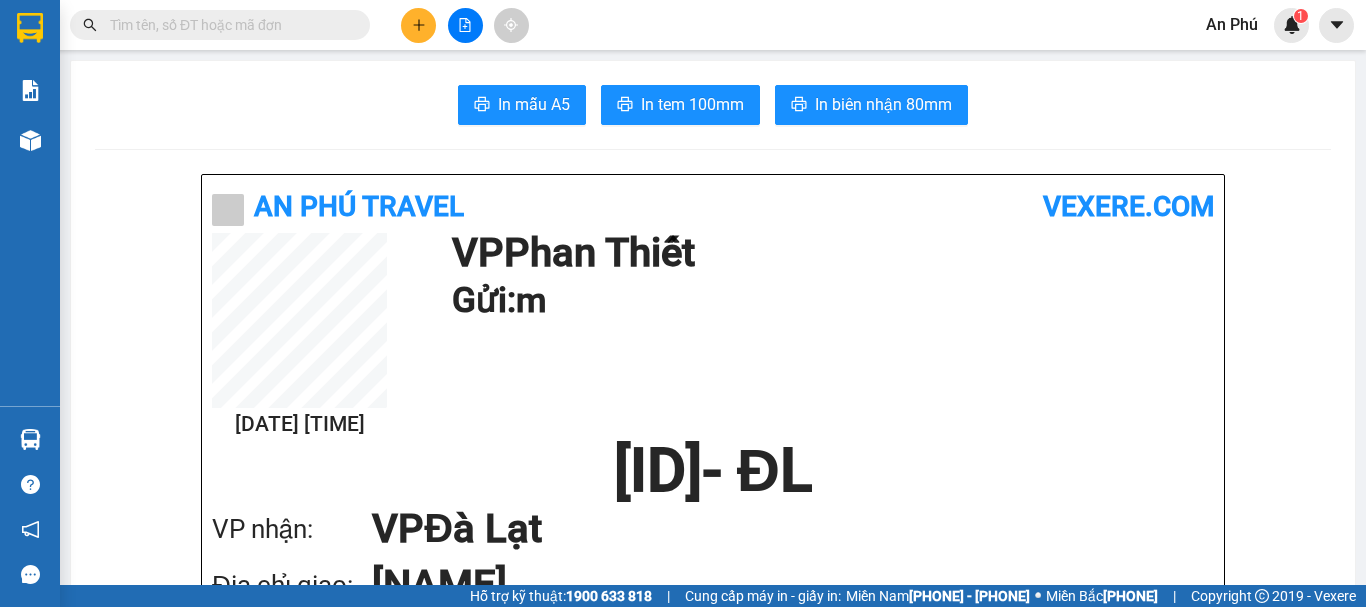 click at bounding box center (228, 25) 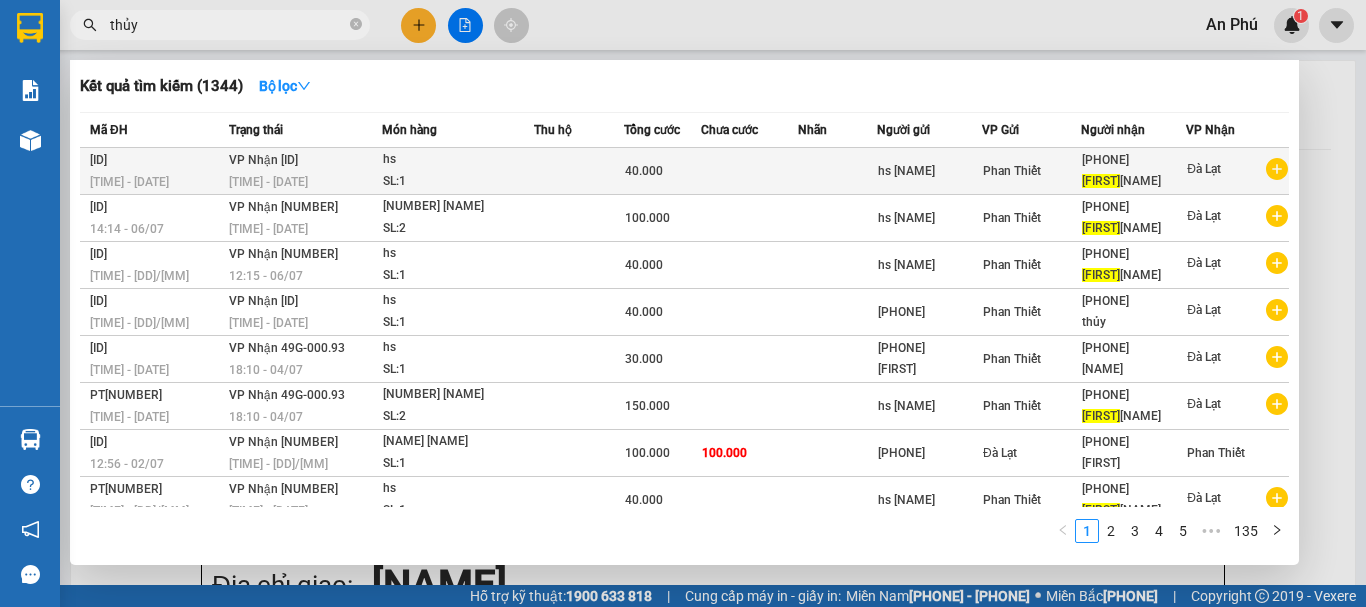 type on "thủy" 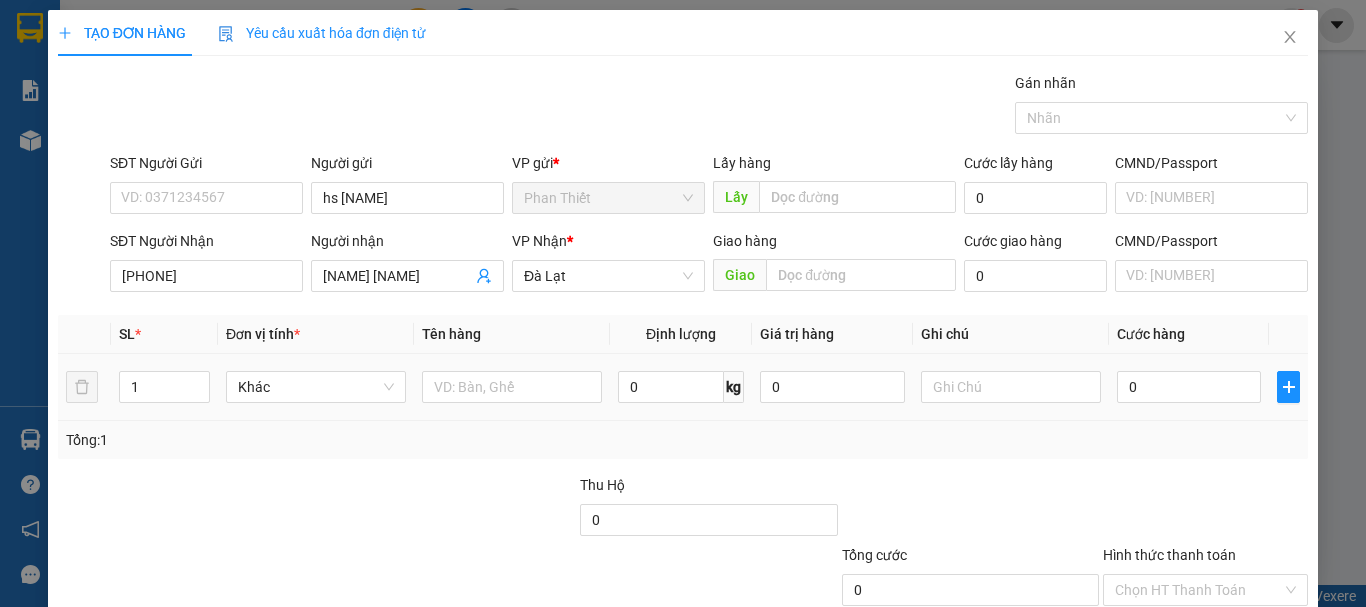 click at bounding box center (512, 387) 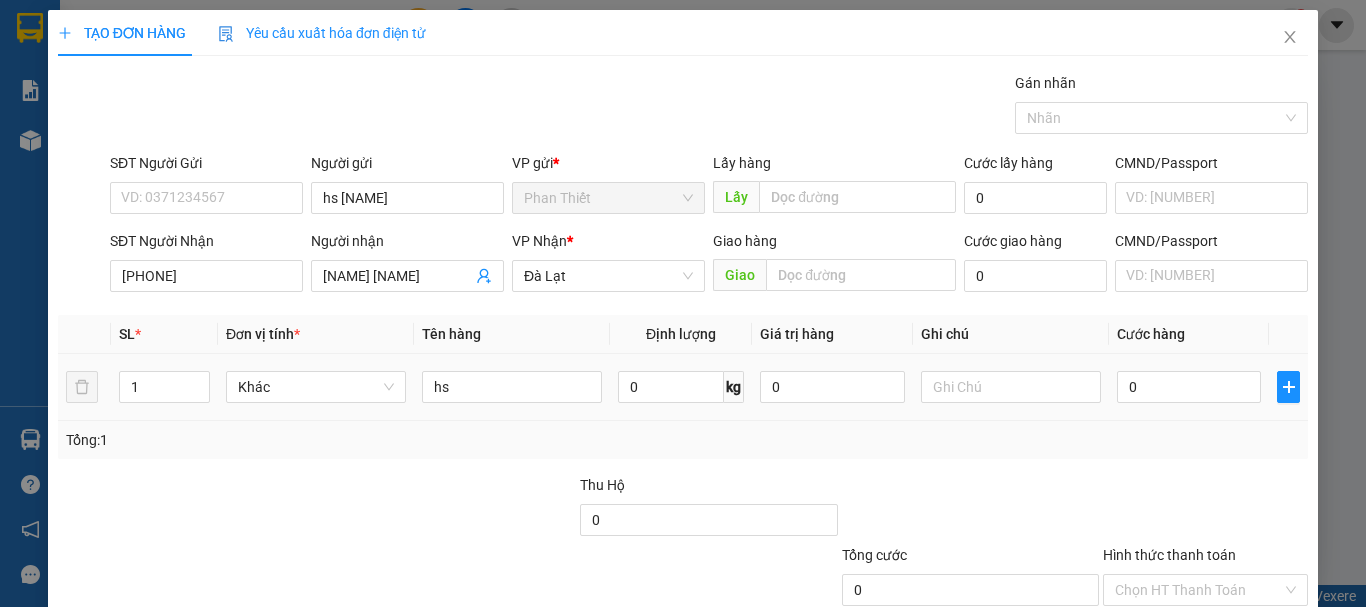 type on "hs" 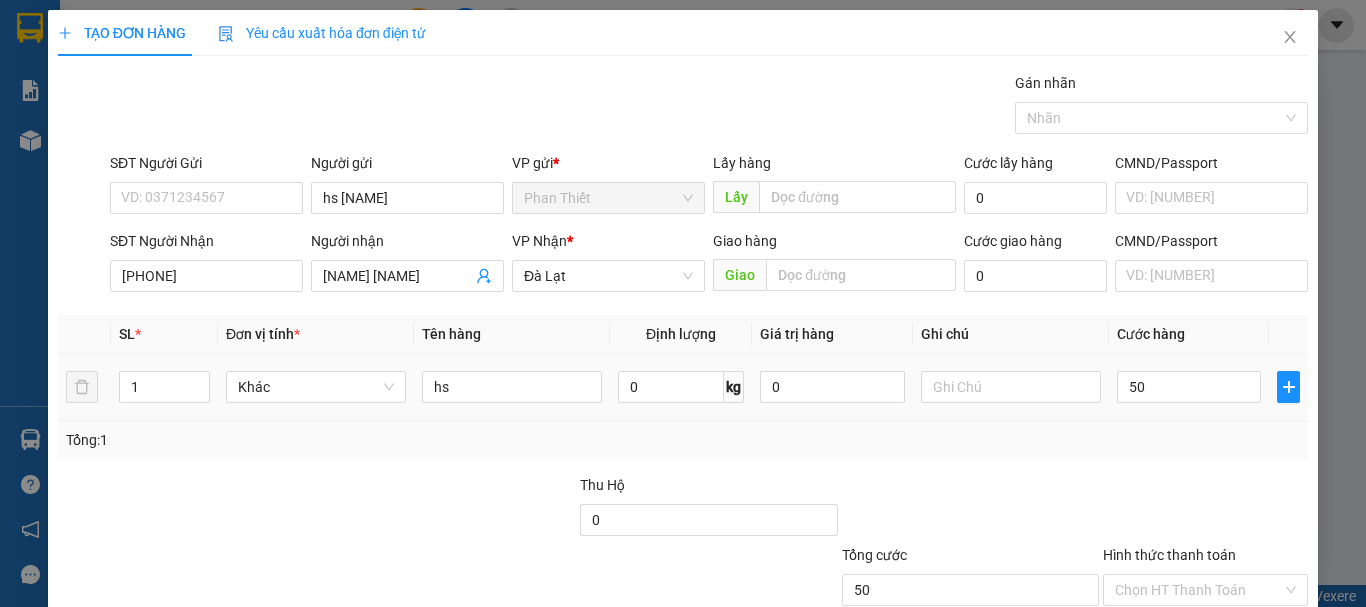 scroll, scrollTop: 133, scrollLeft: 0, axis: vertical 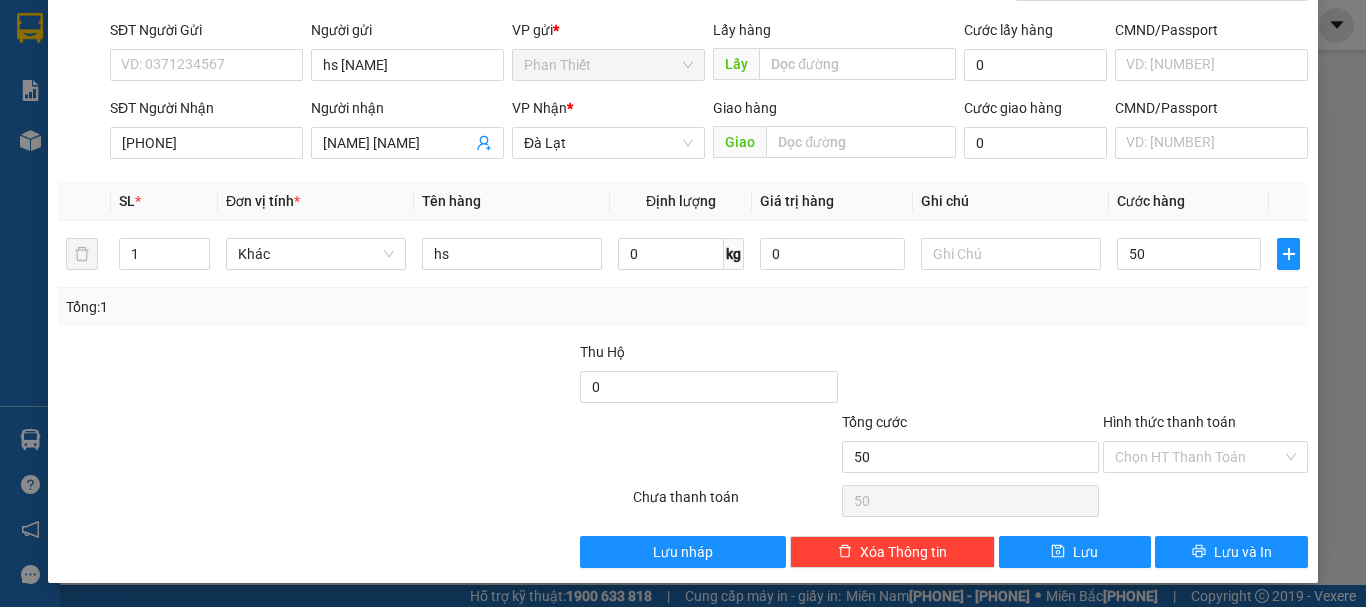 type on "50" 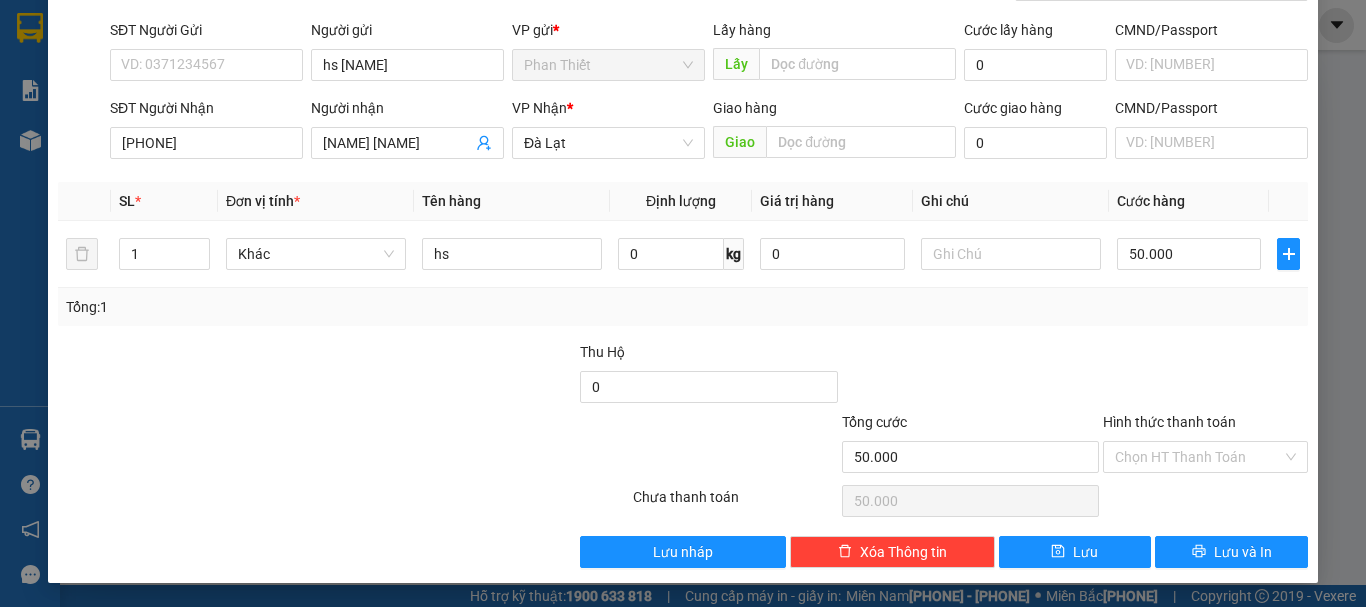 click on "Hình thức thanh toán" at bounding box center [1198, 457] 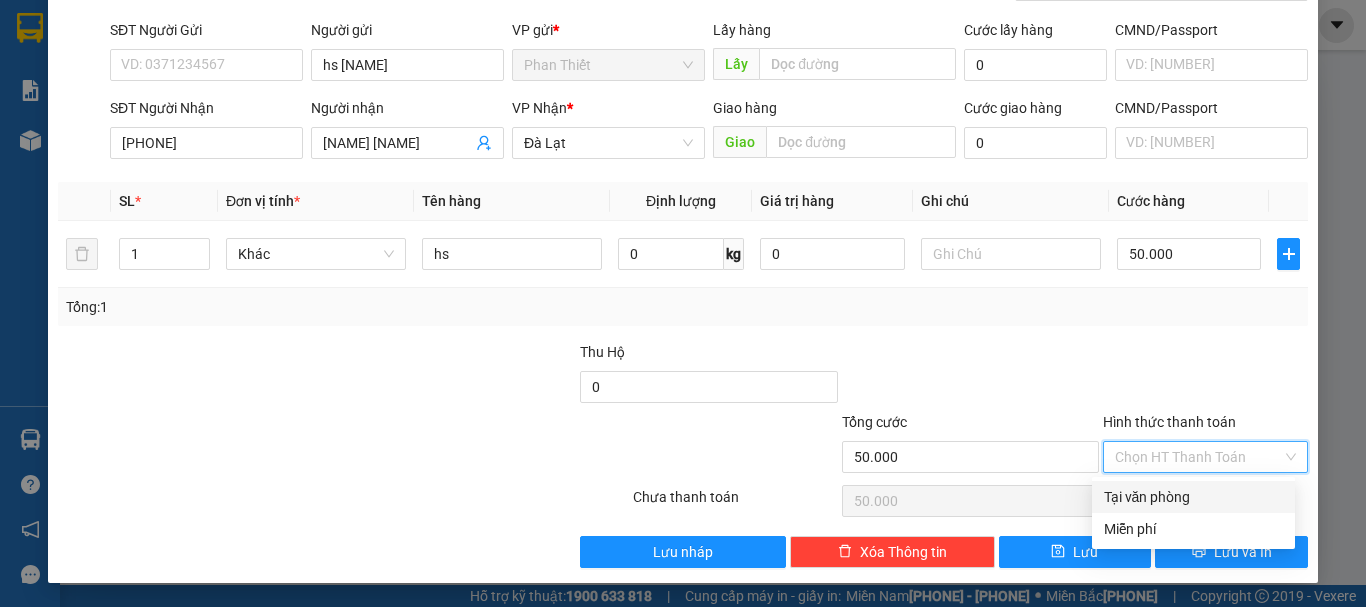 click on "Tại văn phòng" at bounding box center (1193, 497) 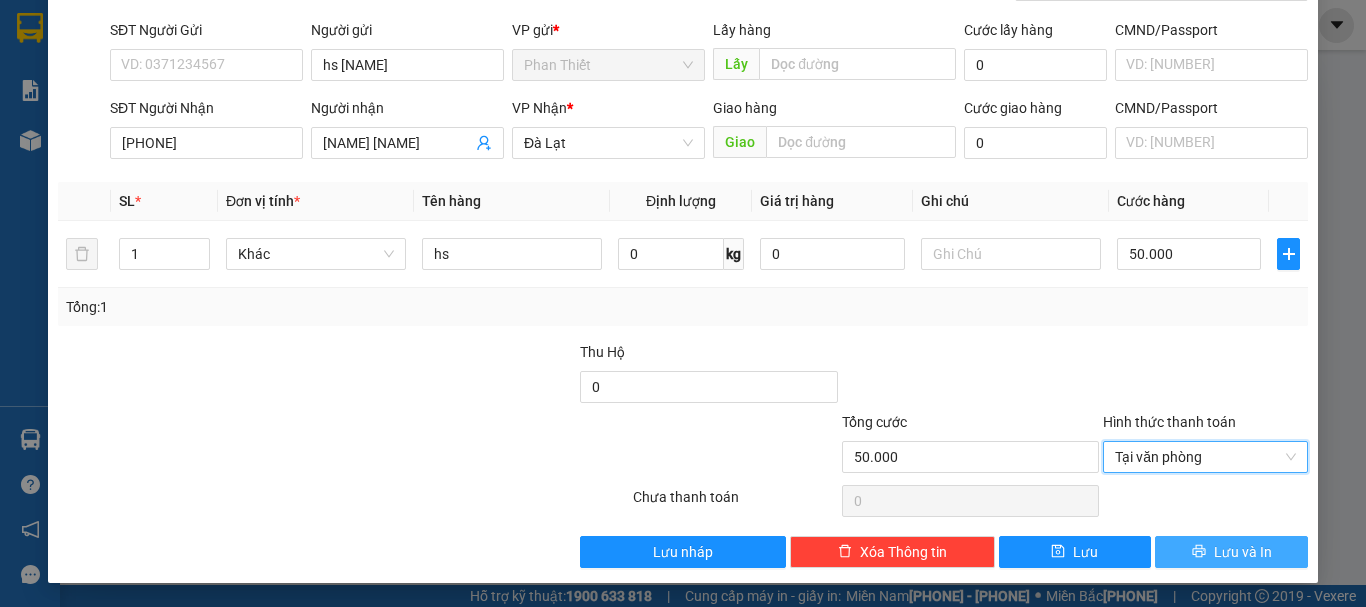 click at bounding box center (1198, 551) 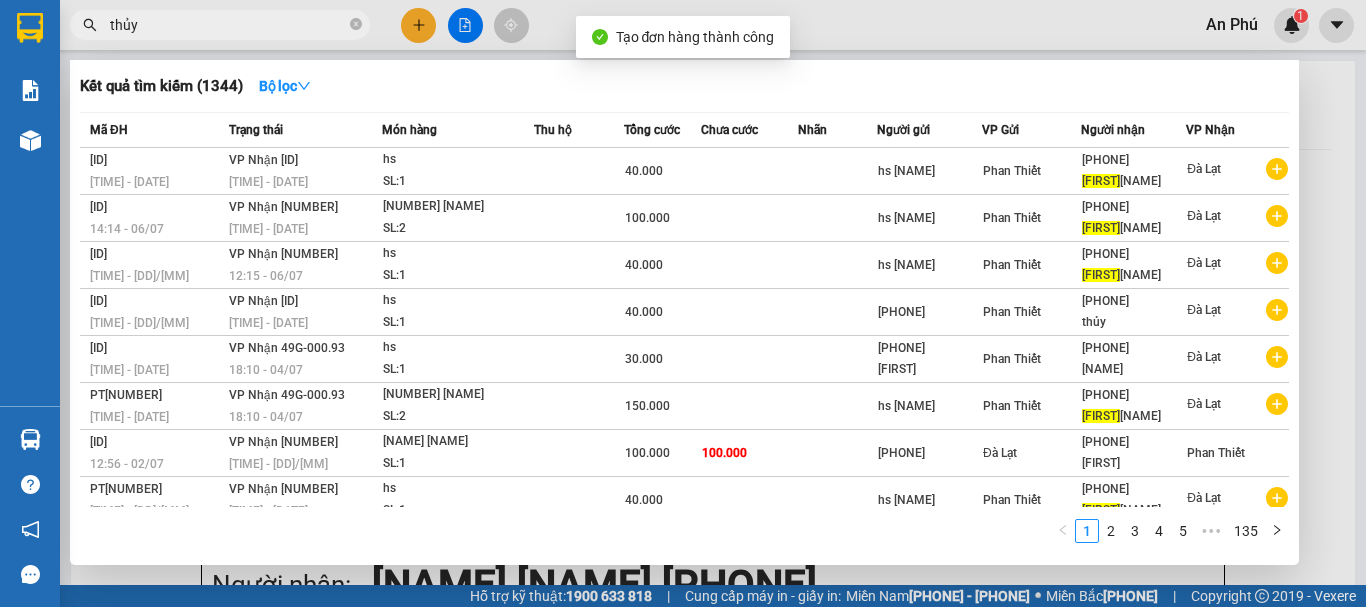 click at bounding box center [683, 303] 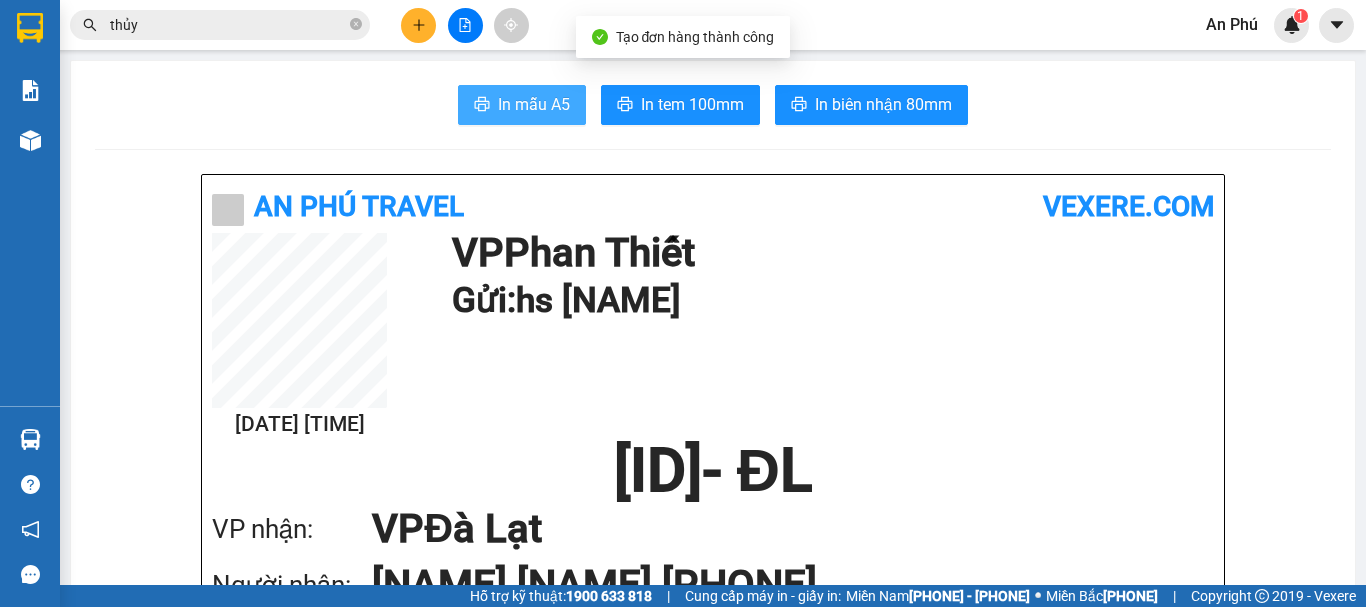click on "In mẫu A5" at bounding box center [534, 104] 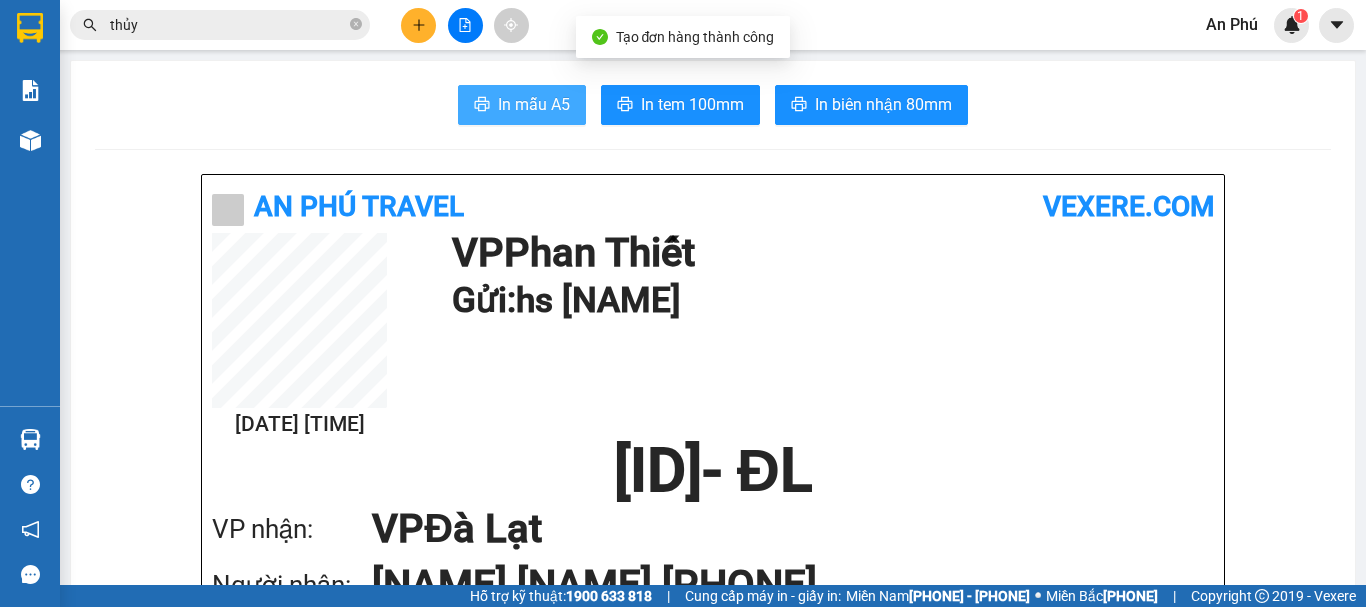 scroll, scrollTop: 0, scrollLeft: 0, axis: both 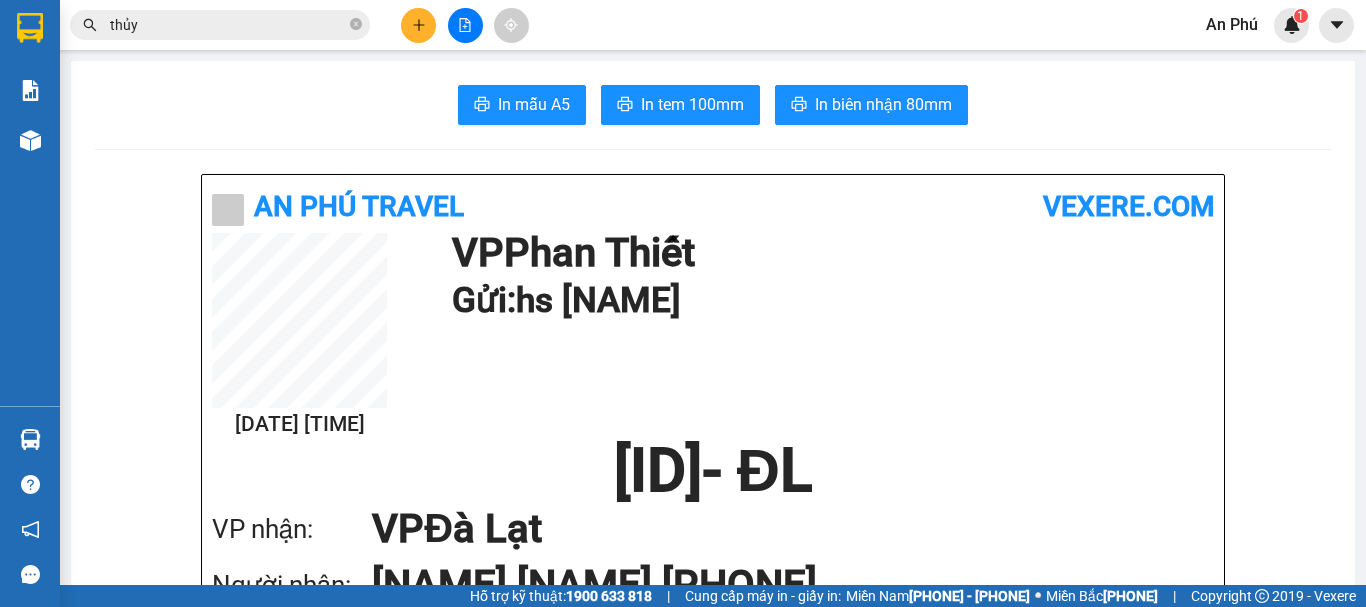 click at bounding box center [356, 24] 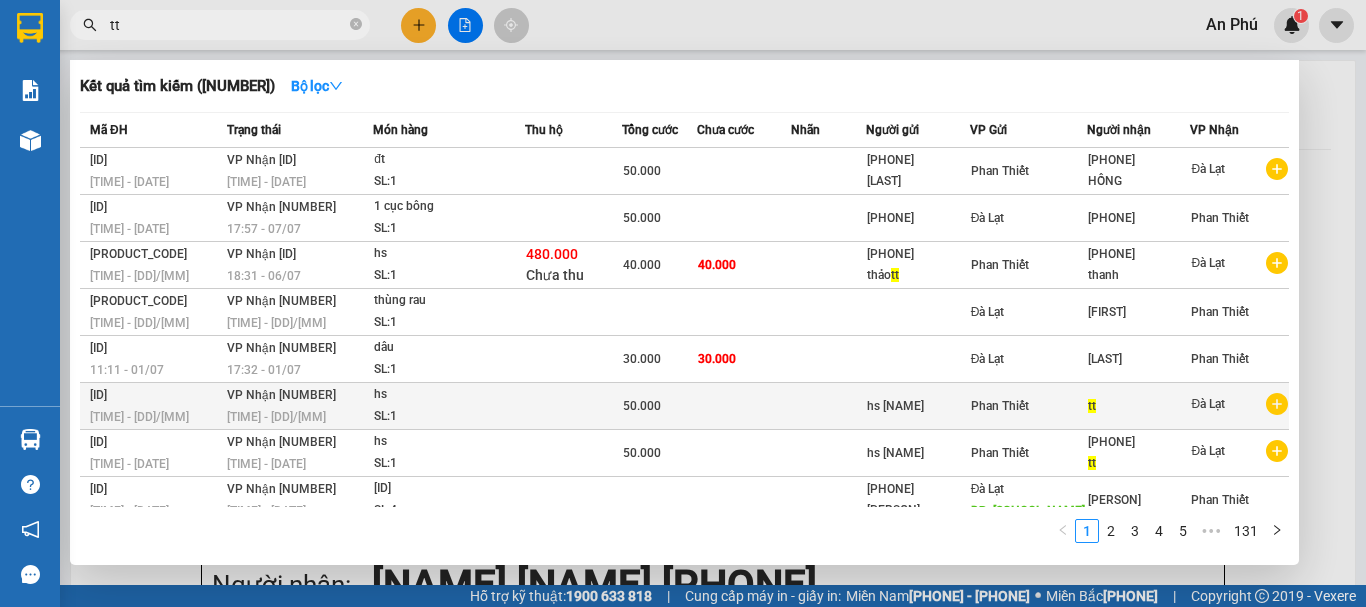 type on "tt" 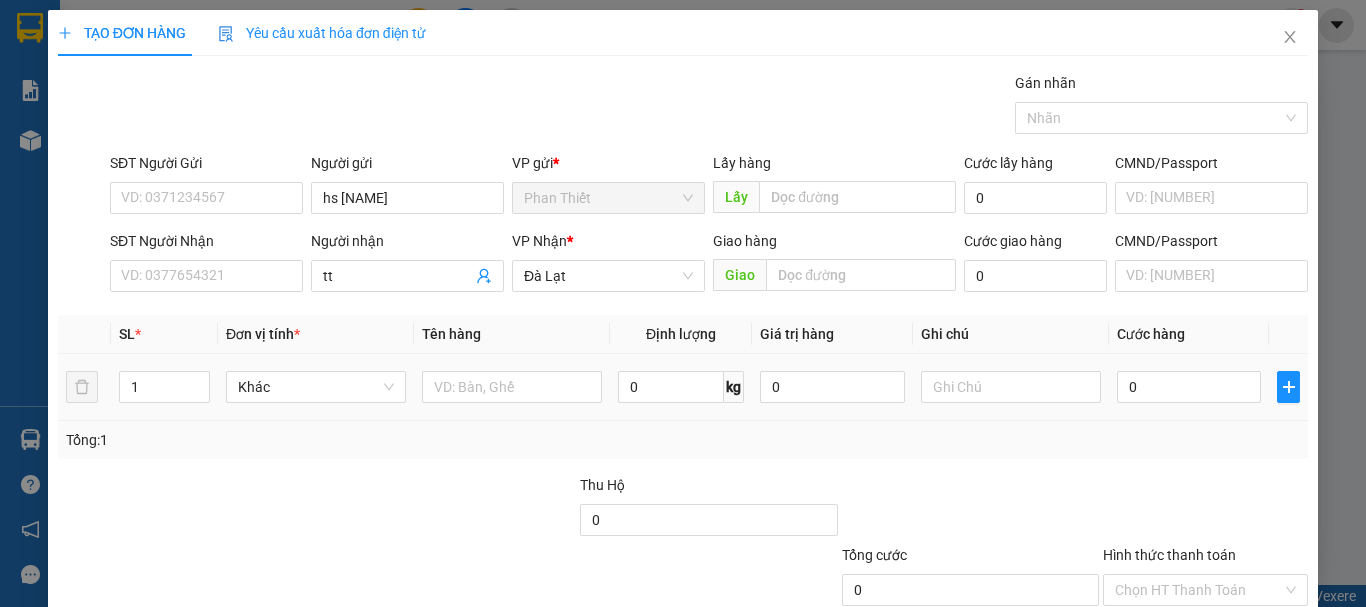 click at bounding box center [512, 387] 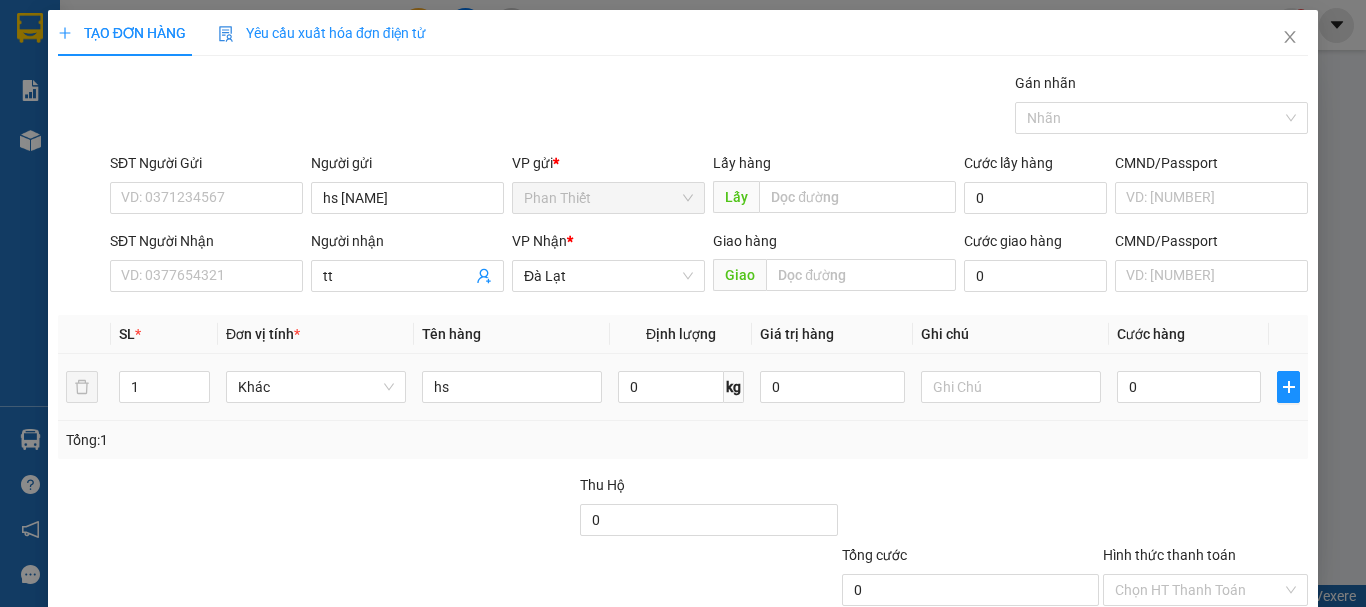 type on "hs" 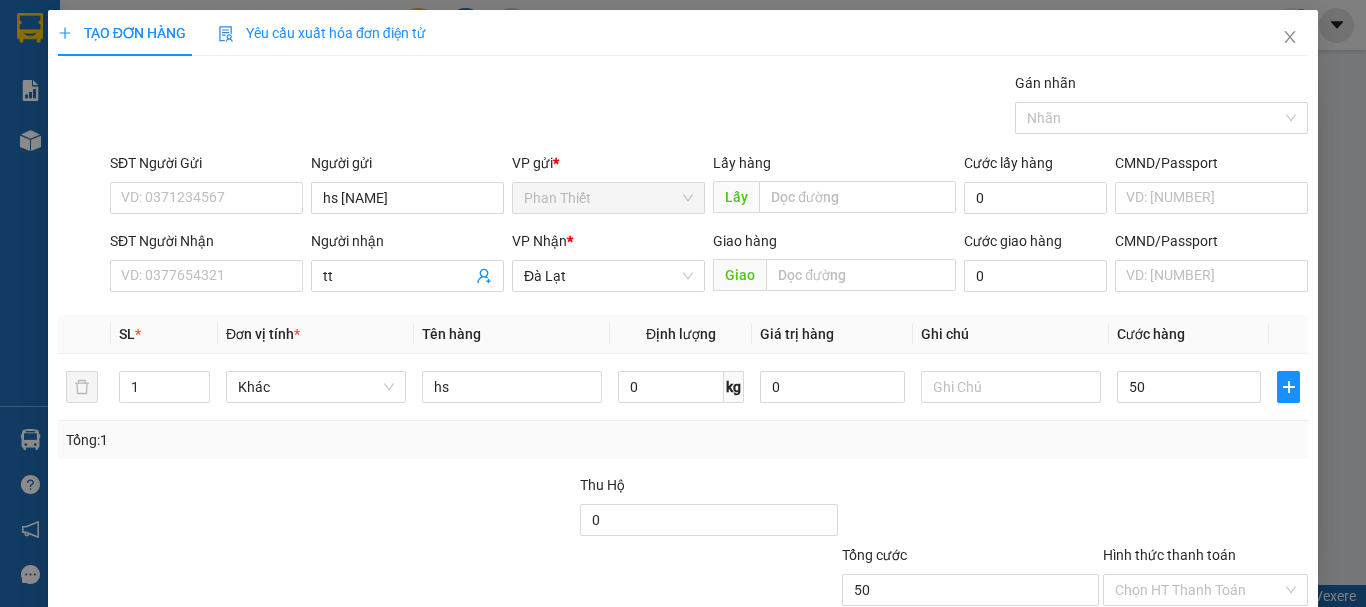 scroll, scrollTop: 133, scrollLeft: 0, axis: vertical 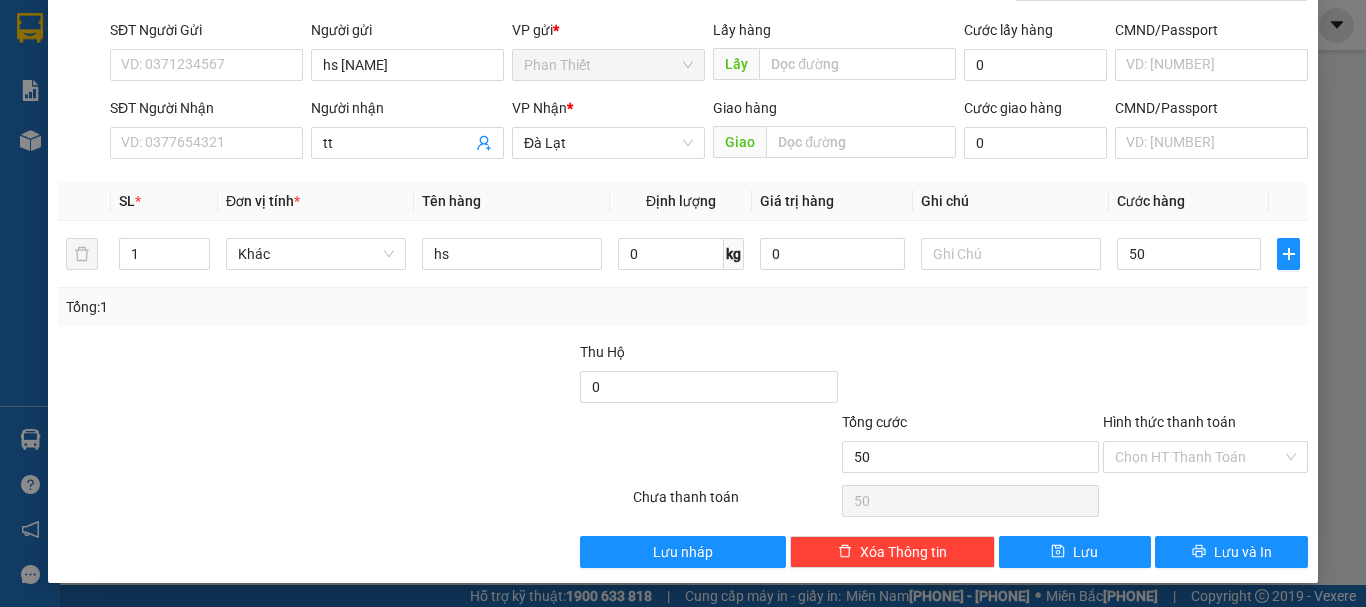 type on "50" 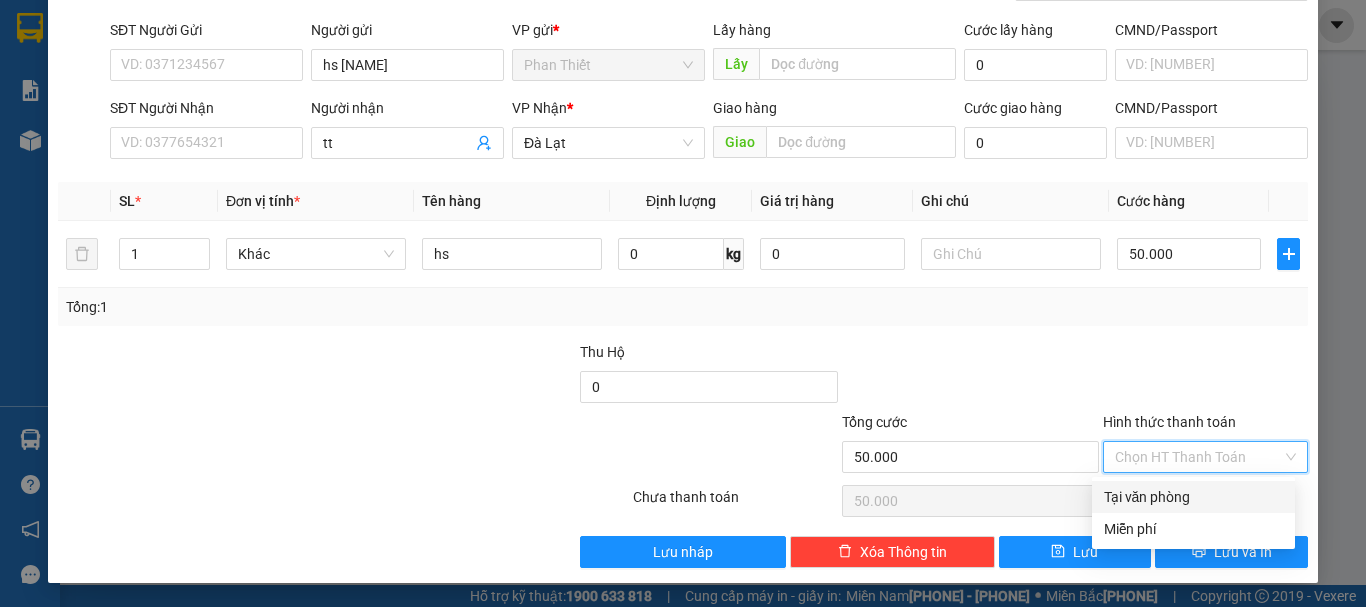 click on "Tại văn phòng" at bounding box center (1193, 497) 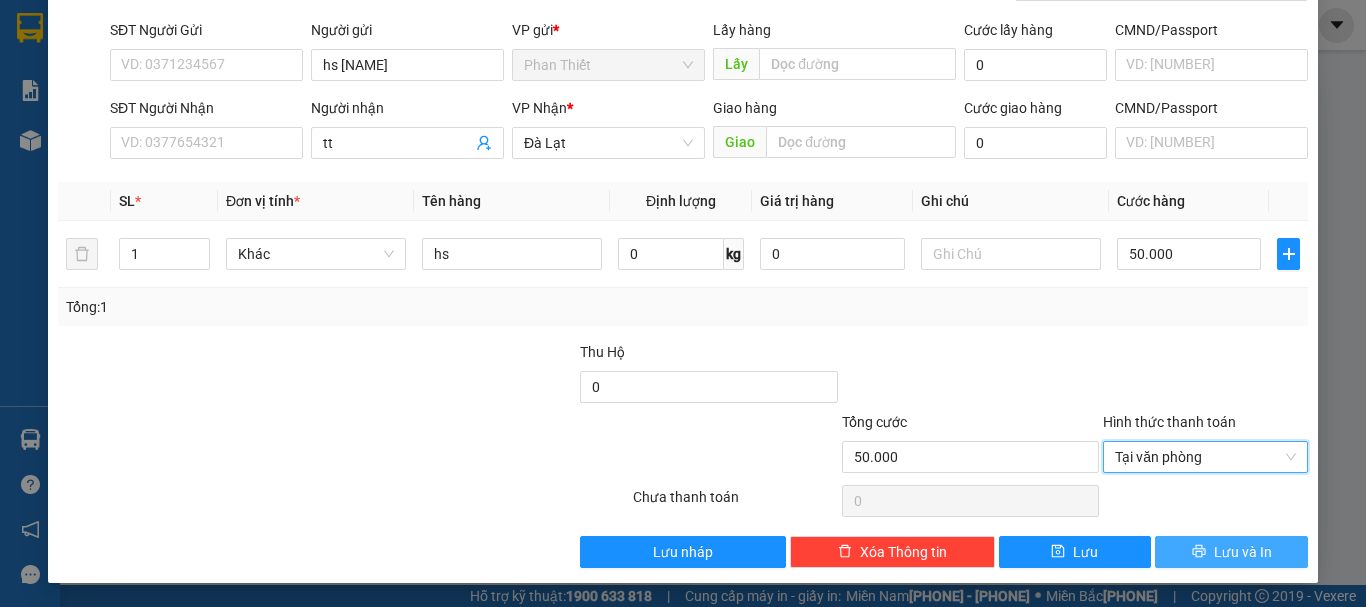click on "Lưu và In" at bounding box center [1231, 552] 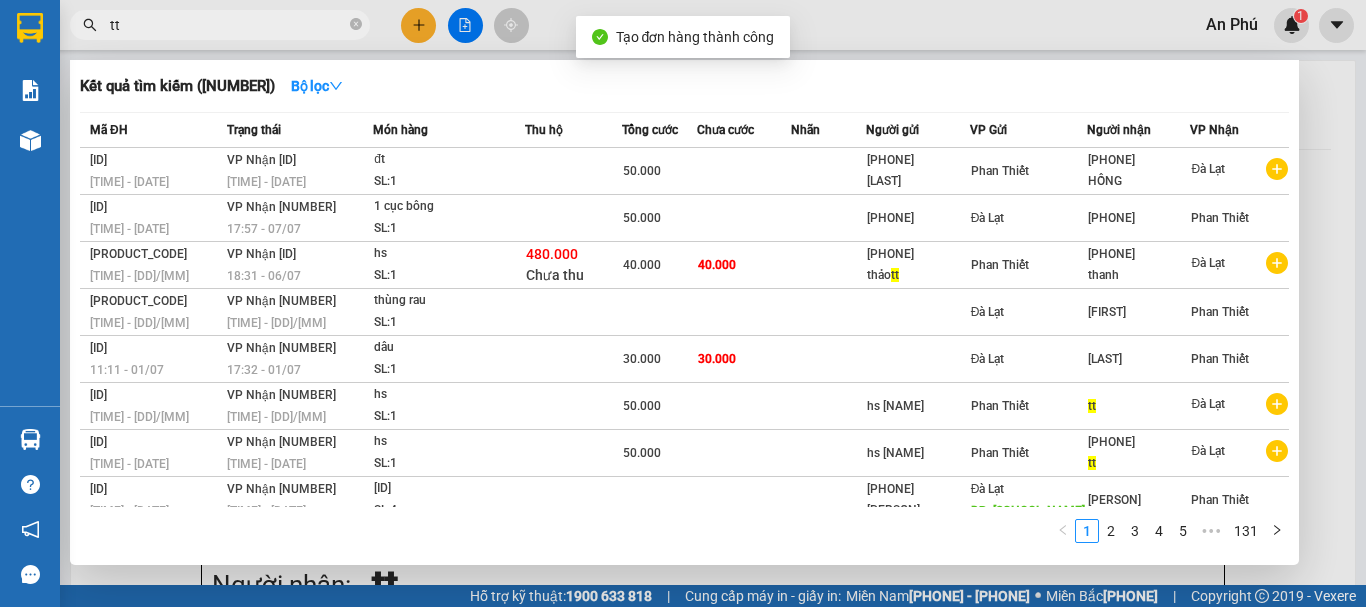 drag, startPoint x: 468, startPoint y: 26, endPoint x: 497, endPoint y: 34, distance: 30.083218 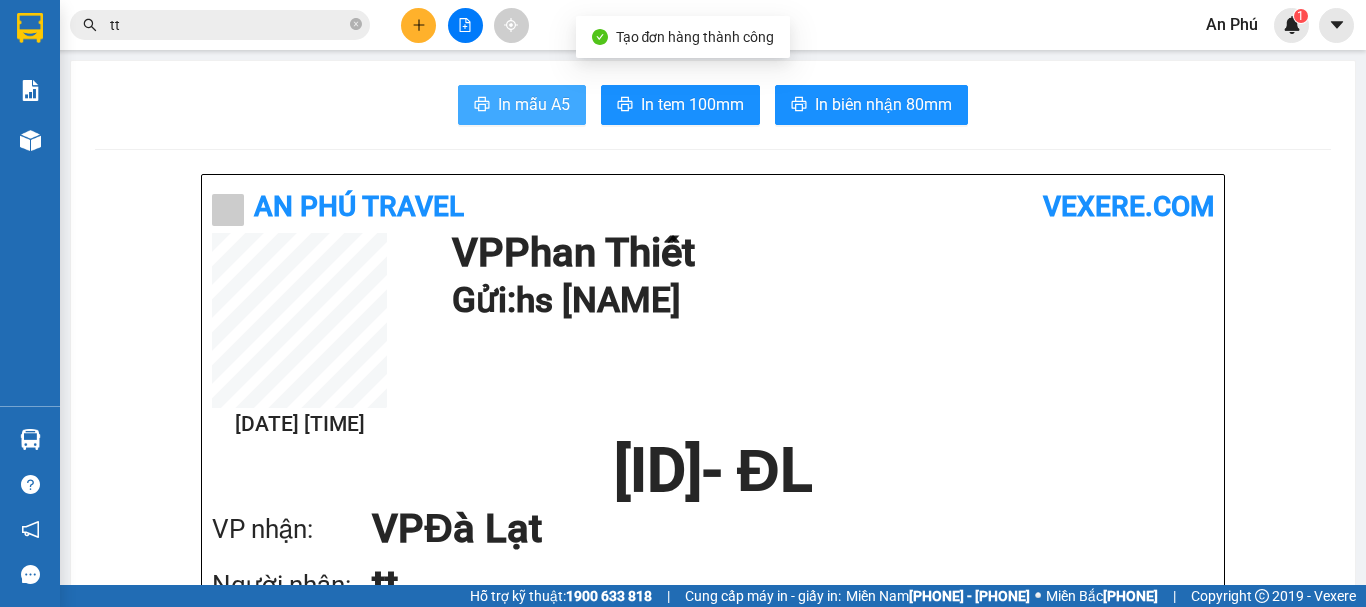 click on "In mẫu A5" at bounding box center [534, 104] 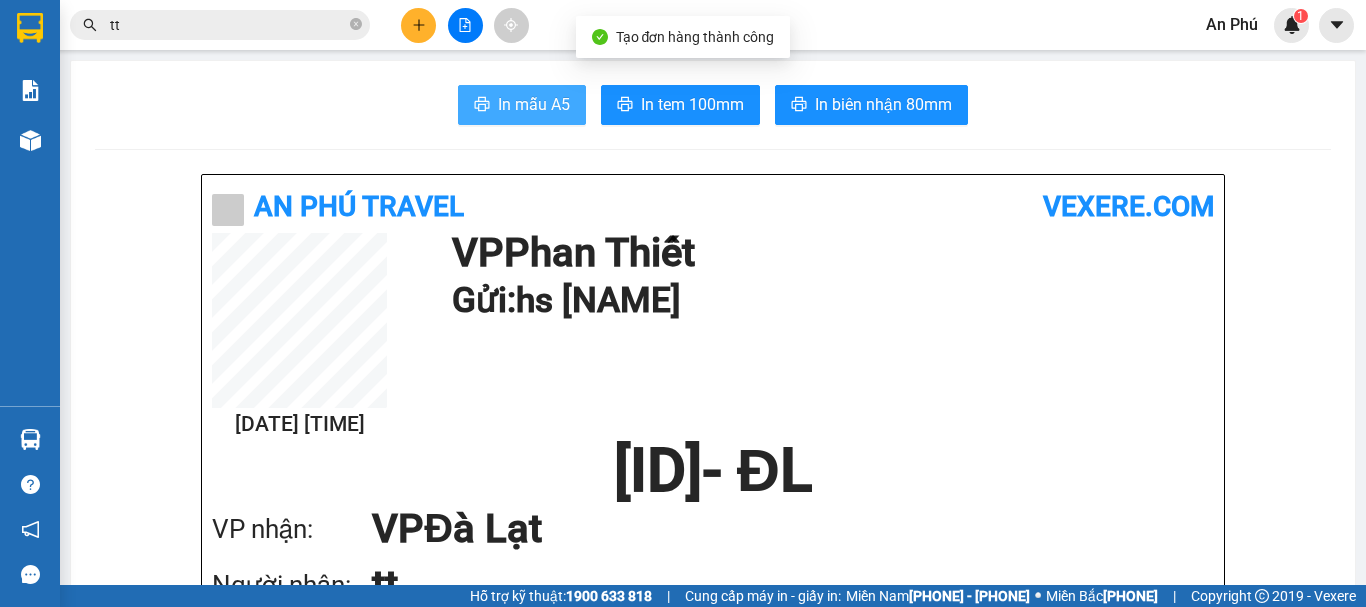 scroll, scrollTop: 0, scrollLeft: 0, axis: both 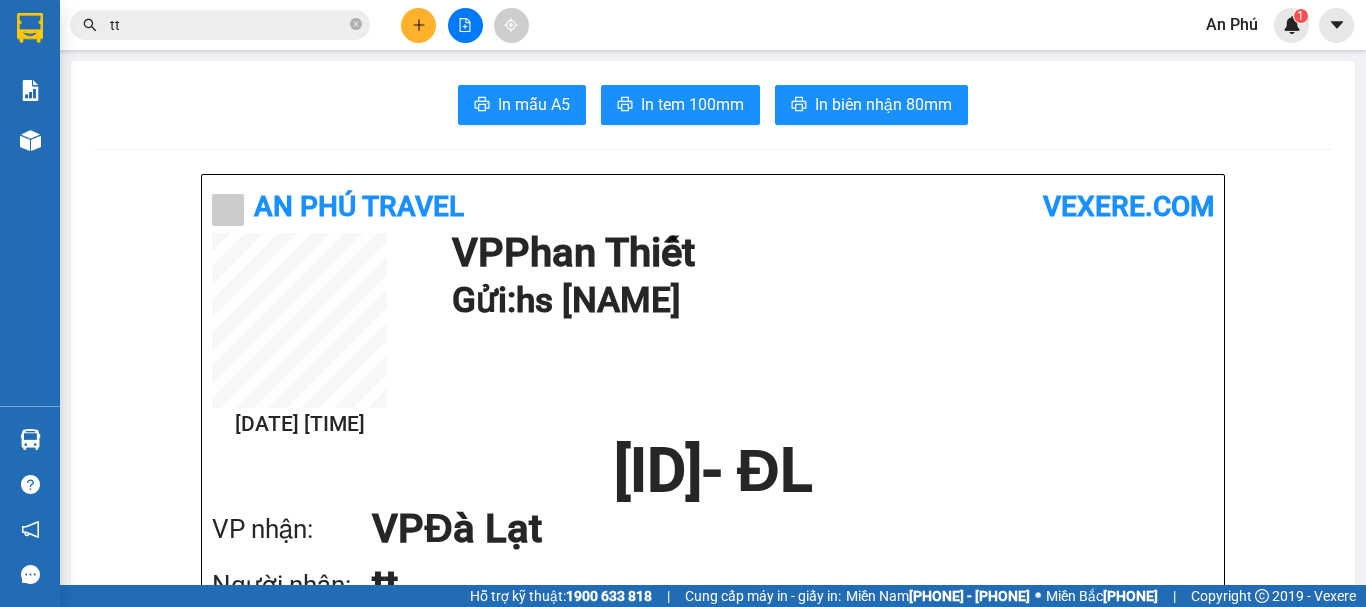 click at bounding box center (356, 25) 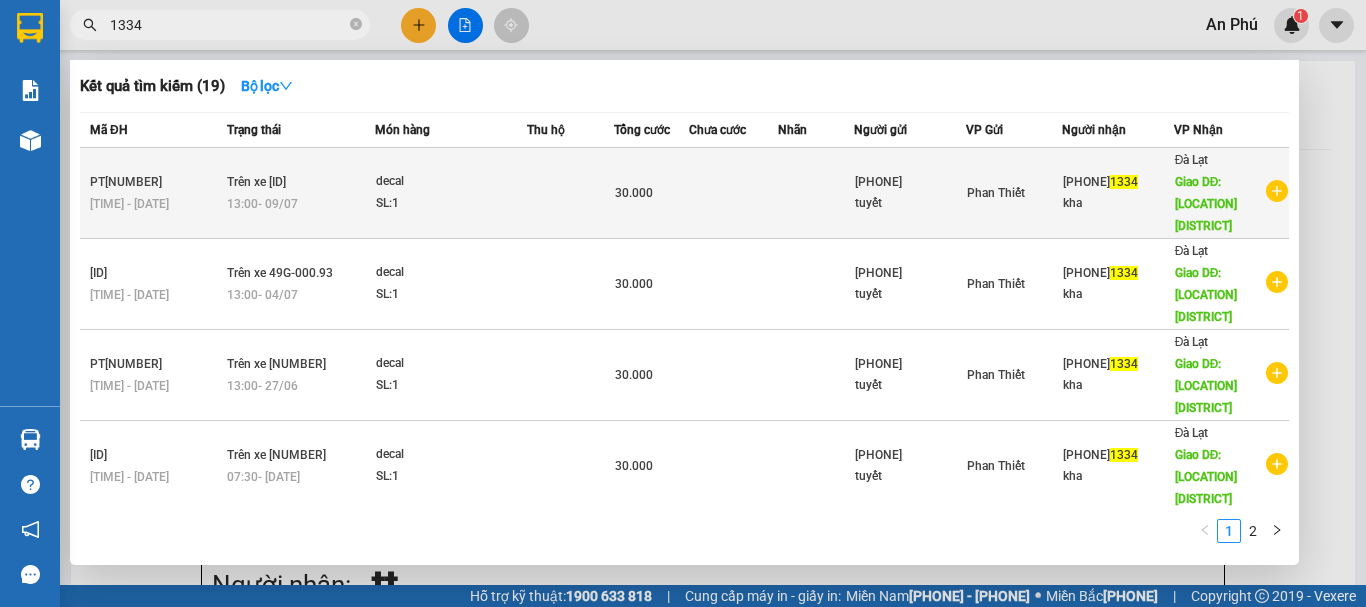 type on "1334" 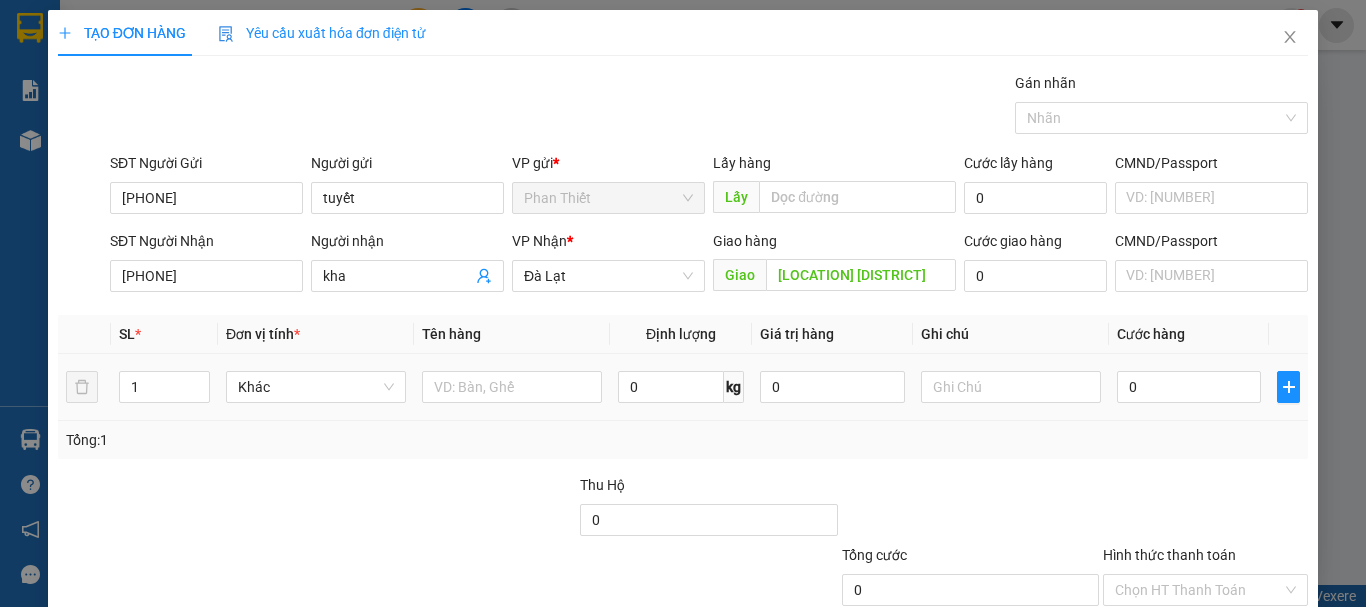 click at bounding box center (512, 387) 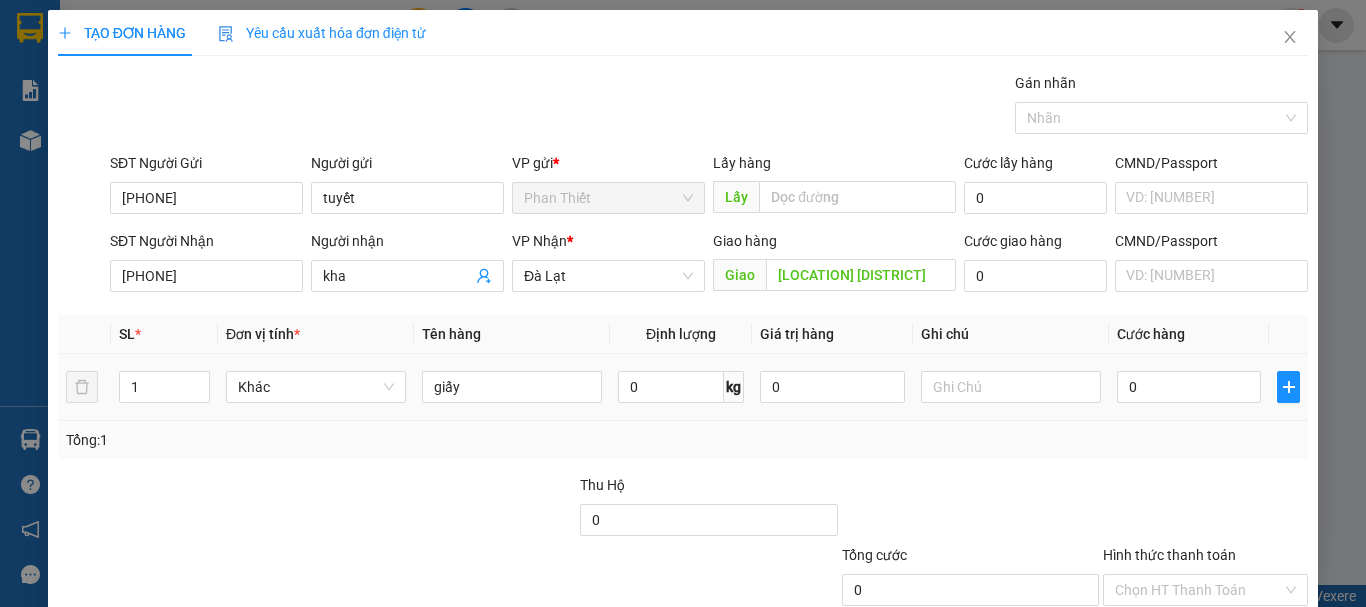 type on "giấy" 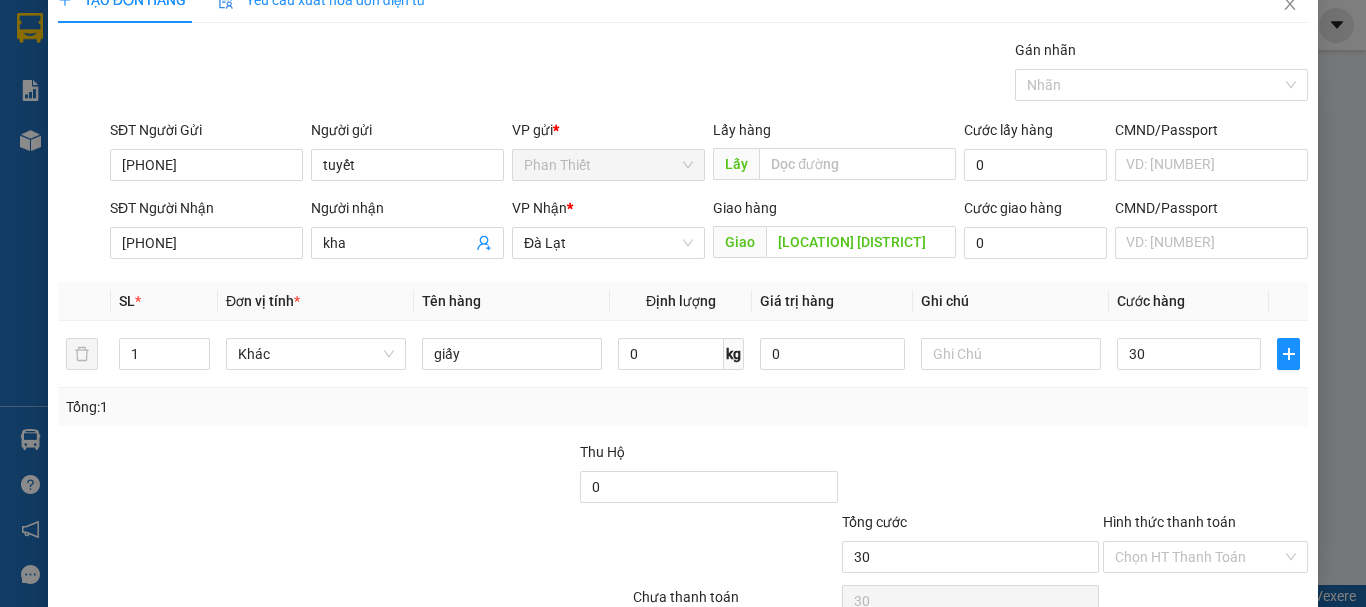 scroll, scrollTop: 133, scrollLeft: 0, axis: vertical 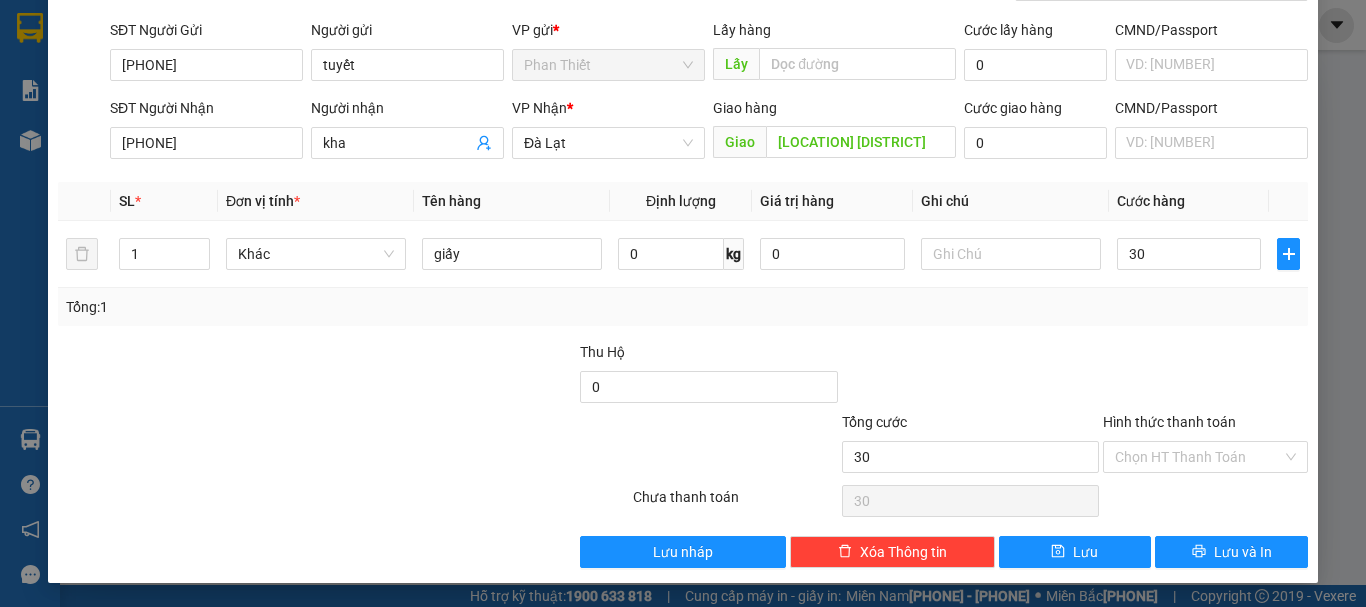 type on "30" 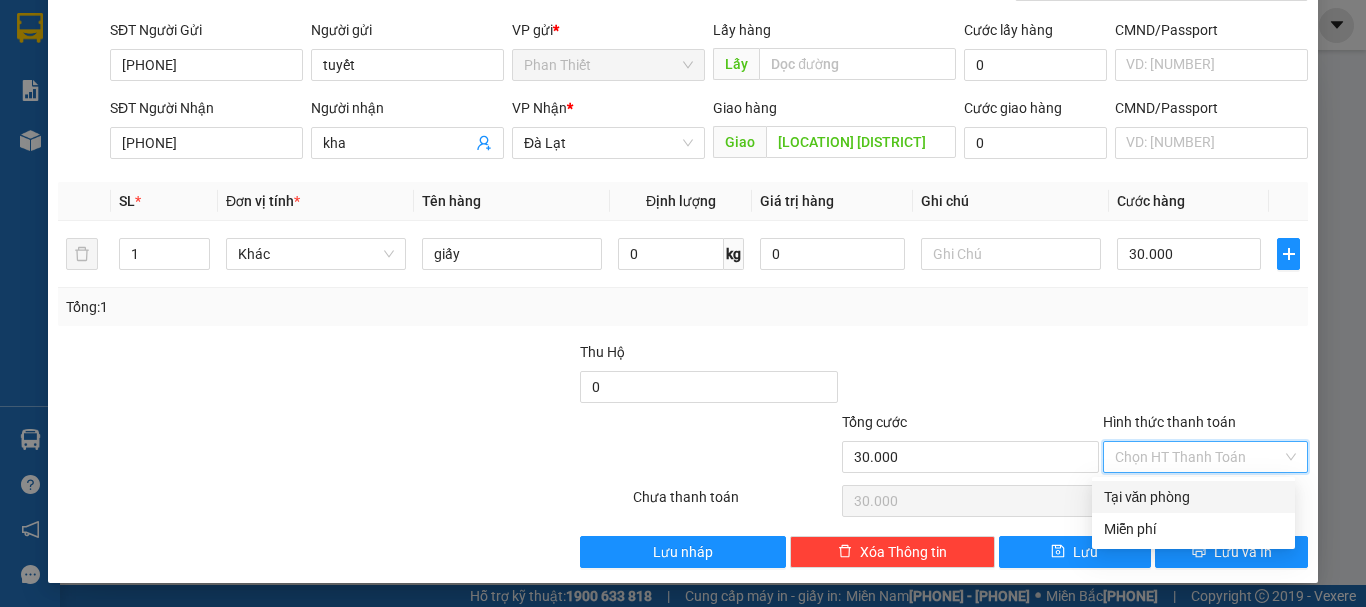 drag, startPoint x: 1147, startPoint y: 491, endPoint x: 1203, endPoint y: 384, distance: 120.76837 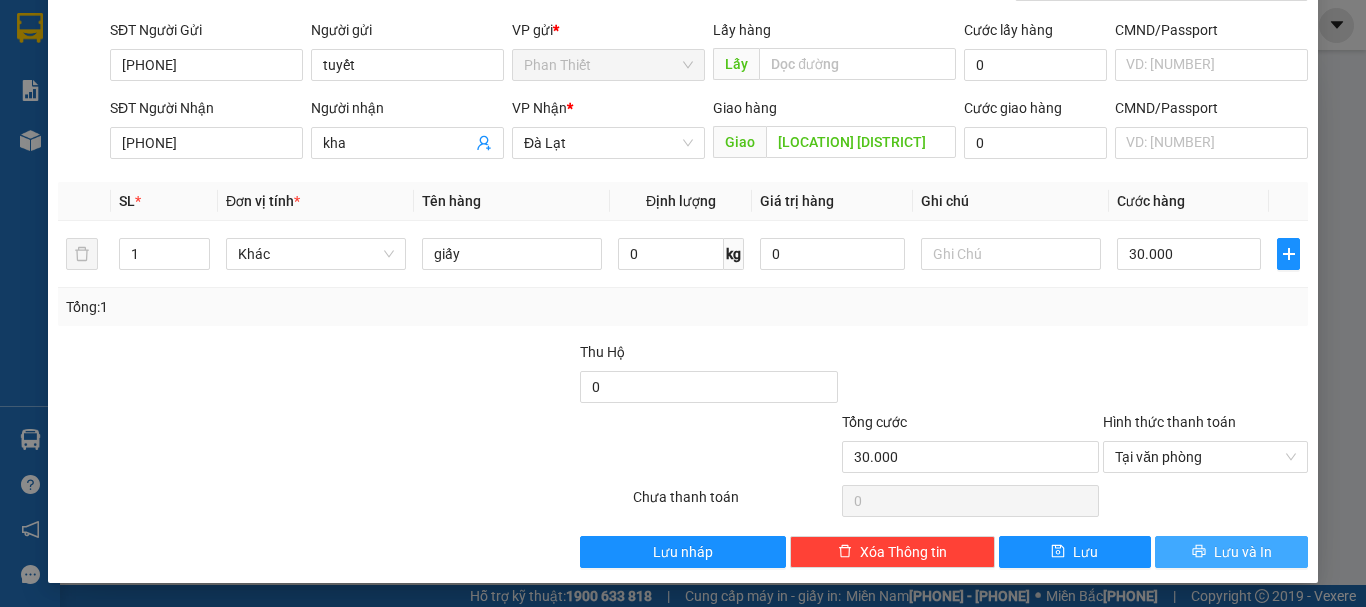 click on "Lưu và In" at bounding box center [1243, 552] 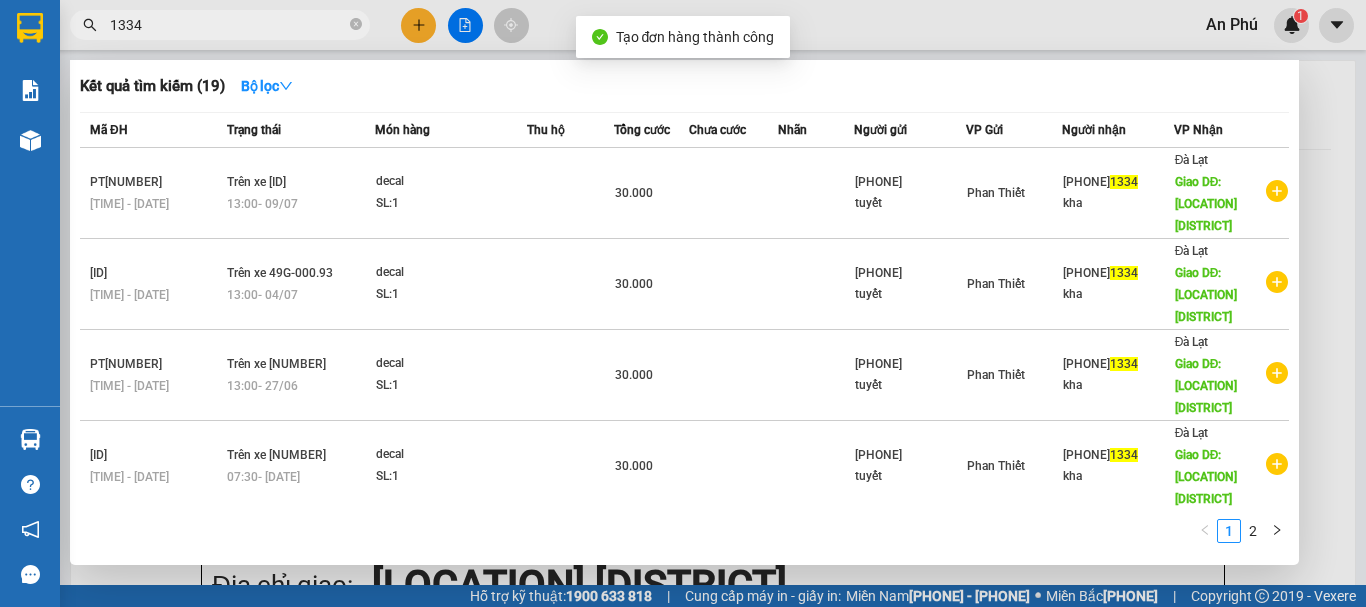 click at bounding box center (356, 24) 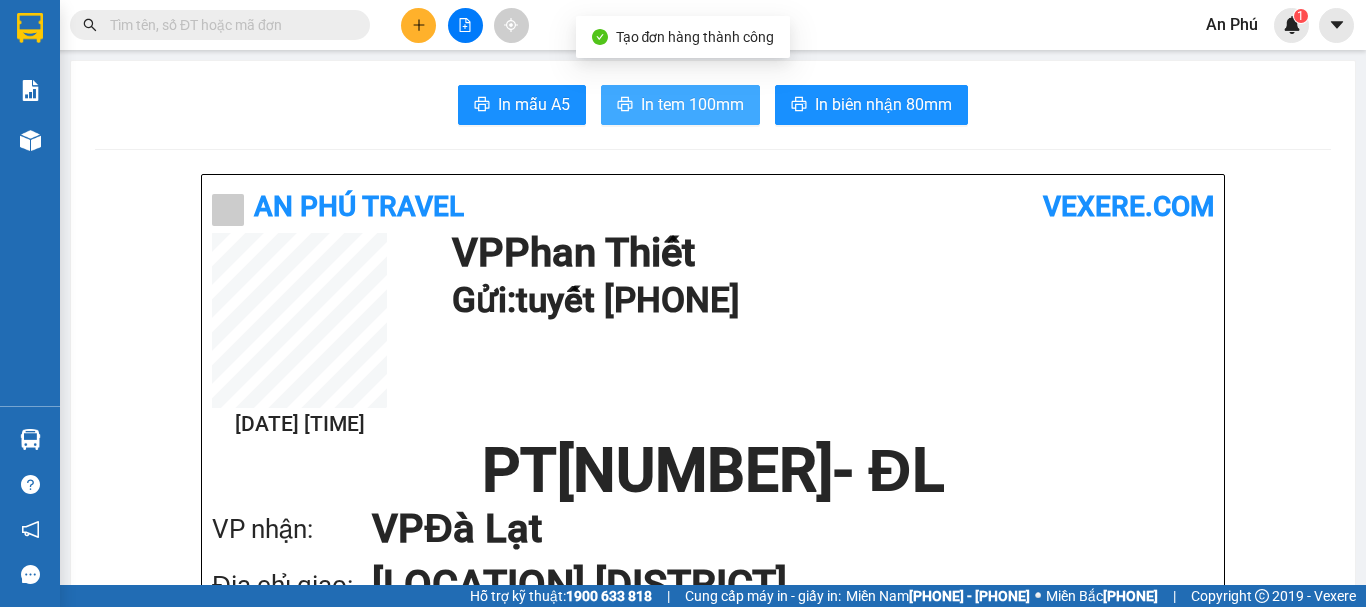 click on "In tem 100mm" at bounding box center (534, 104) 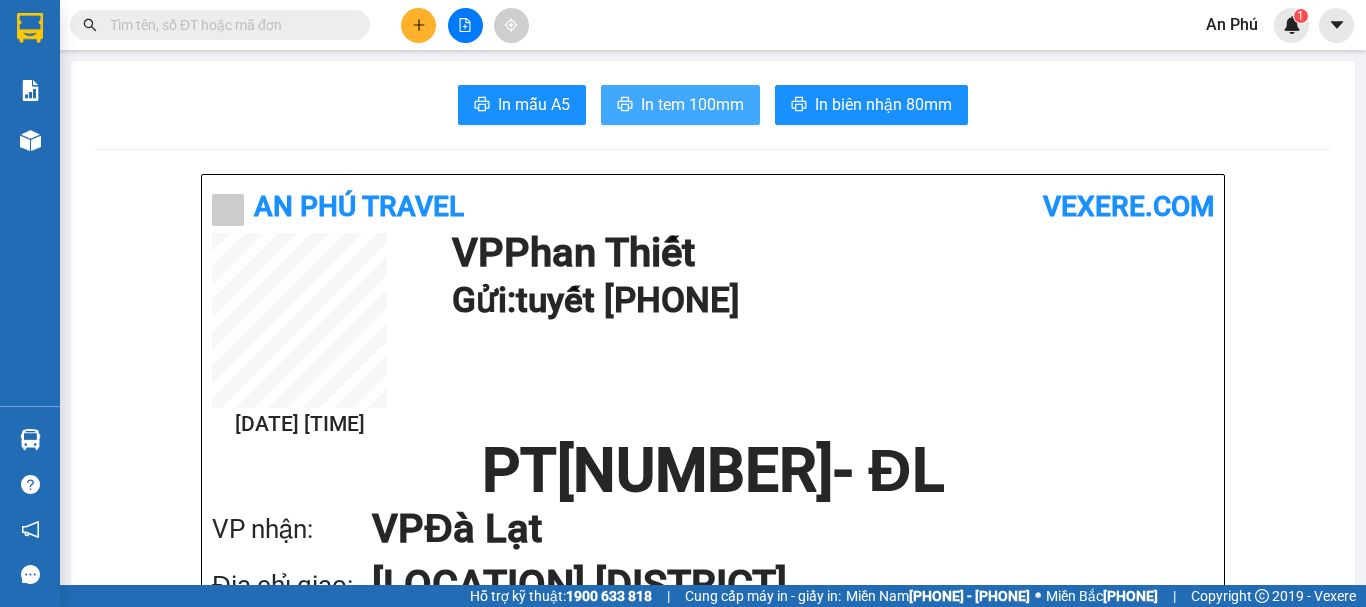 scroll, scrollTop: 0, scrollLeft: 0, axis: both 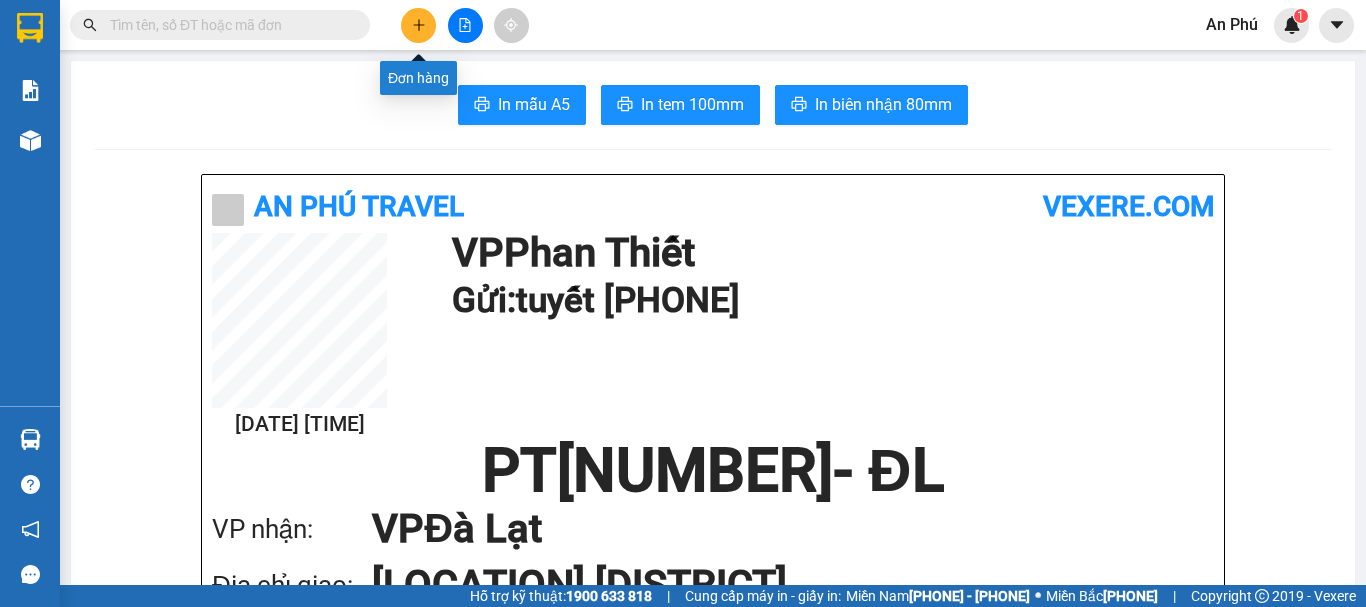 click at bounding box center (418, 25) 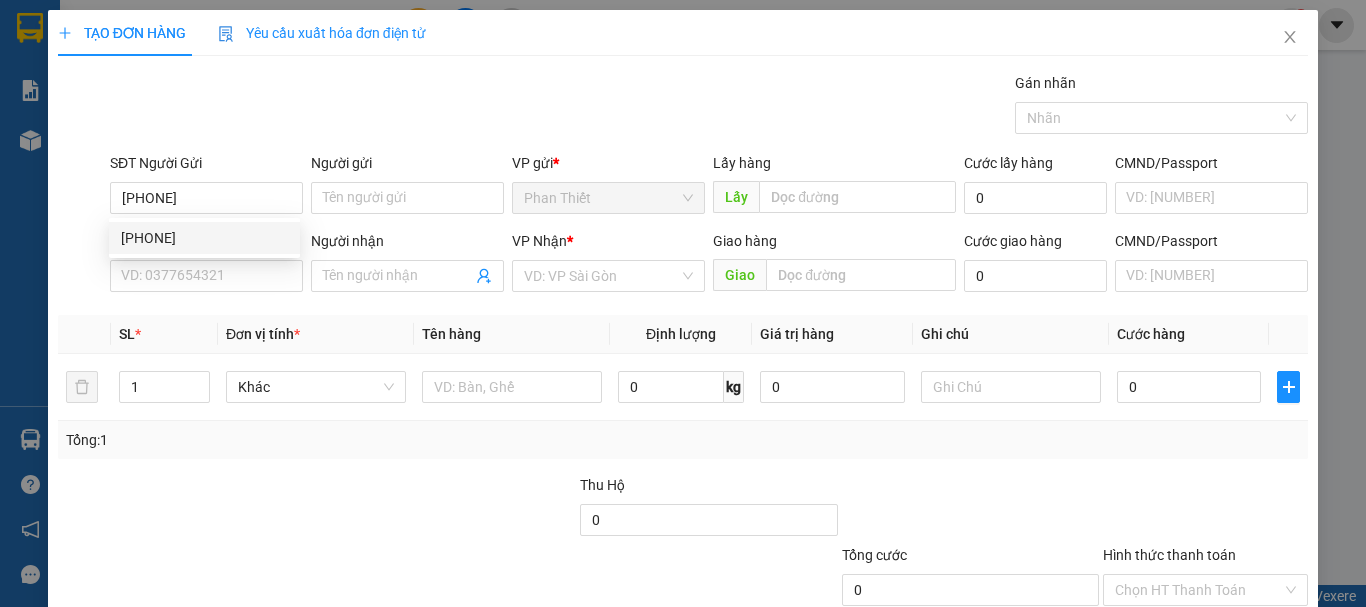 click on "[PHONE]" at bounding box center [204, 238] 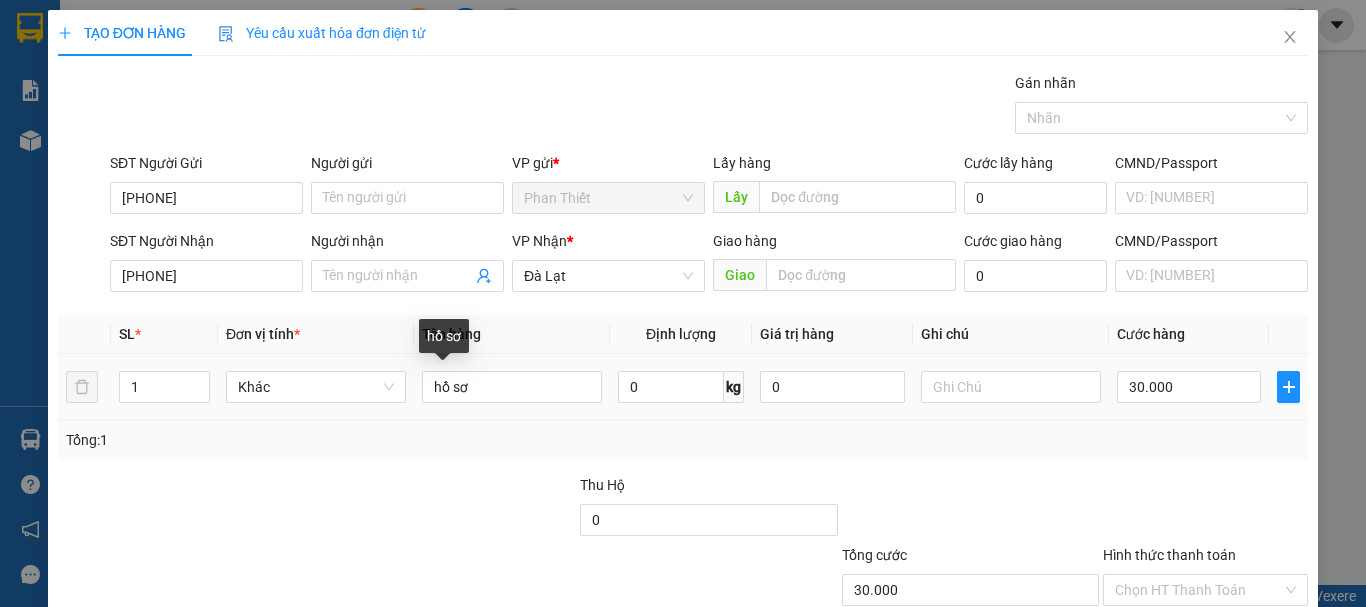 type on "[PHONE]" 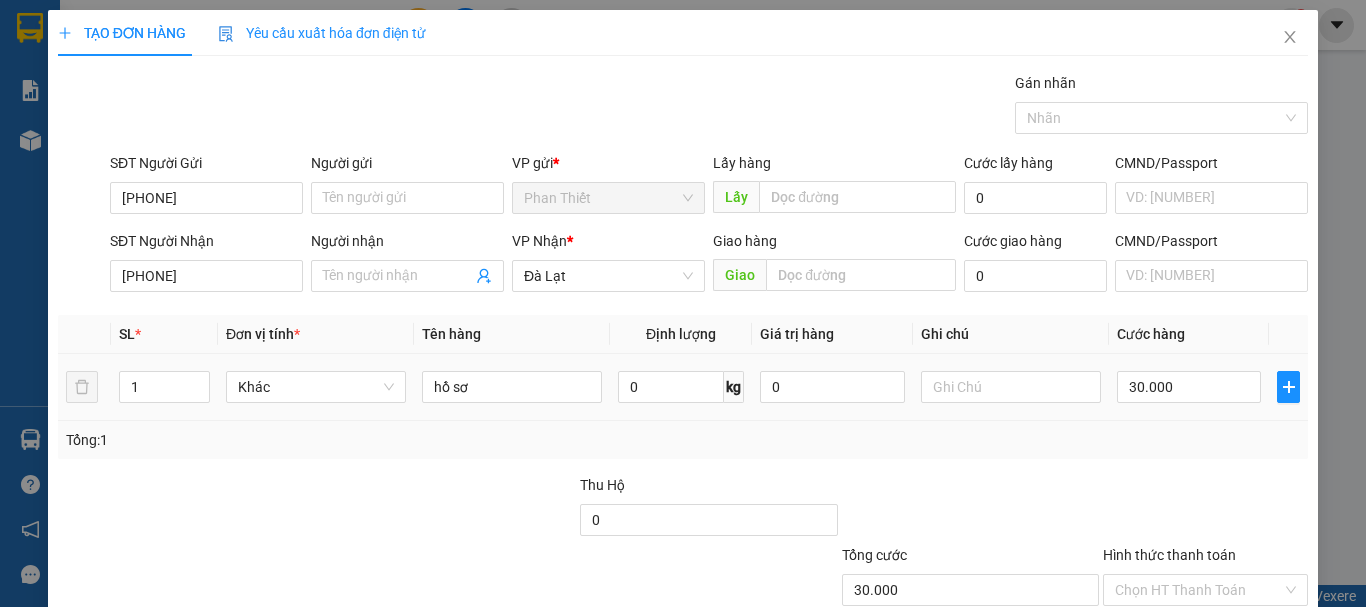 drag, startPoint x: 469, startPoint y: 390, endPoint x: 416, endPoint y: 408, distance: 55.97321 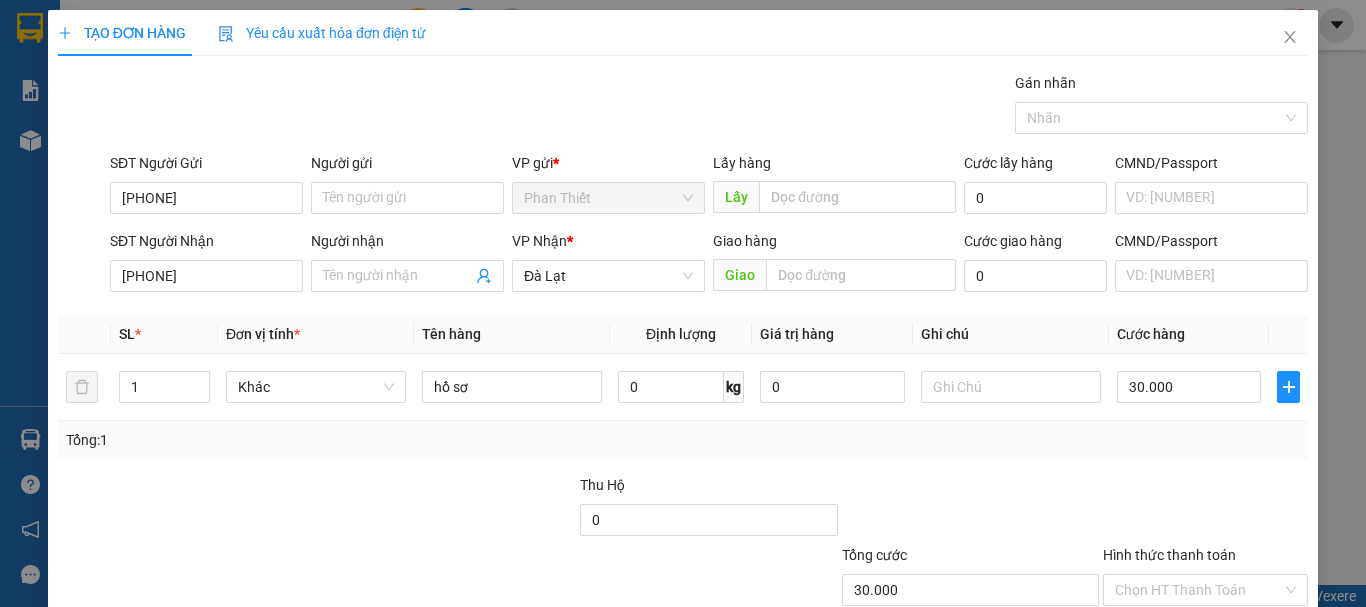 click on "Người nhận" at bounding box center [397, 276] 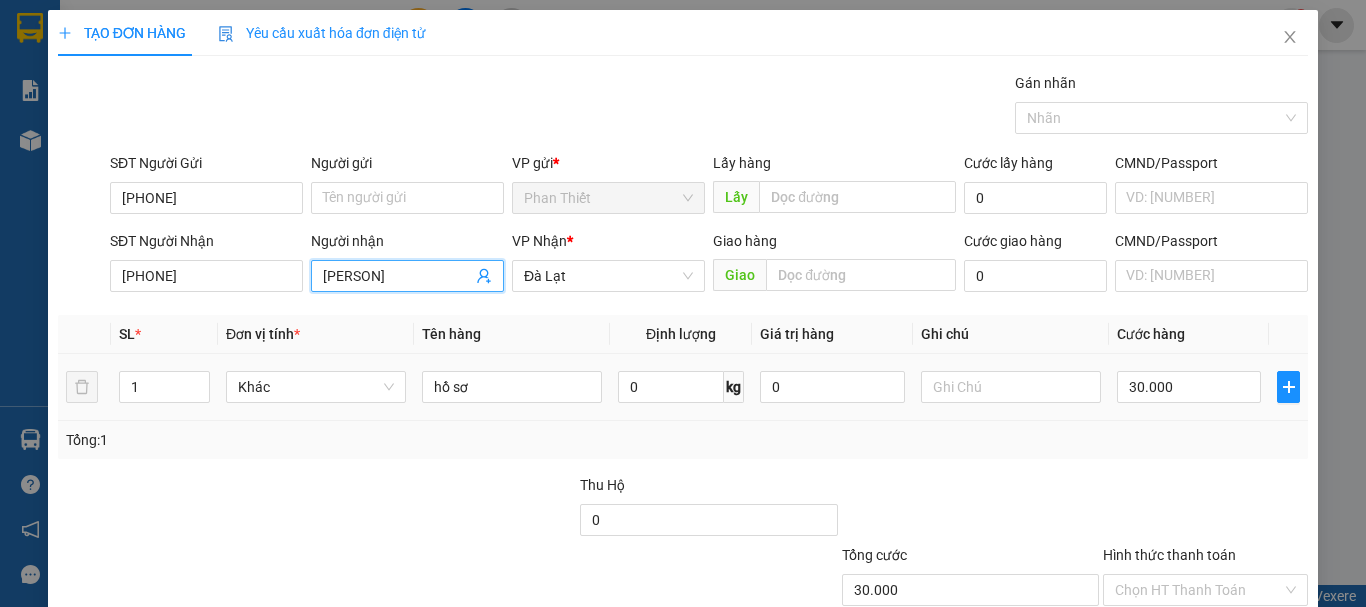 type on "[PERSON]" 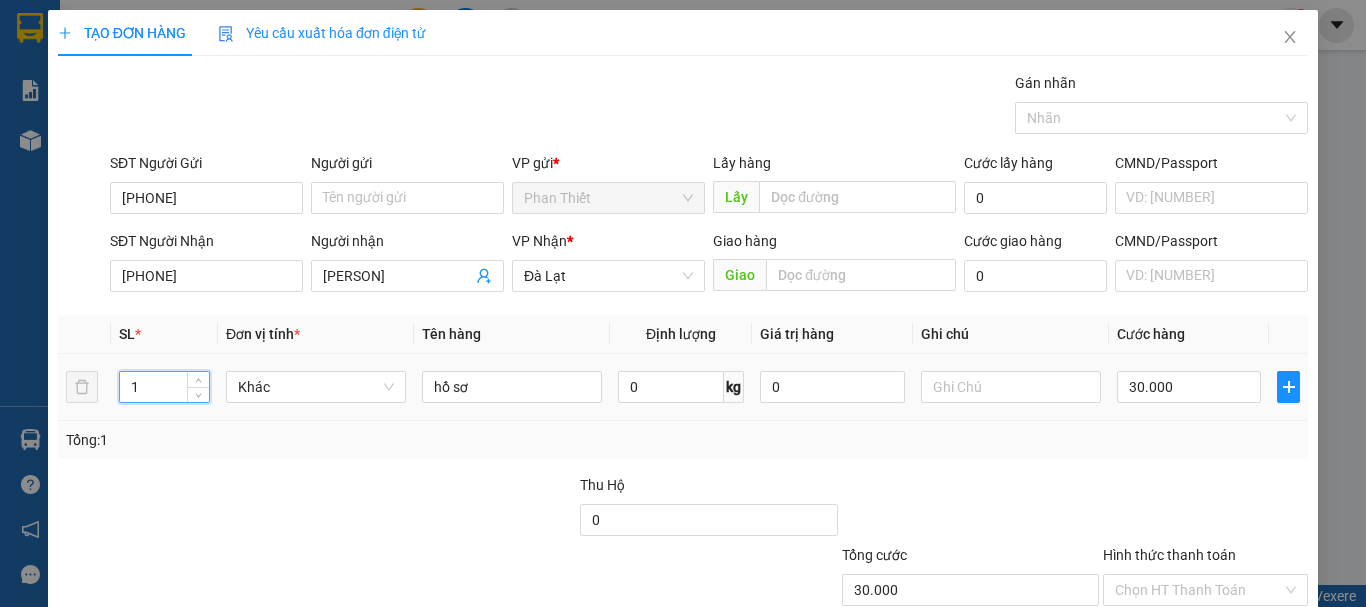 click on "1" at bounding box center [164, 387] 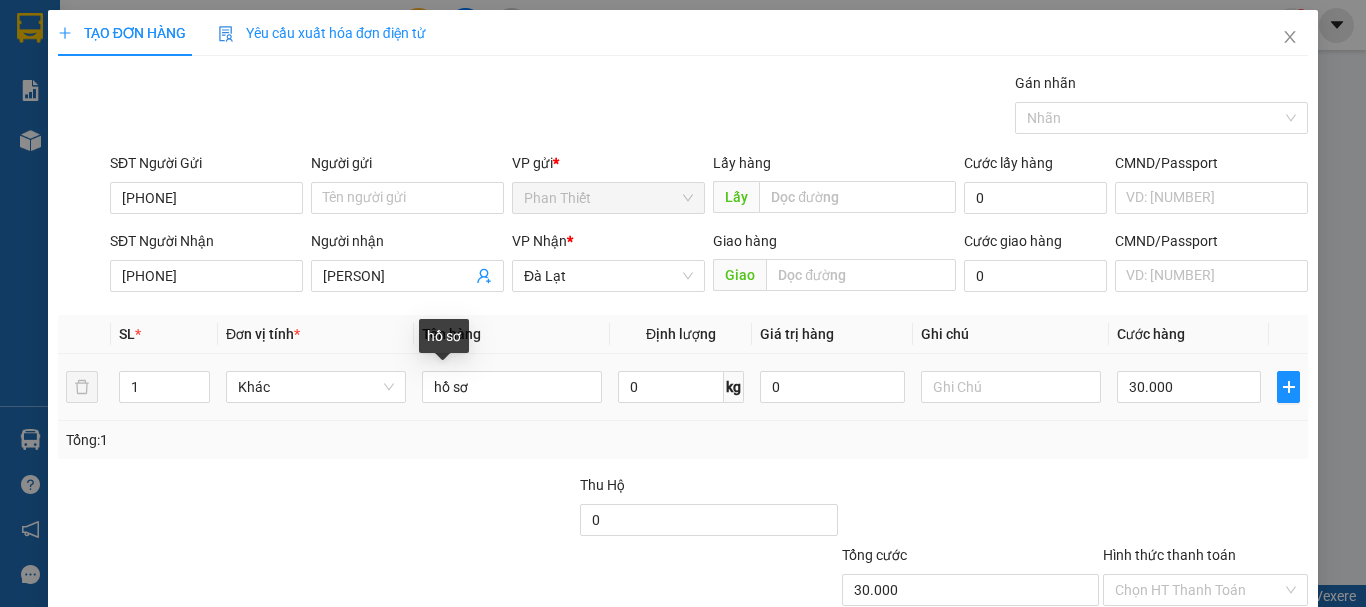 drag, startPoint x: 502, startPoint y: 387, endPoint x: 421, endPoint y: 397, distance: 81.61495 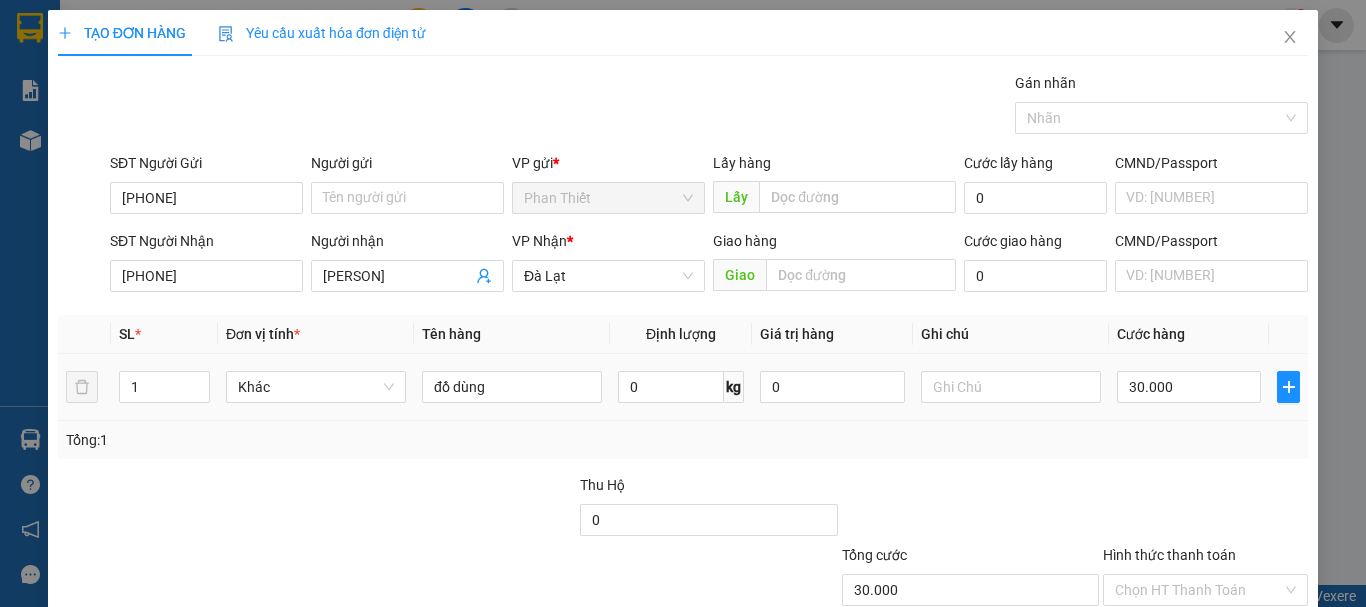 type on "đồ dùng" 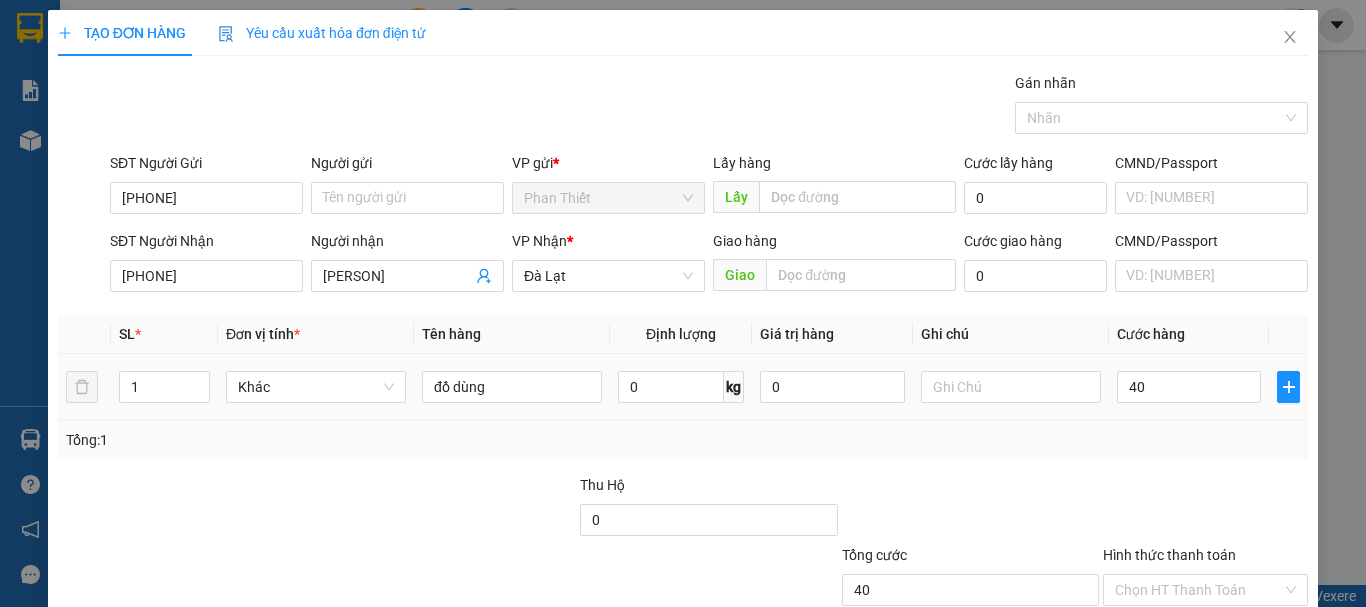 scroll, scrollTop: 133, scrollLeft: 0, axis: vertical 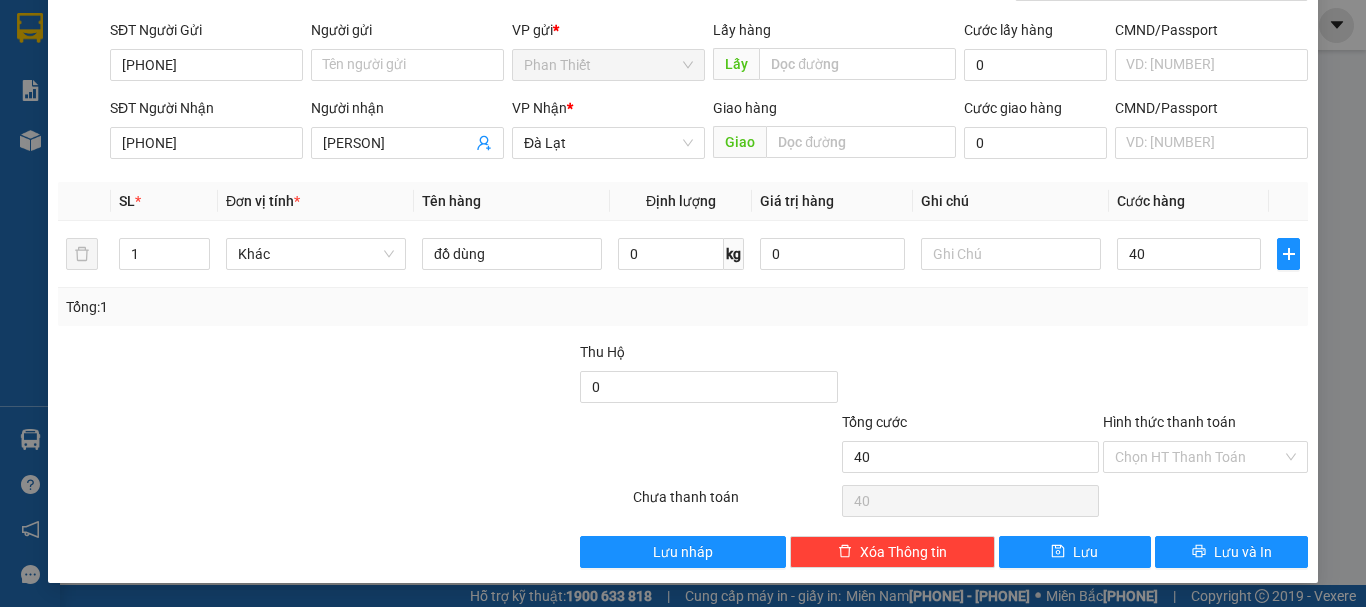 type on "40" 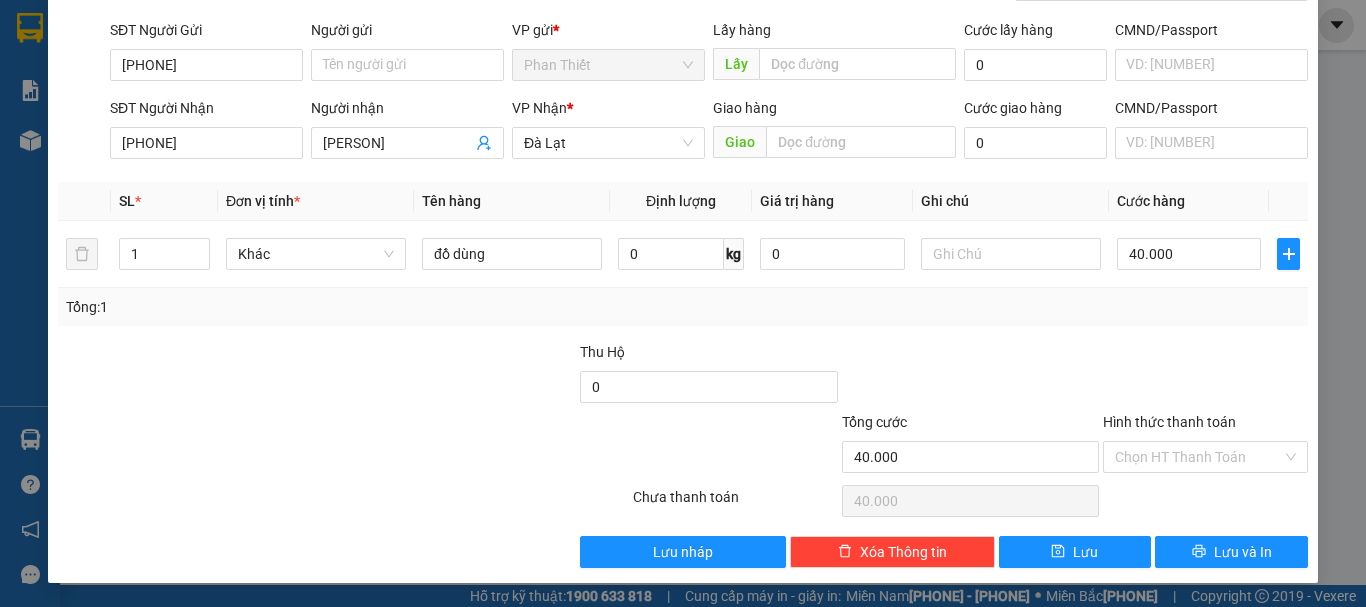 click on "Hình thức thanh toán" at bounding box center (1198, 457) 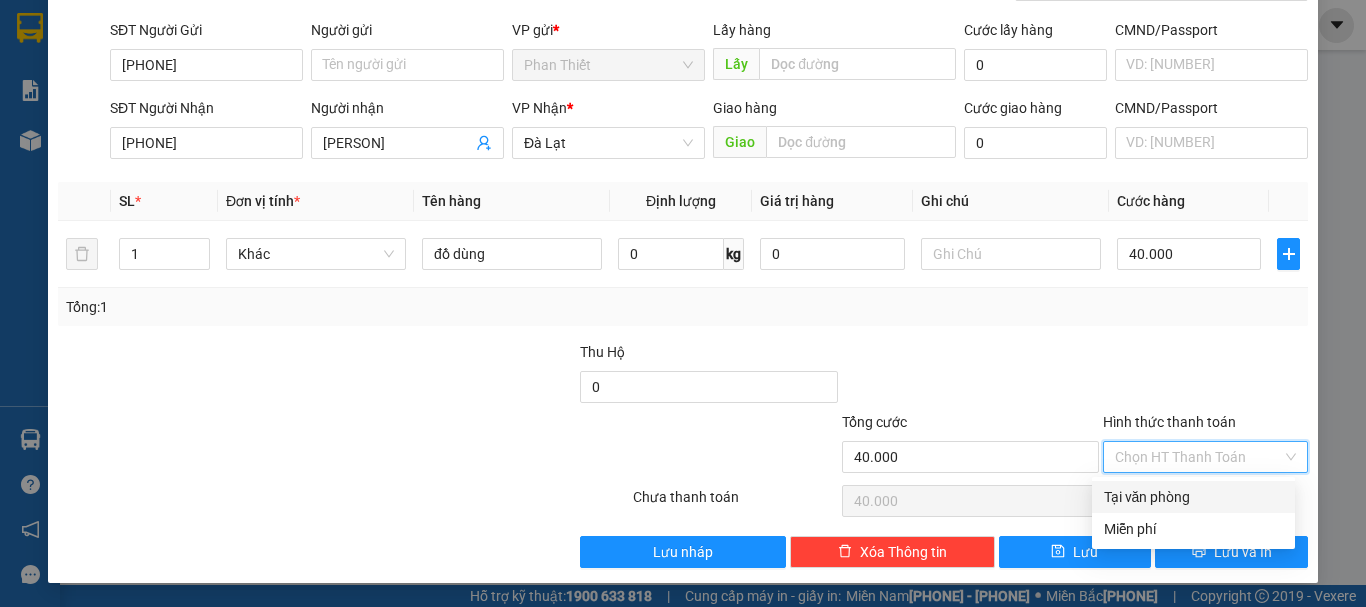 click on "Tại văn phòng" at bounding box center [1193, 497] 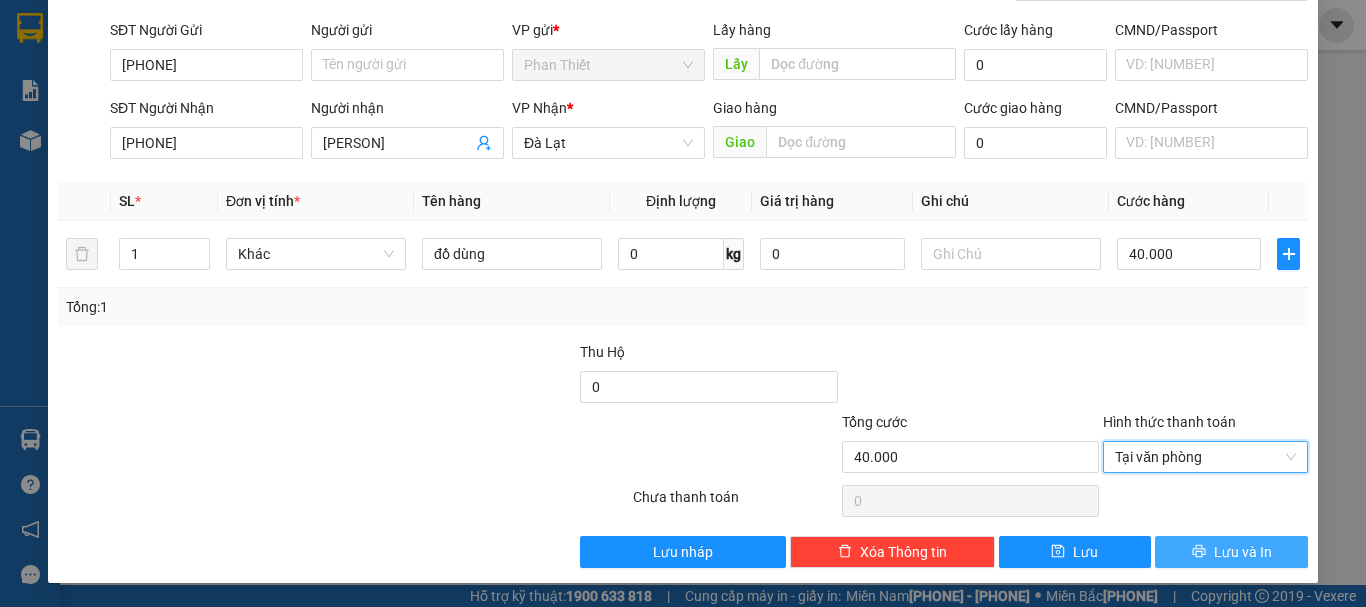 click on "Lưu và In" at bounding box center (1231, 552) 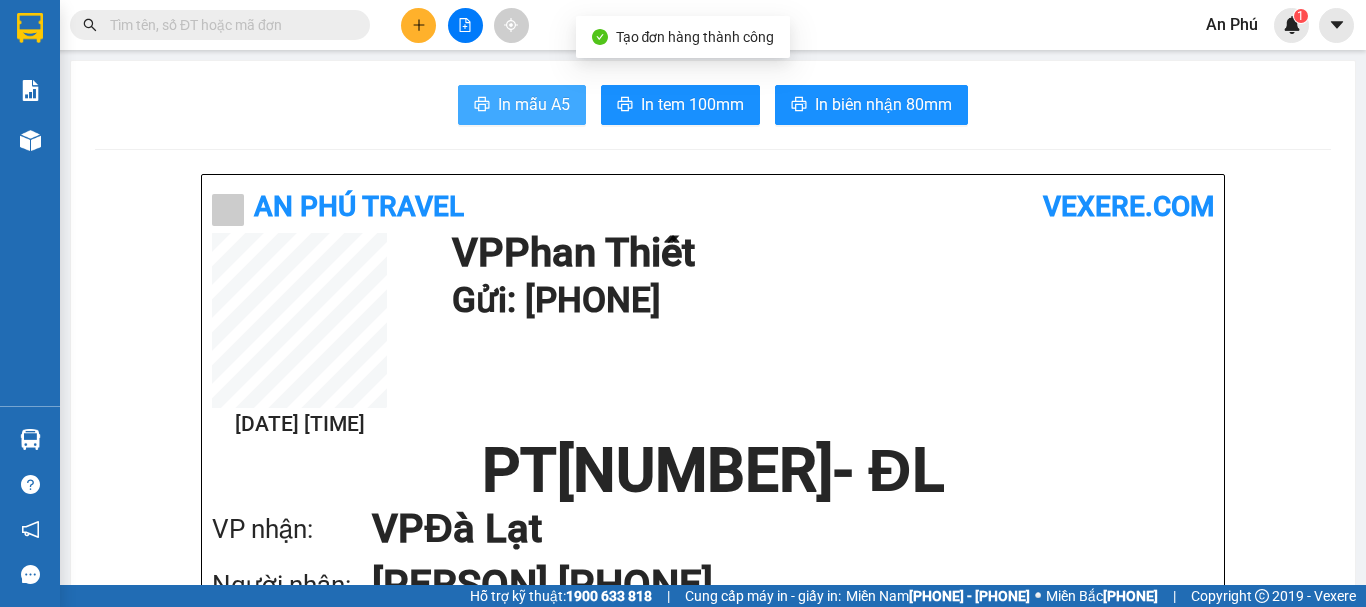 click on "In mẫu A5" at bounding box center [522, 105] 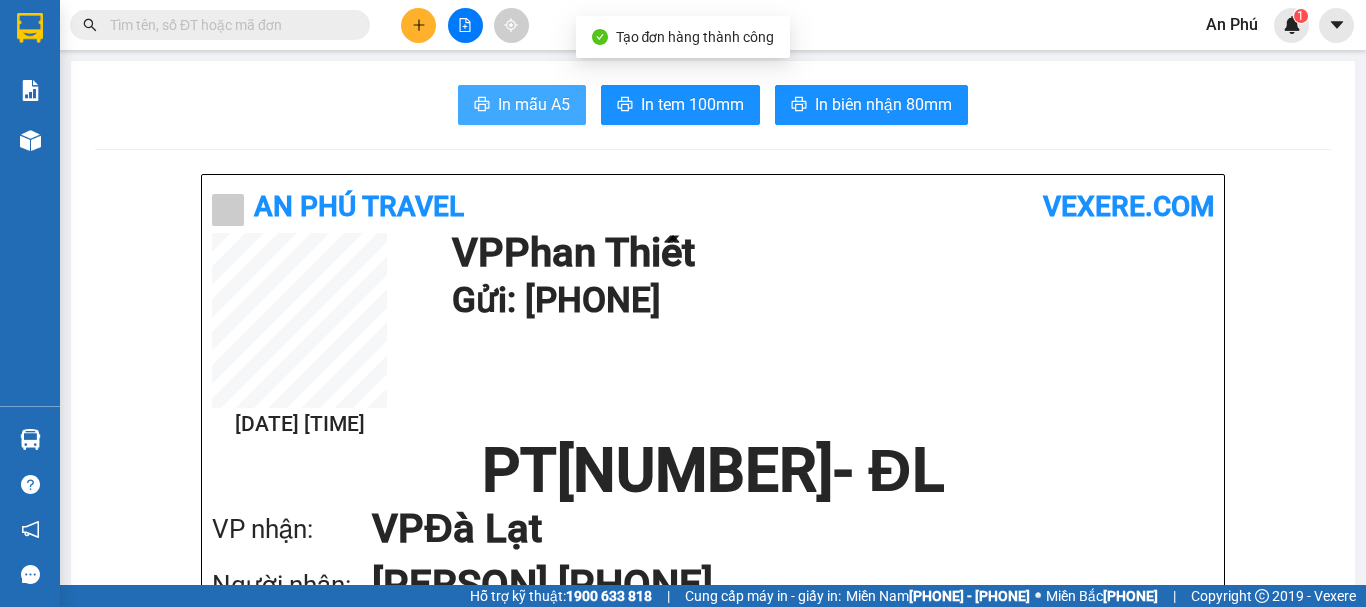 scroll, scrollTop: 0, scrollLeft: 0, axis: both 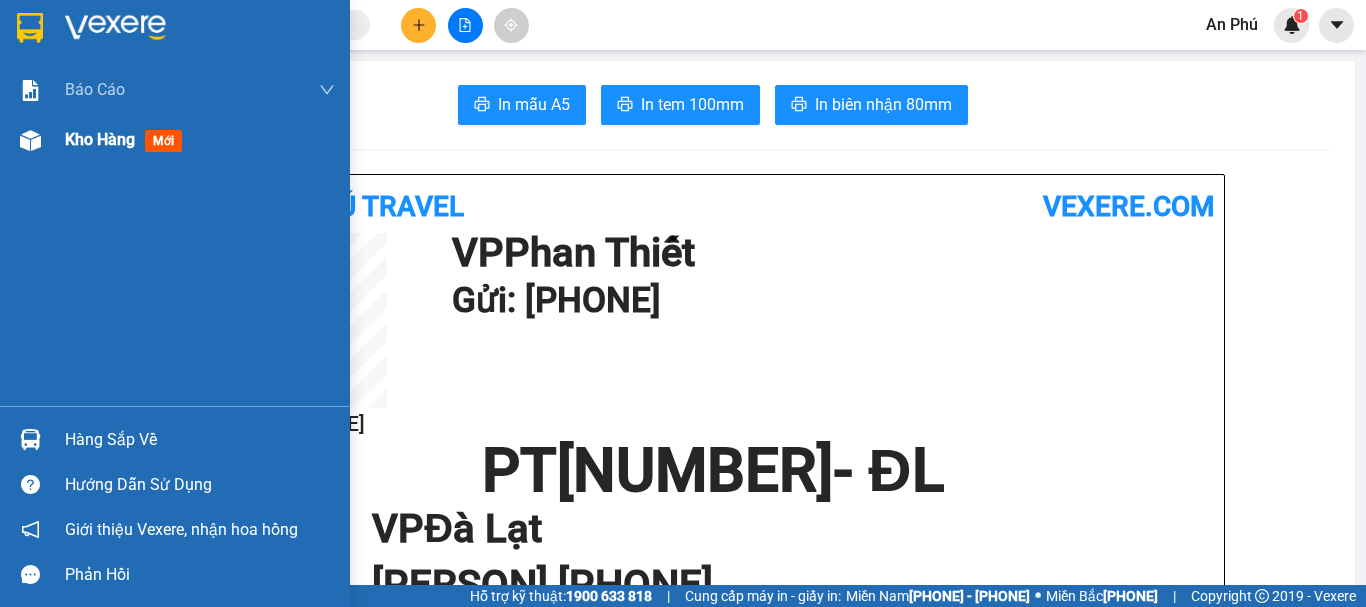 click on "Kho hàng" at bounding box center (100, 139) 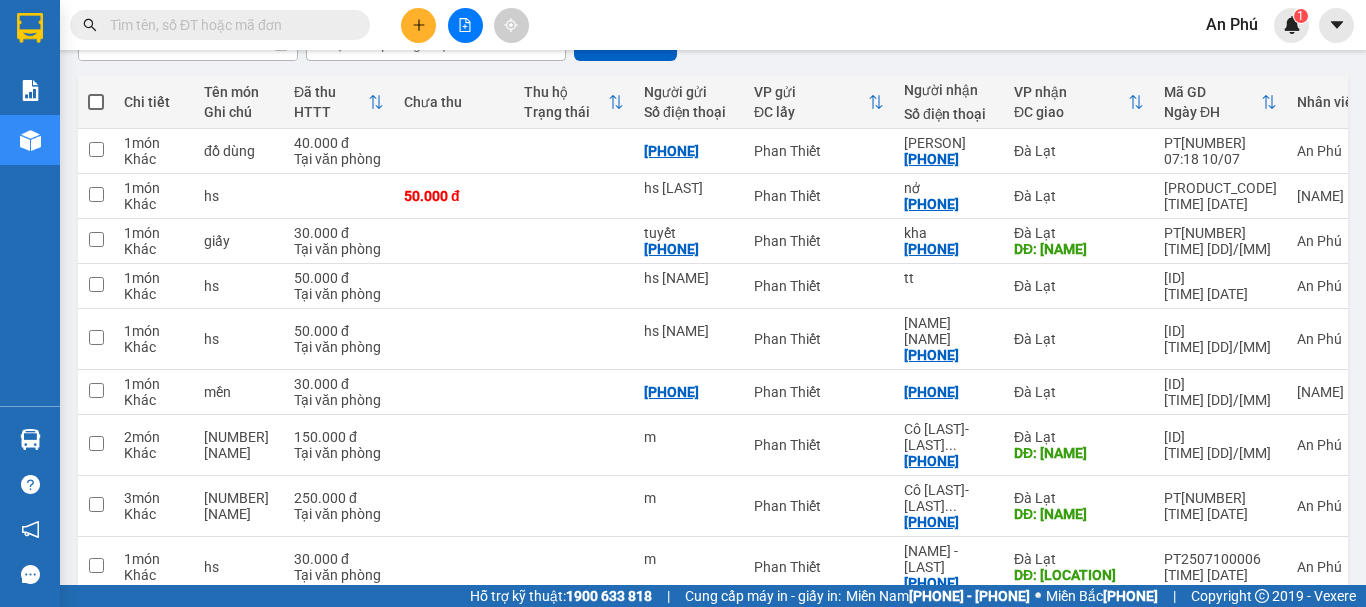 scroll, scrollTop: 306, scrollLeft: 0, axis: vertical 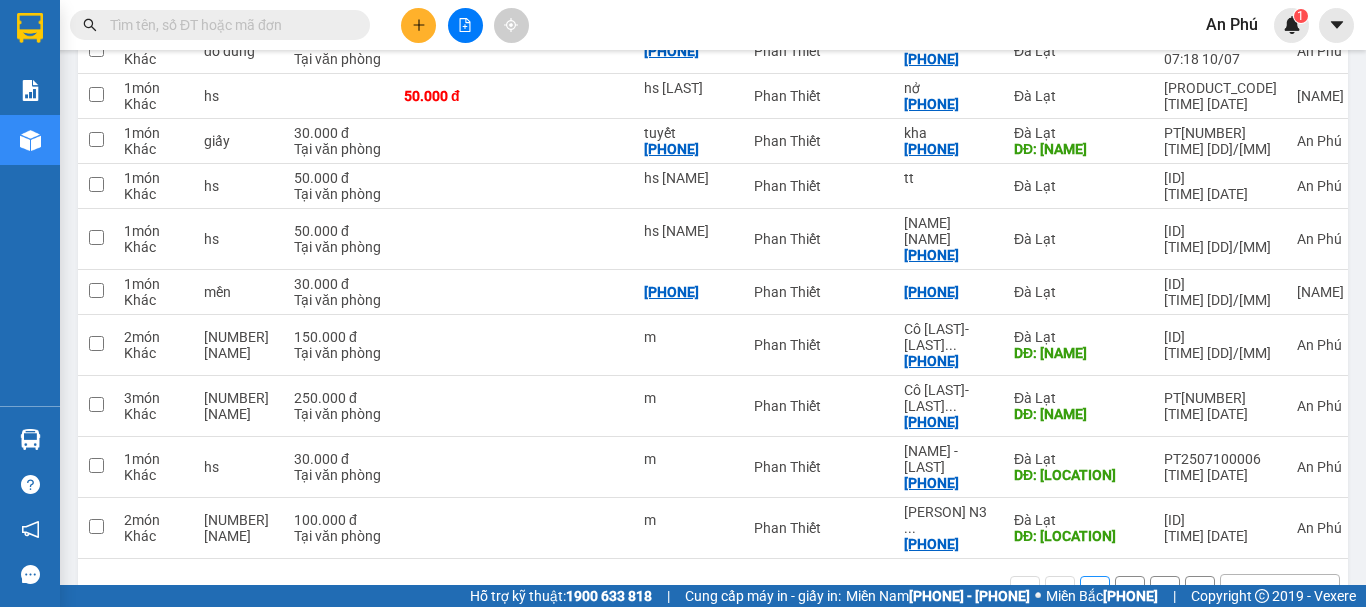 click on "open" at bounding box center [1319, 591] 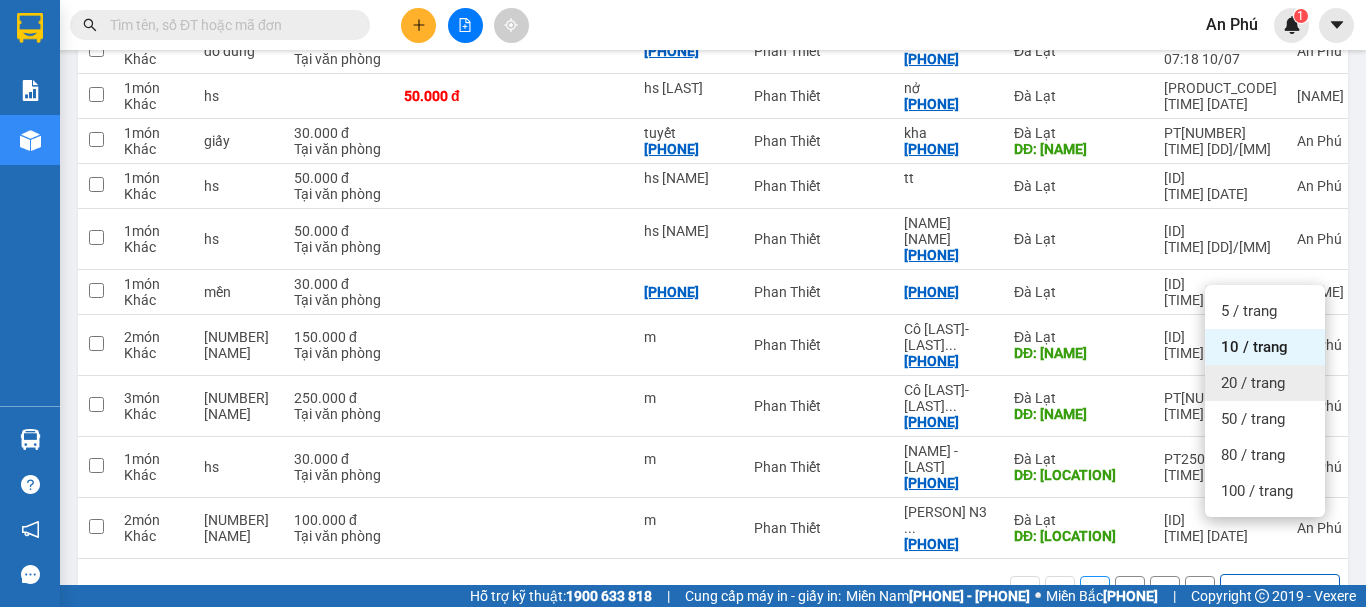 click on "20 / trang" at bounding box center (1253, 383) 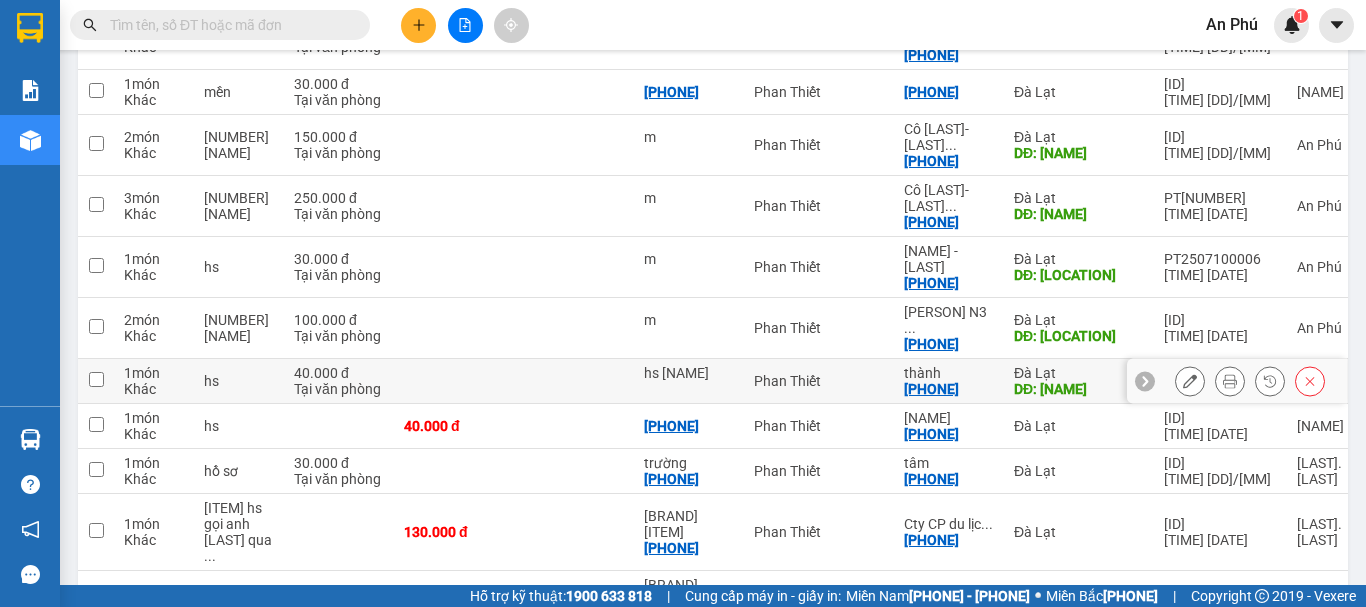 scroll, scrollTop: 106, scrollLeft: 0, axis: vertical 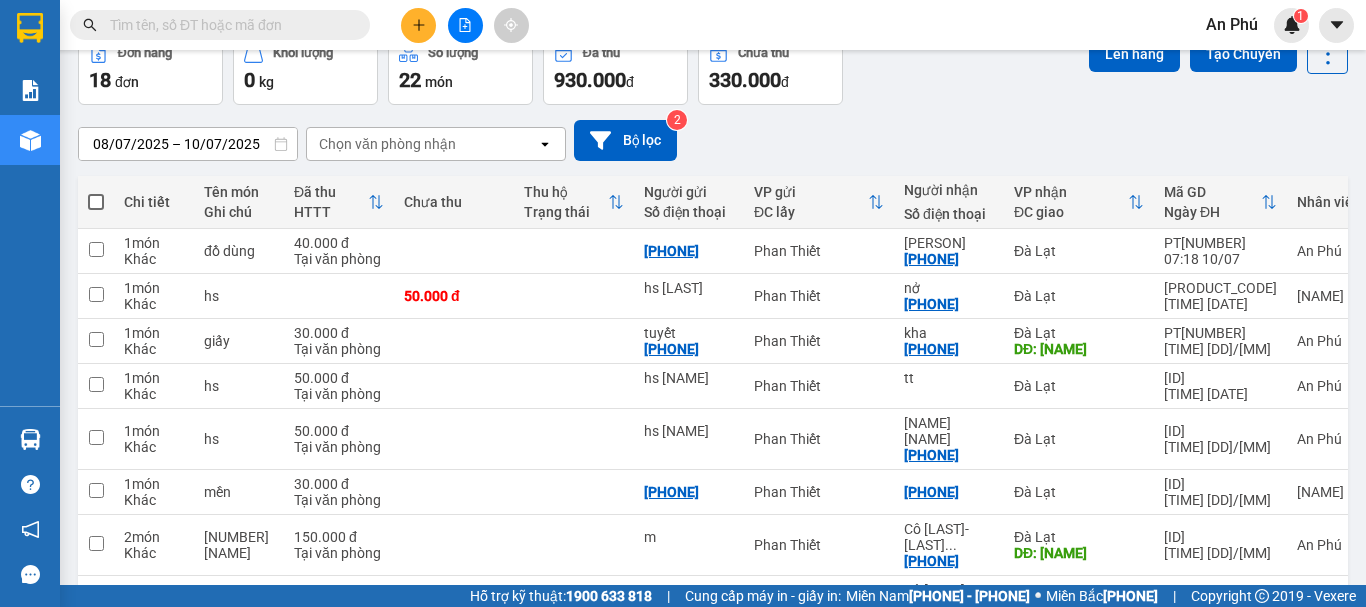 click at bounding box center [96, 202] 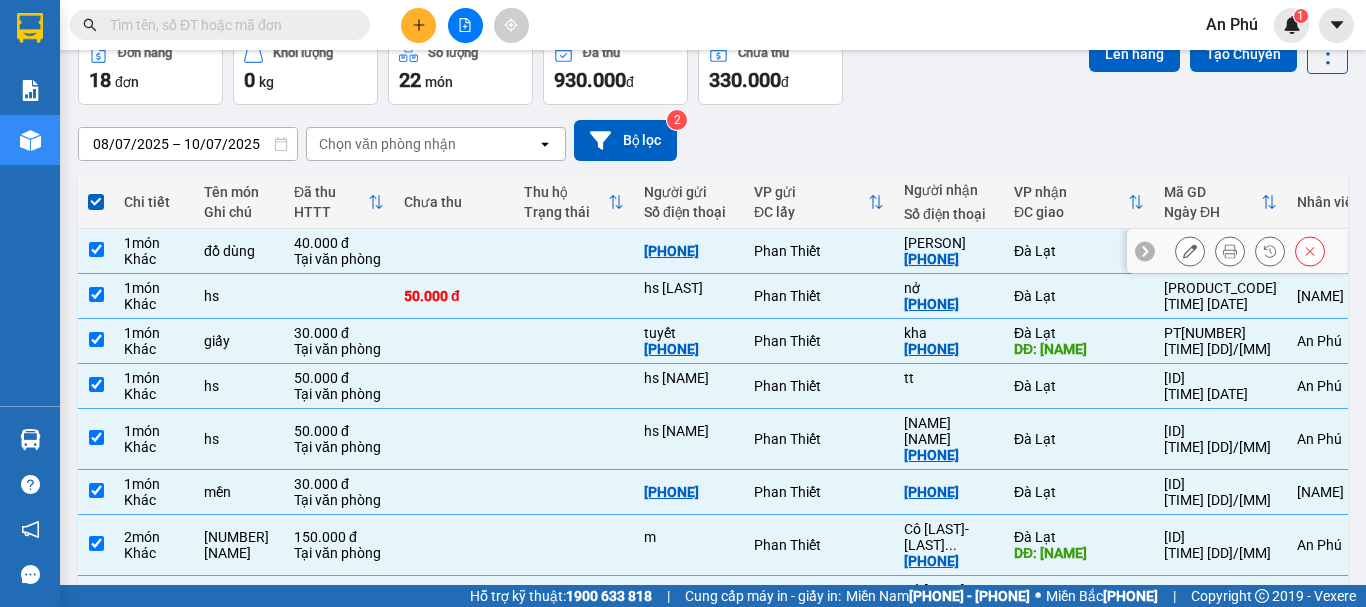 scroll, scrollTop: 0, scrollLeft: 0, axis: both 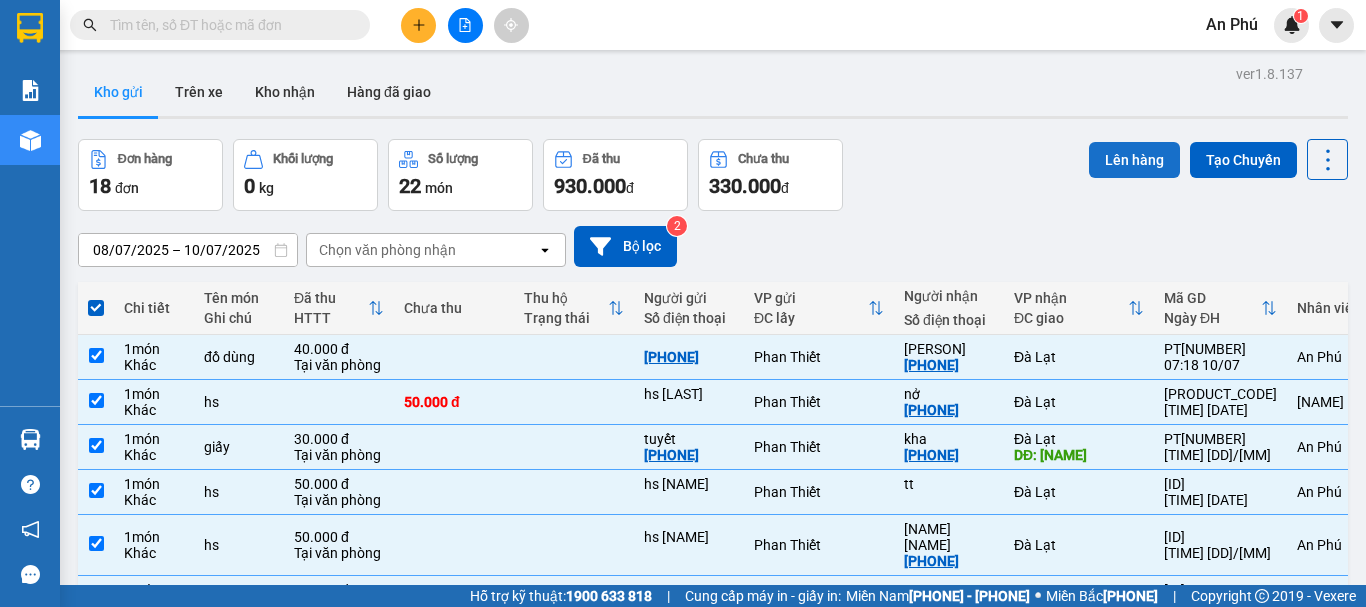 click on "Lên hàng" at bounding box center [1134, 160] 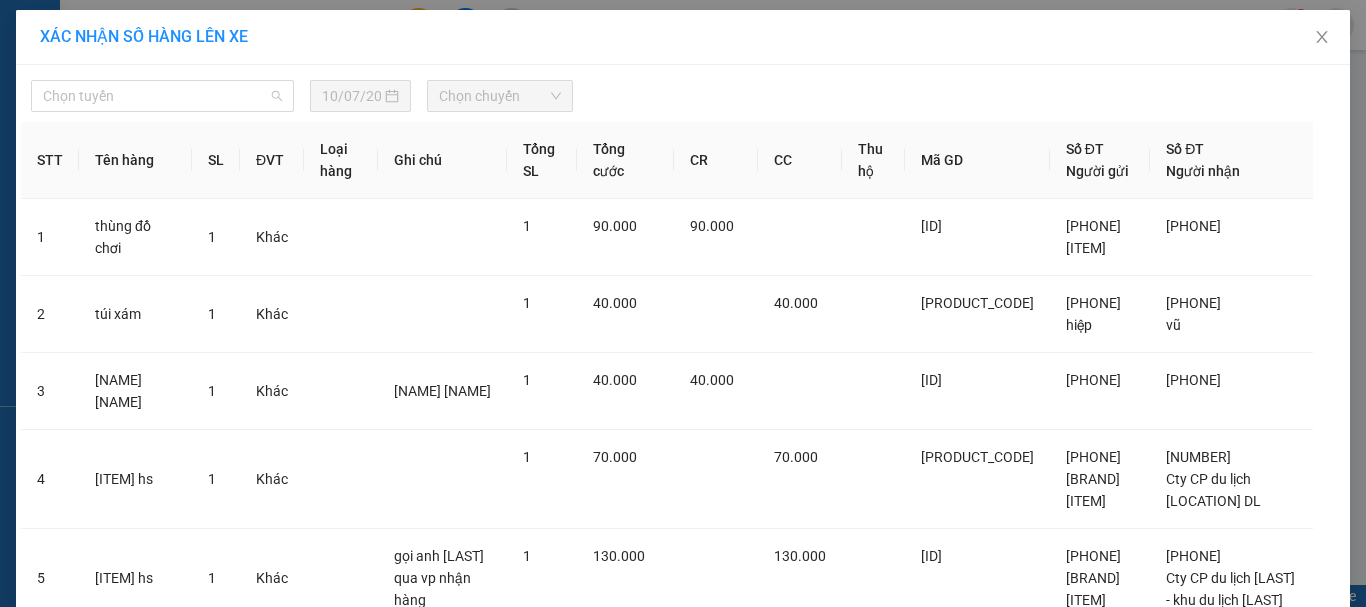 click on "Chọn tuyến" at bounding box center (162, 96) 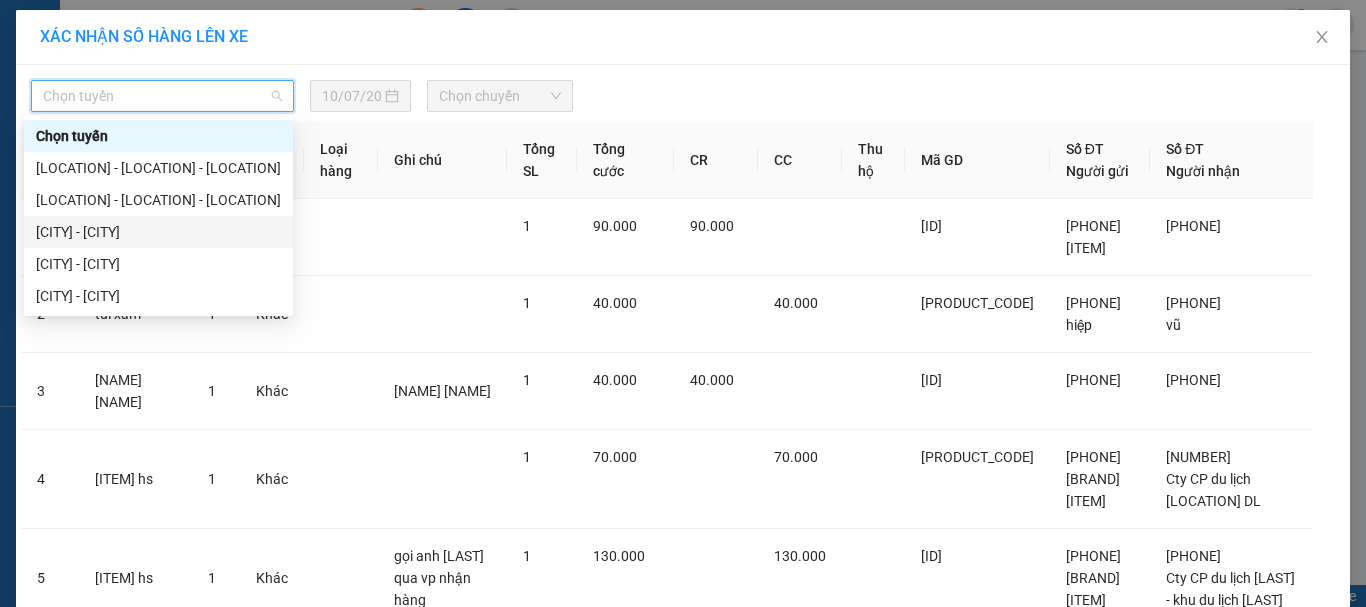 drag, startPoint x: 94, startPoint y: 235, endPoint x: 142, endPoint y: 230, distance: 48.259712 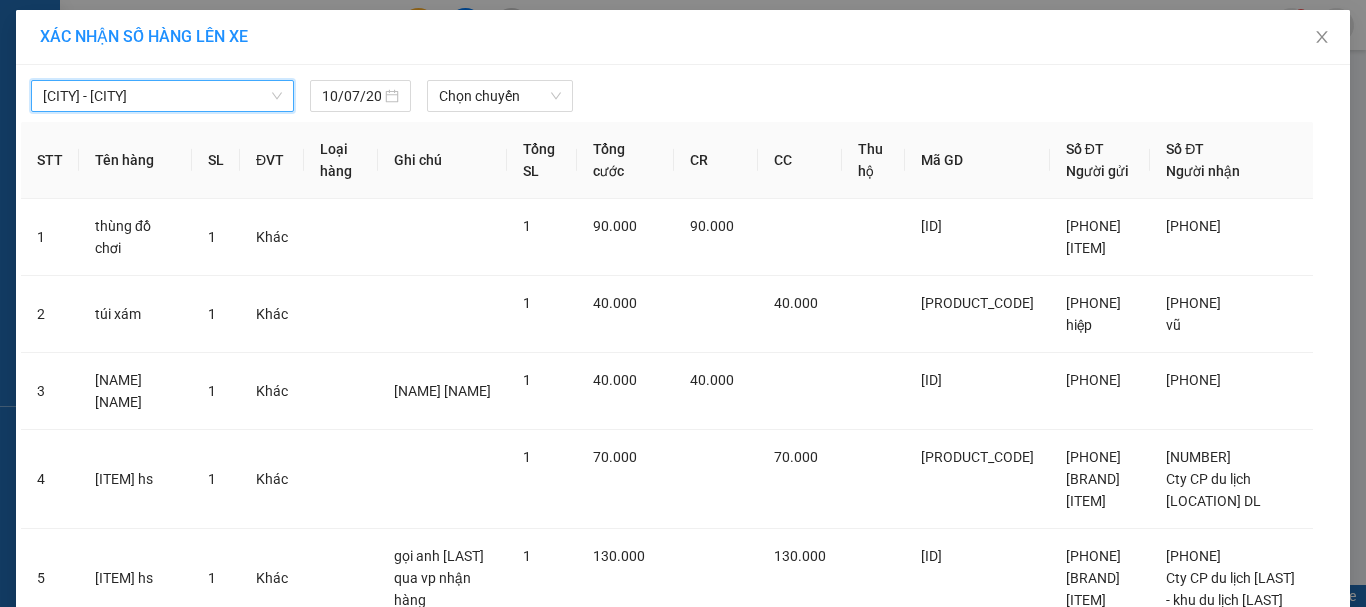 click on "Chọn chuyến" at bounding box center [500, 96] 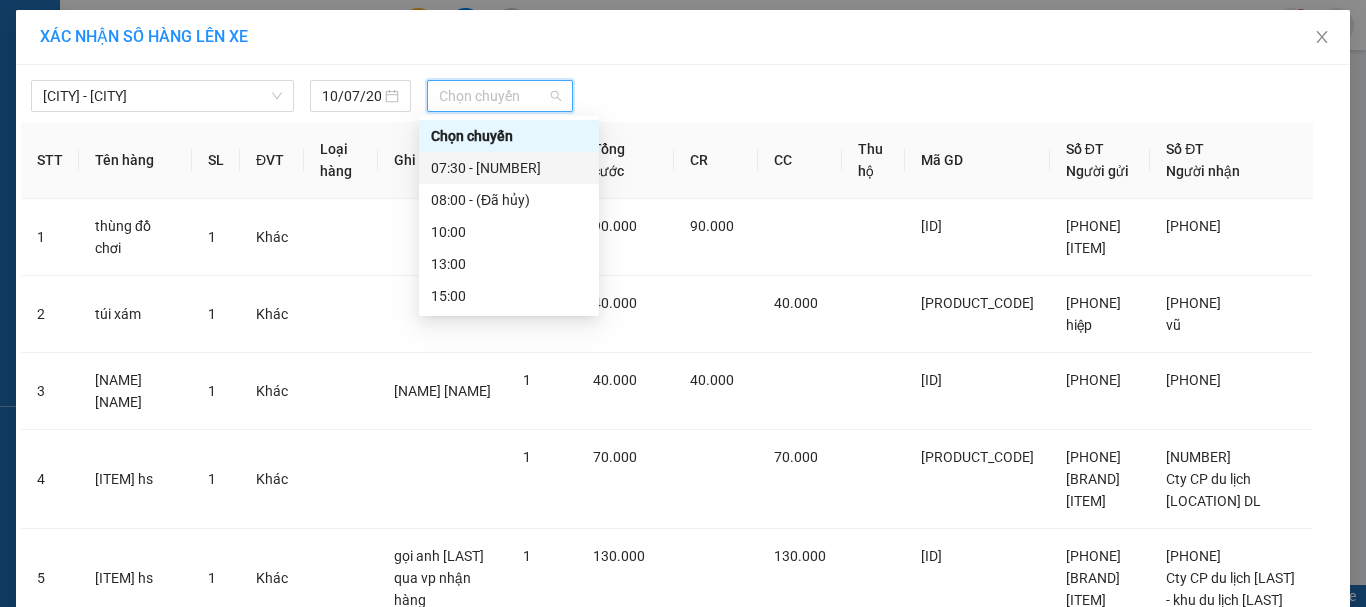 click on "07:30     - 49H-036.59" at bounding box center [509, 168] 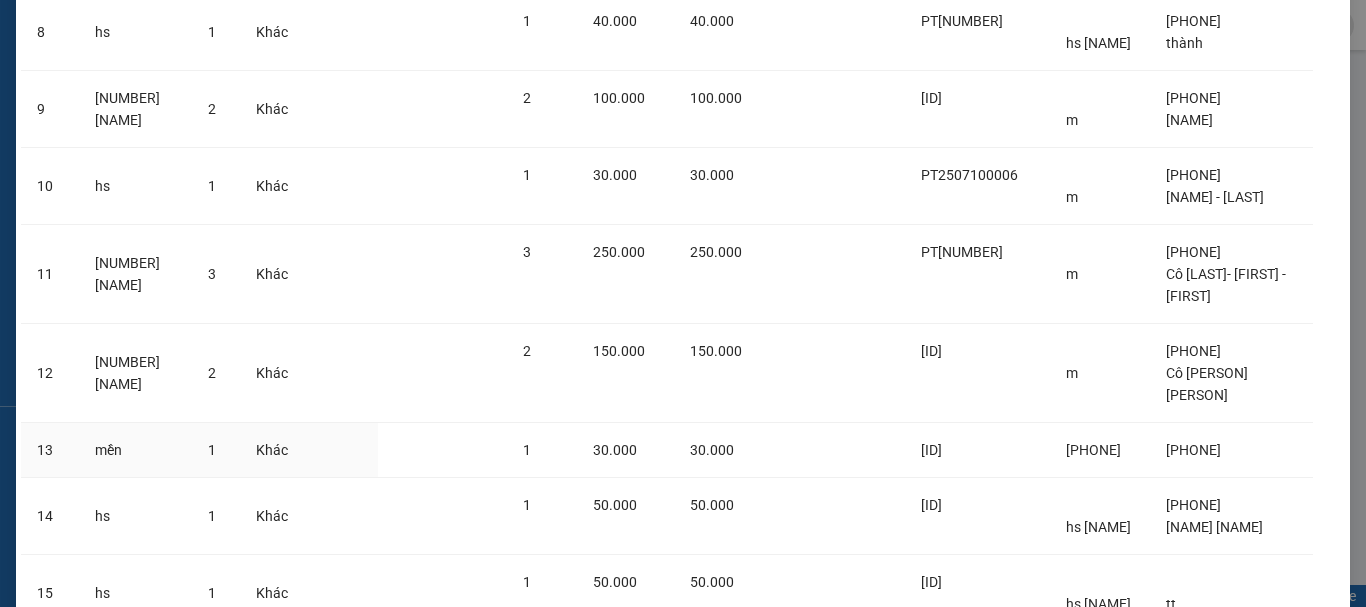 scroll, scrollTop: 1180, scrollLeft: 0, axis: vertical 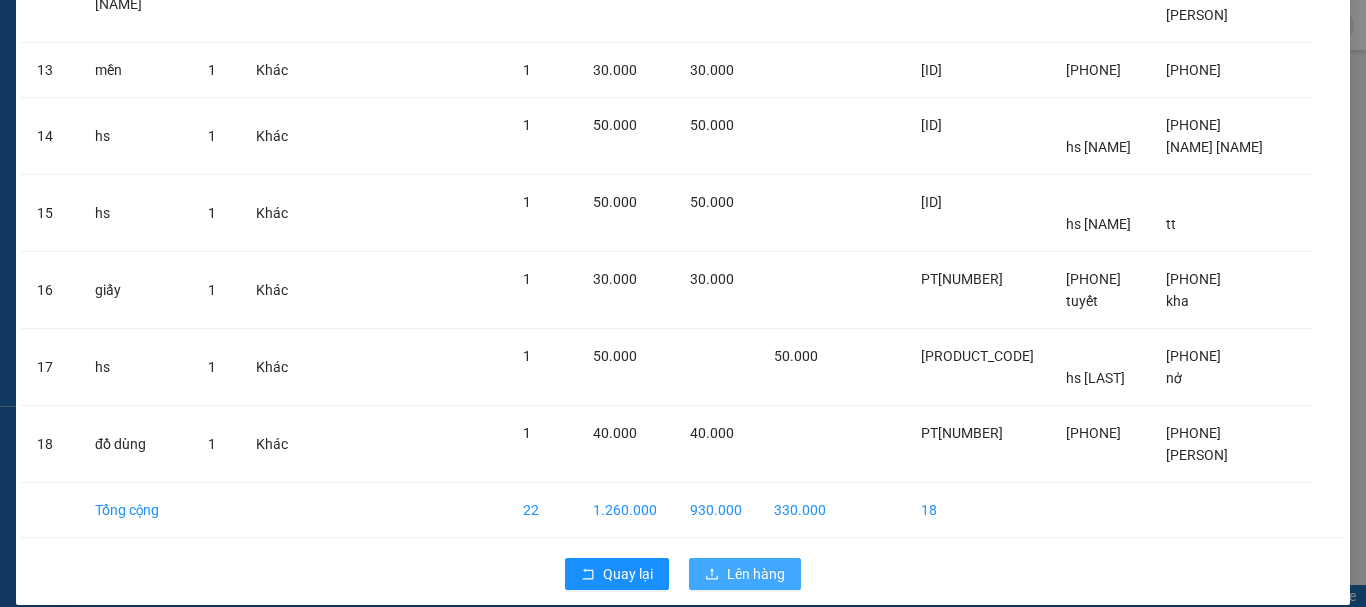 click on "Lên hàng" at bounding box center [628, 574] 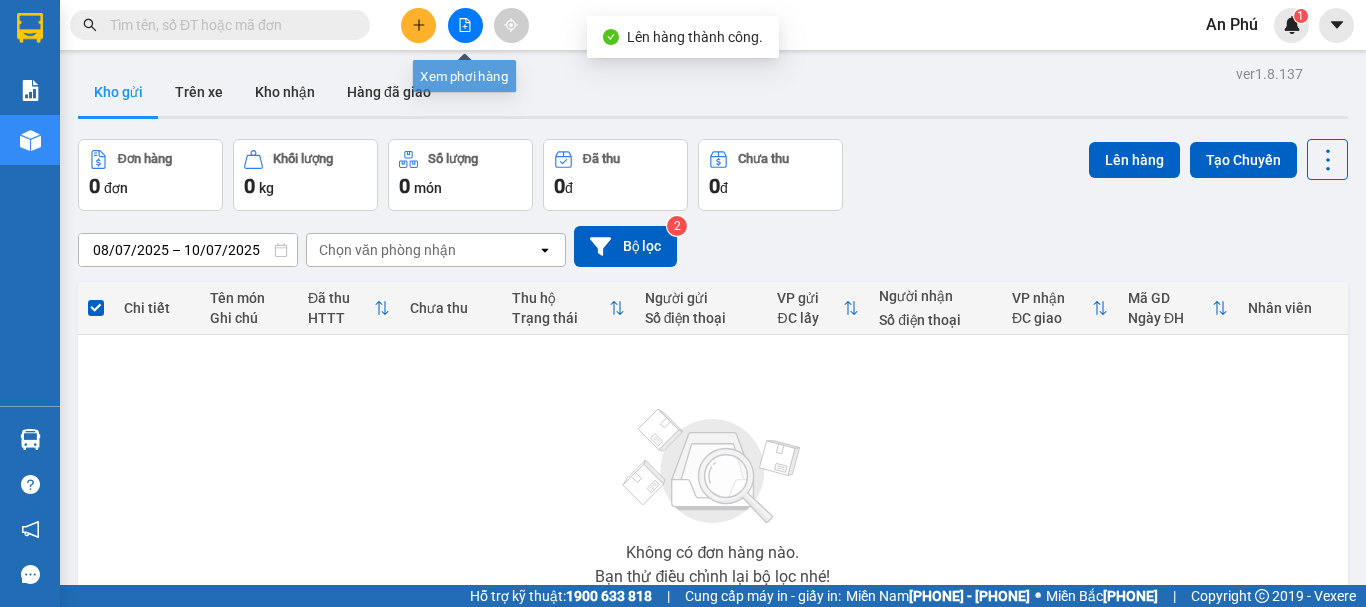 click at bounding box center [465, 25] 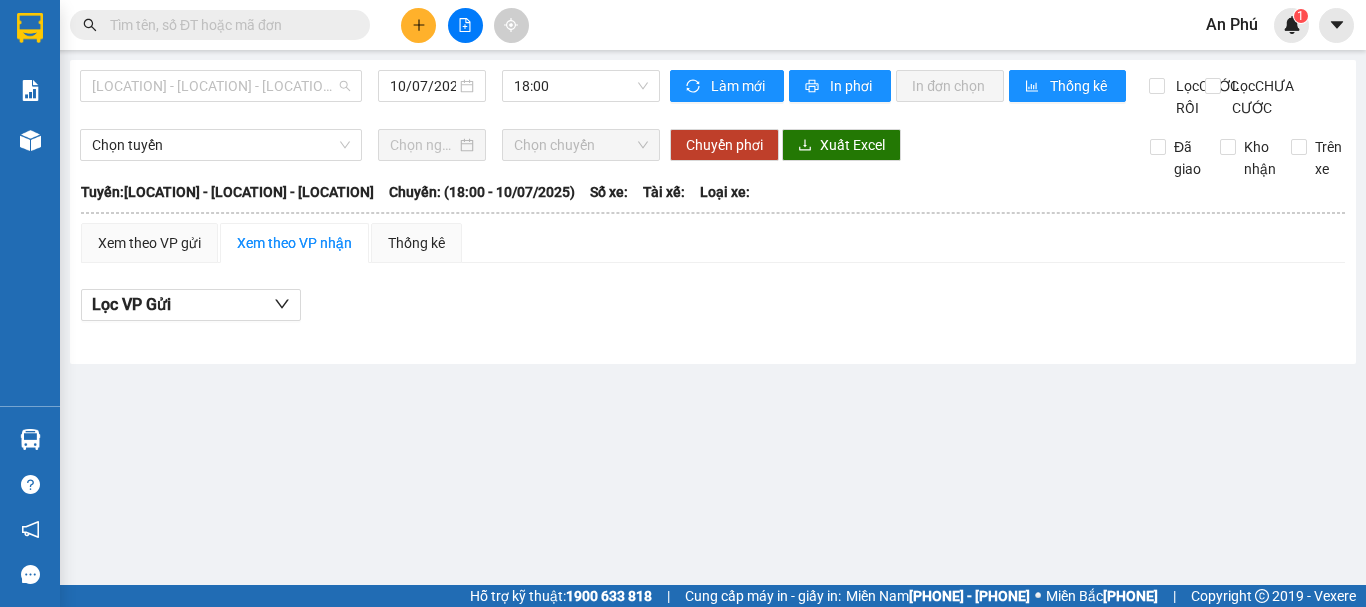 click on "[LOCATION] - [LOCATION] - [LOCATION]" at bounding box center [221, 86] 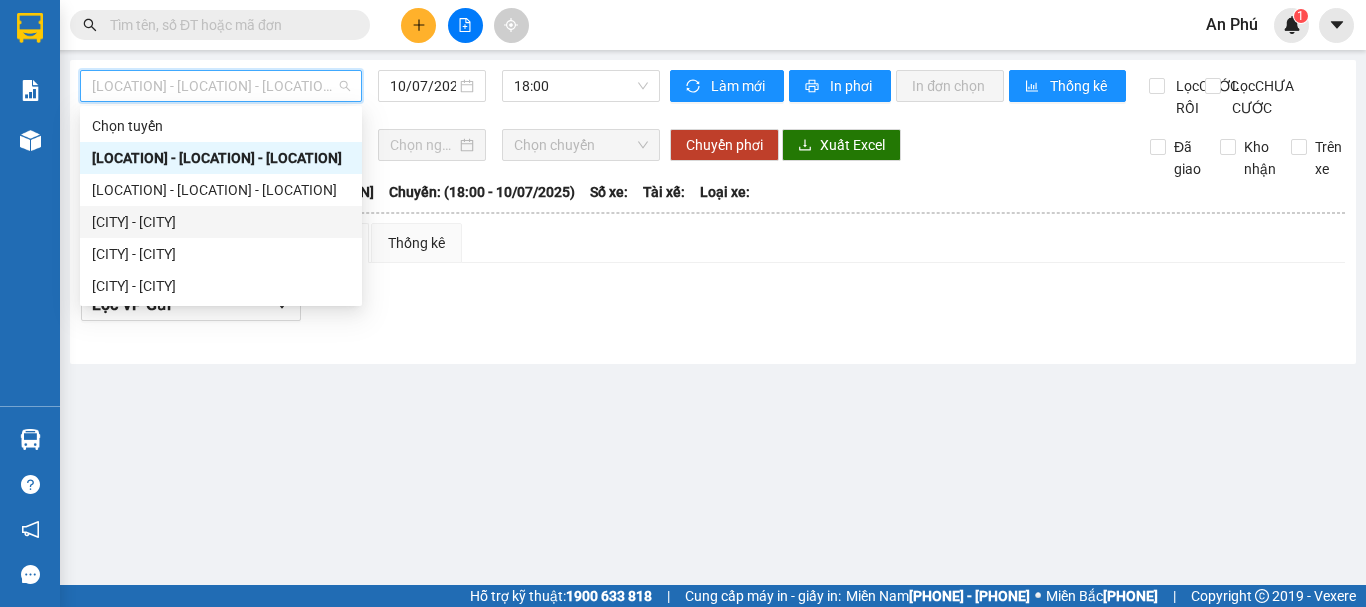 click on "[CITY] - [CITY]" at bounding box center [221, 222] 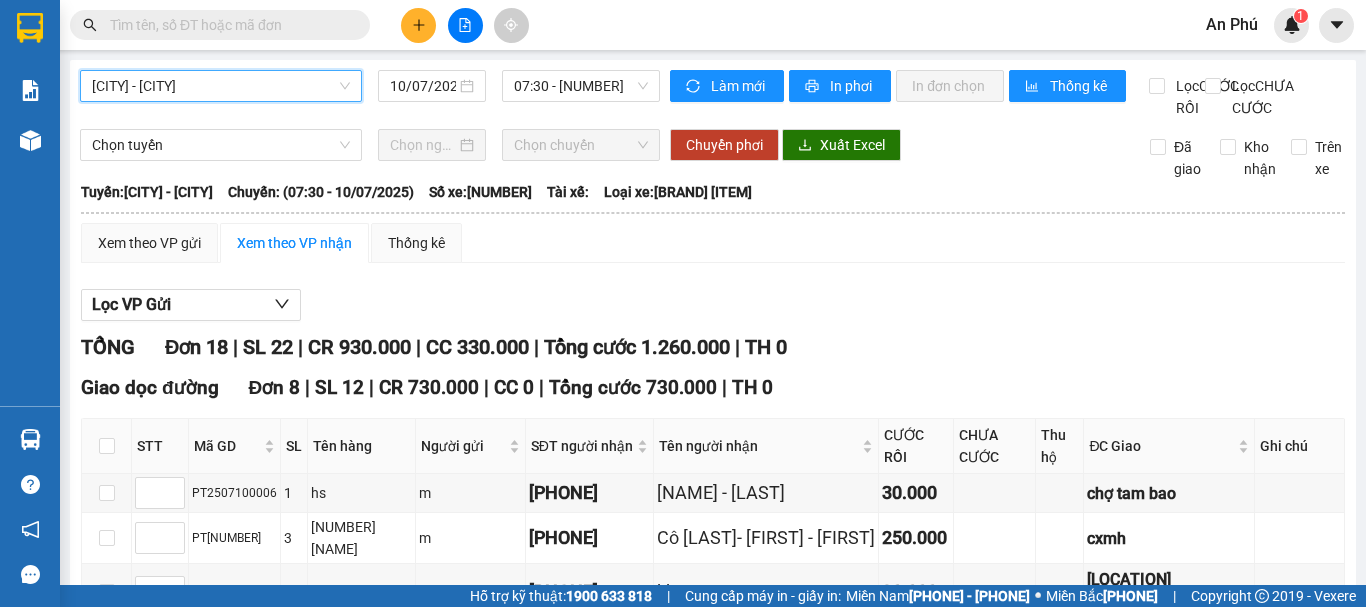 click on "Xem theo VP gửi" at bounding box center (149, 243) 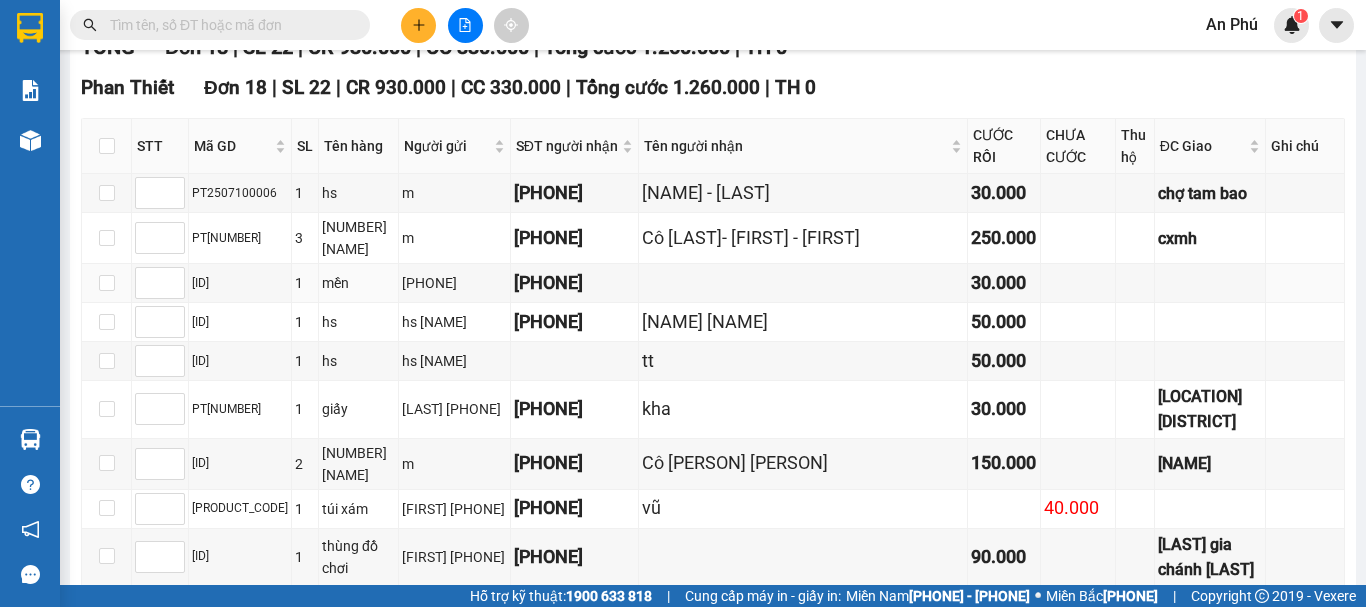 scroll, scrollTop: 100, scrollLeft: 0, axis: vertical 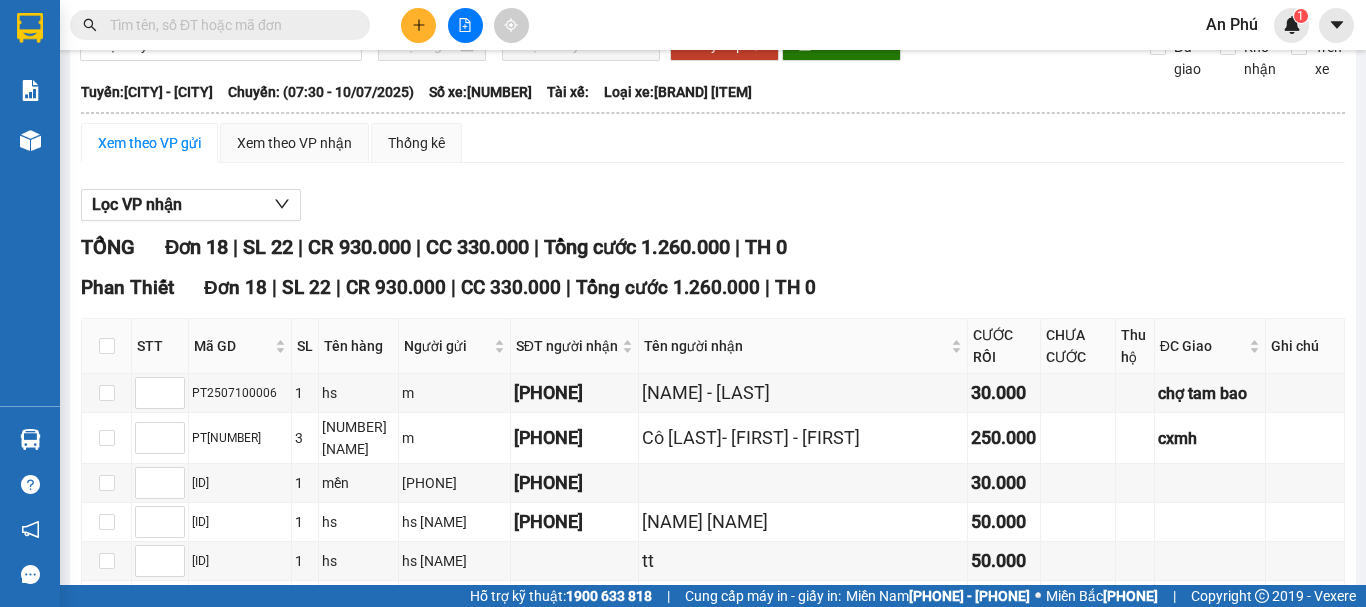 click on "Xem theo VP nhận" at bounding box center [294, 143] 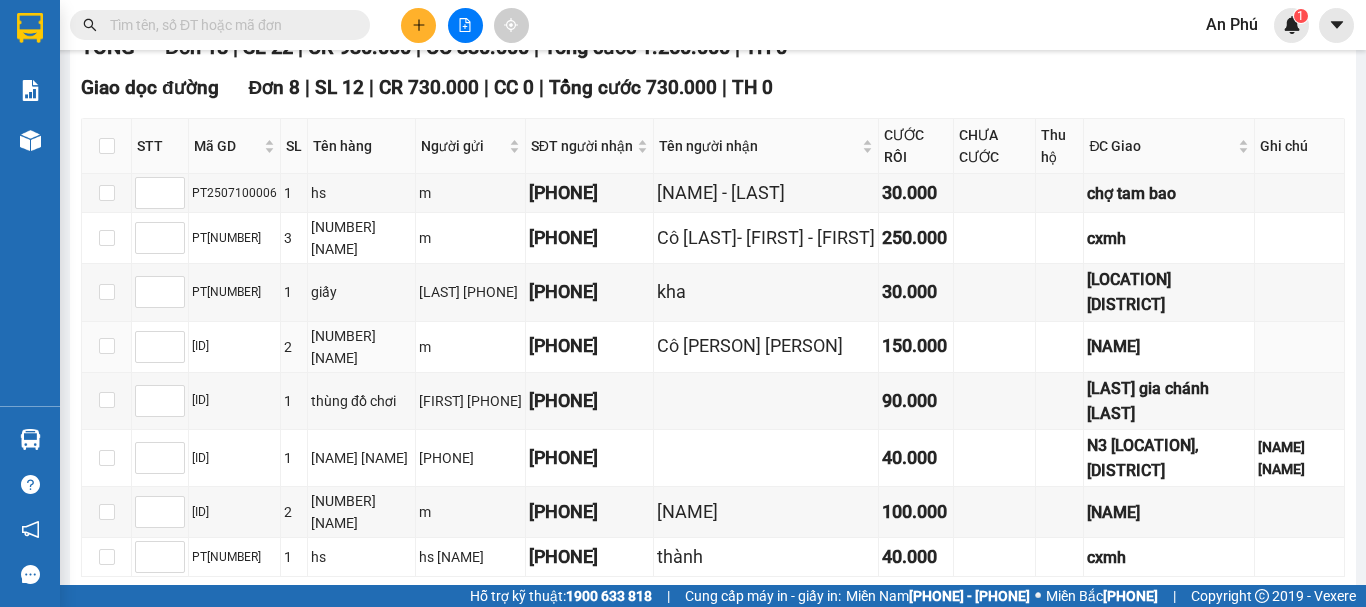 scroll, scrollTop: 600, scrollLeft: 0, axis: vertical 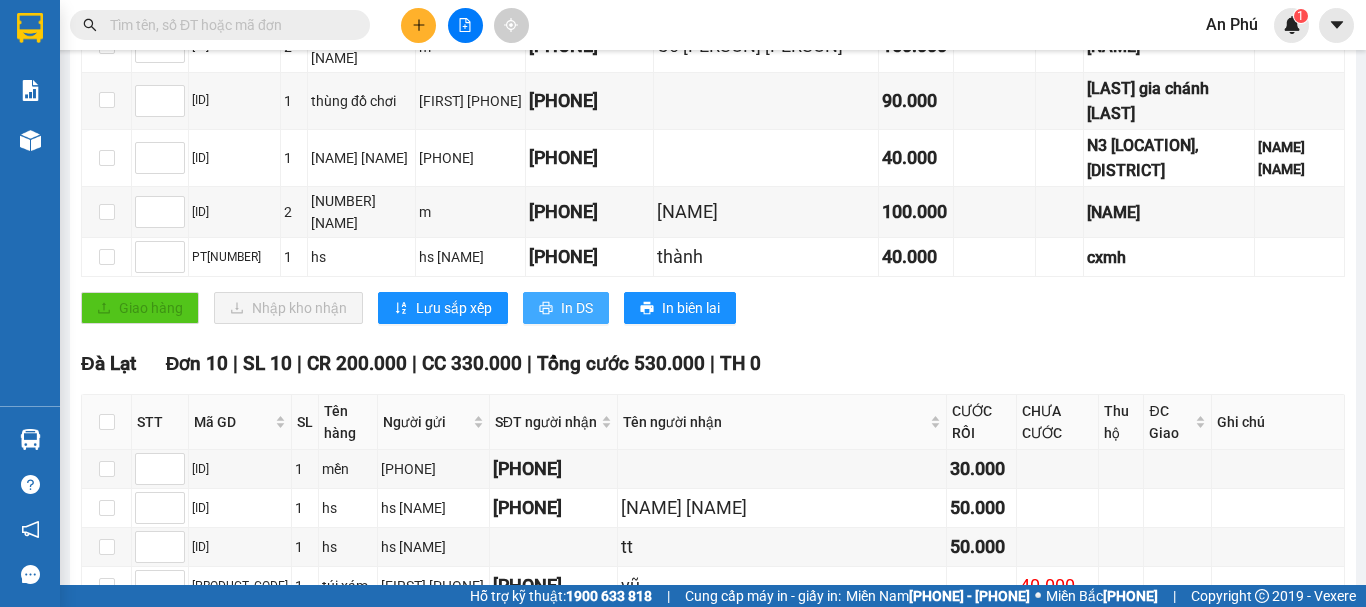 click at bounding box center [545, 308] 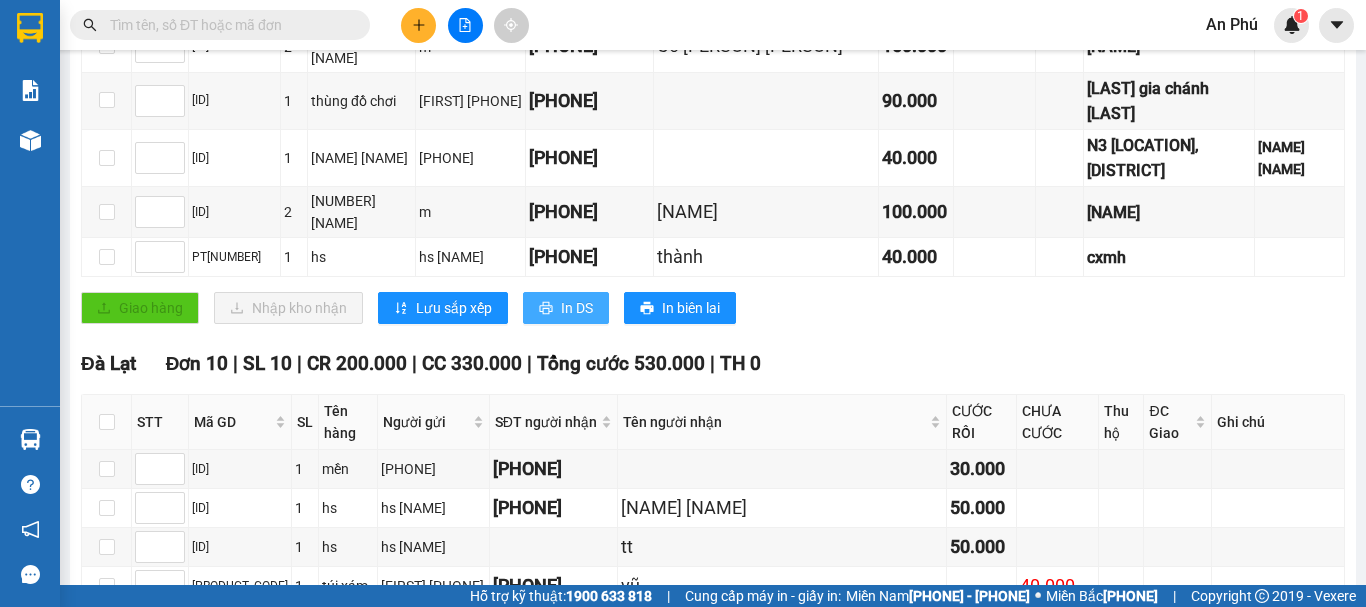 scroll, scrollTop: 0, scrollLeft: 0, axis: both 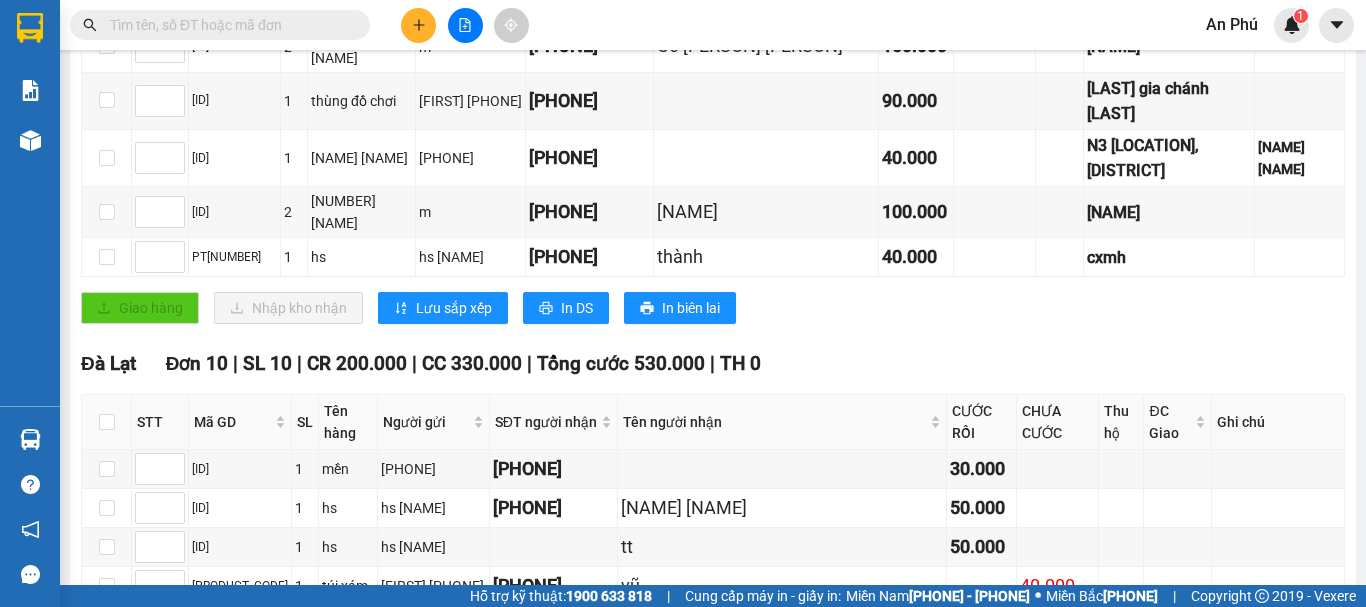 click at bounding box center (220, 25) 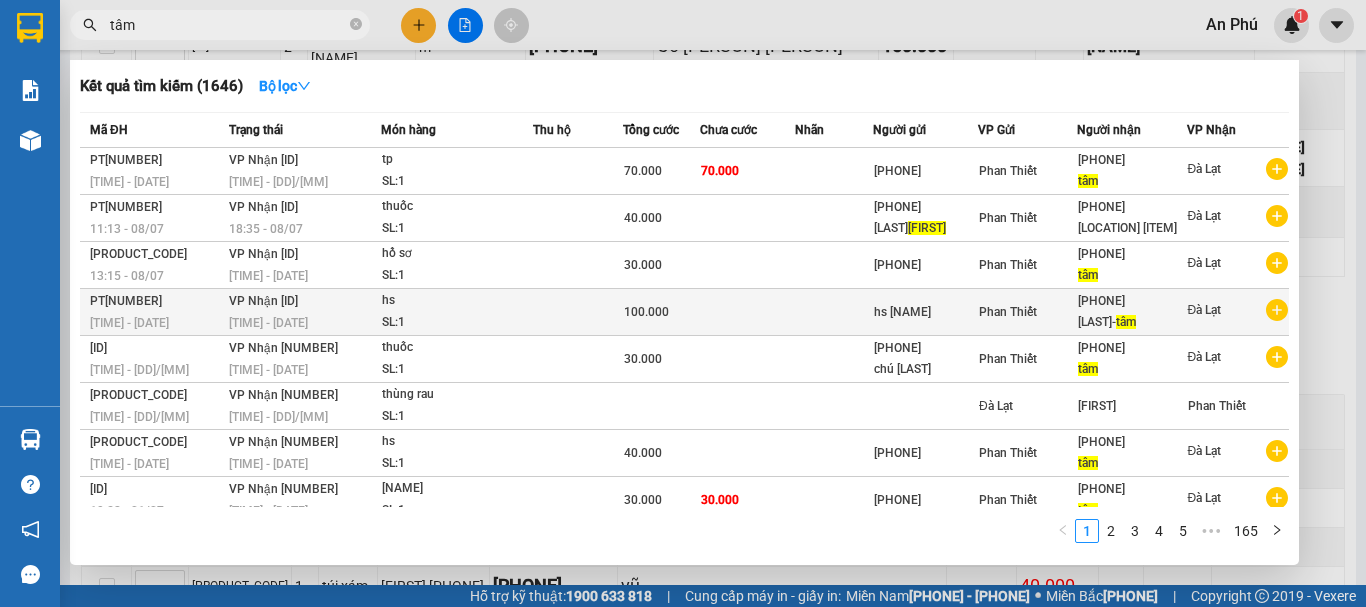 type on "tâm" 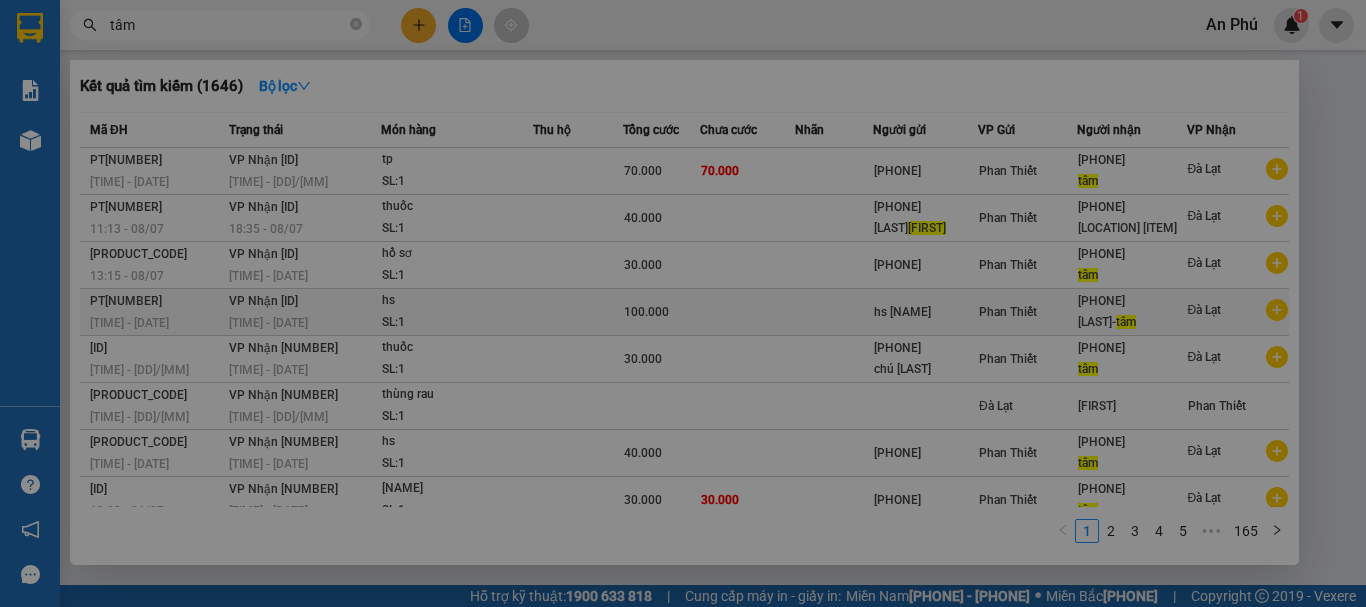scroll, scrollTop: 0, scrollLeft: 0, axis: both 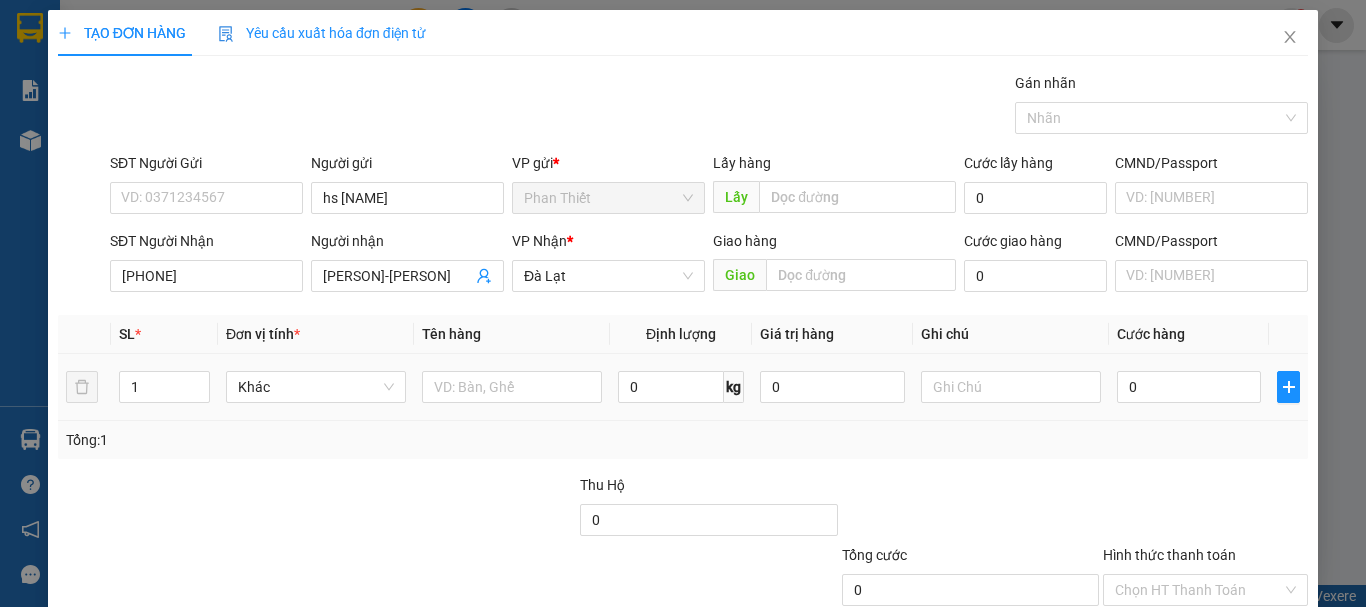 click at bounding box center [512, 387] 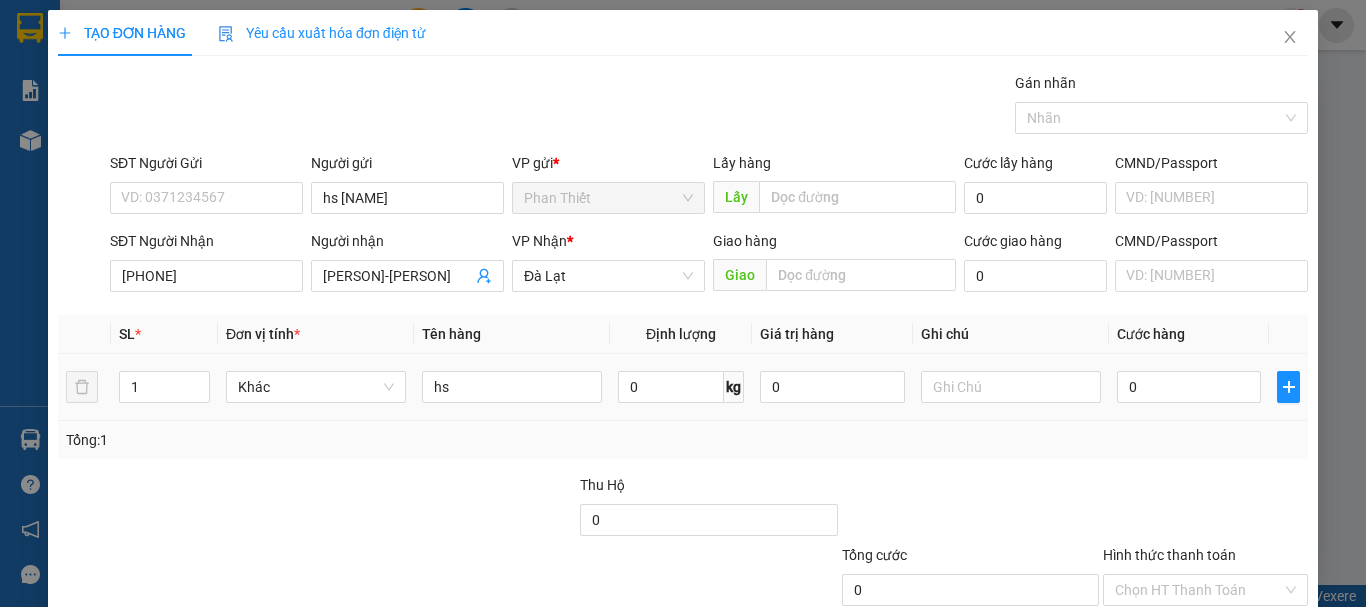 type on "hs" 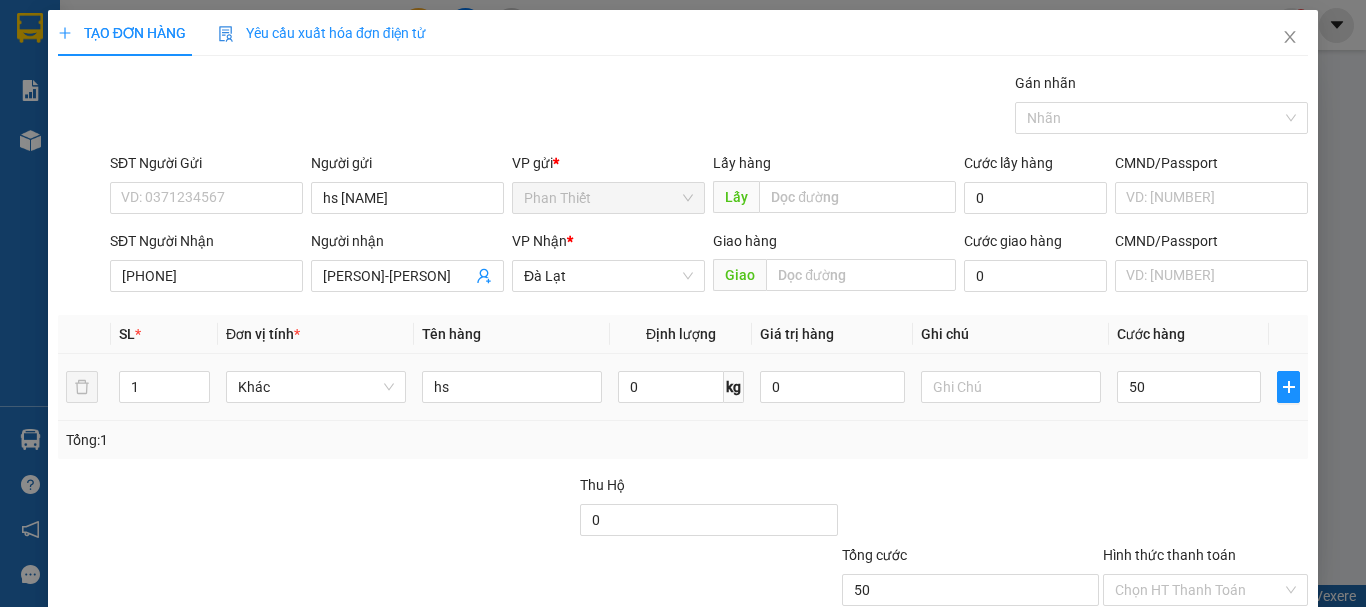 scroll, scrollTop: 100, scrollLeft: 0, axis: vertical 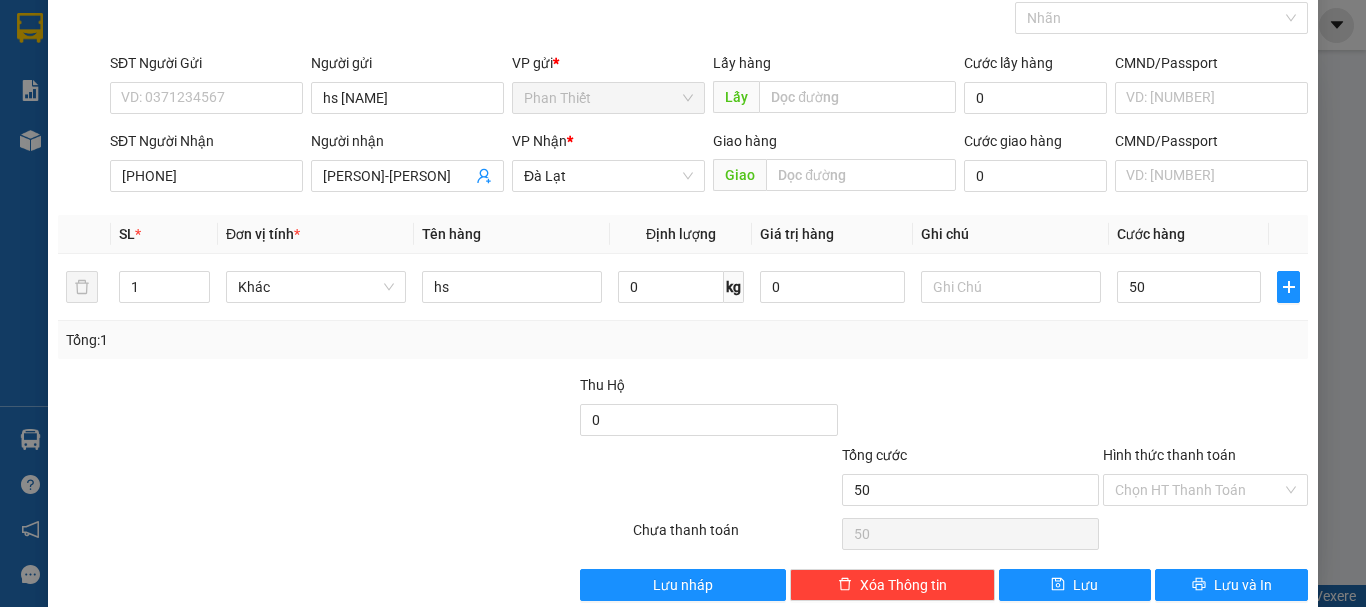 type on "50" 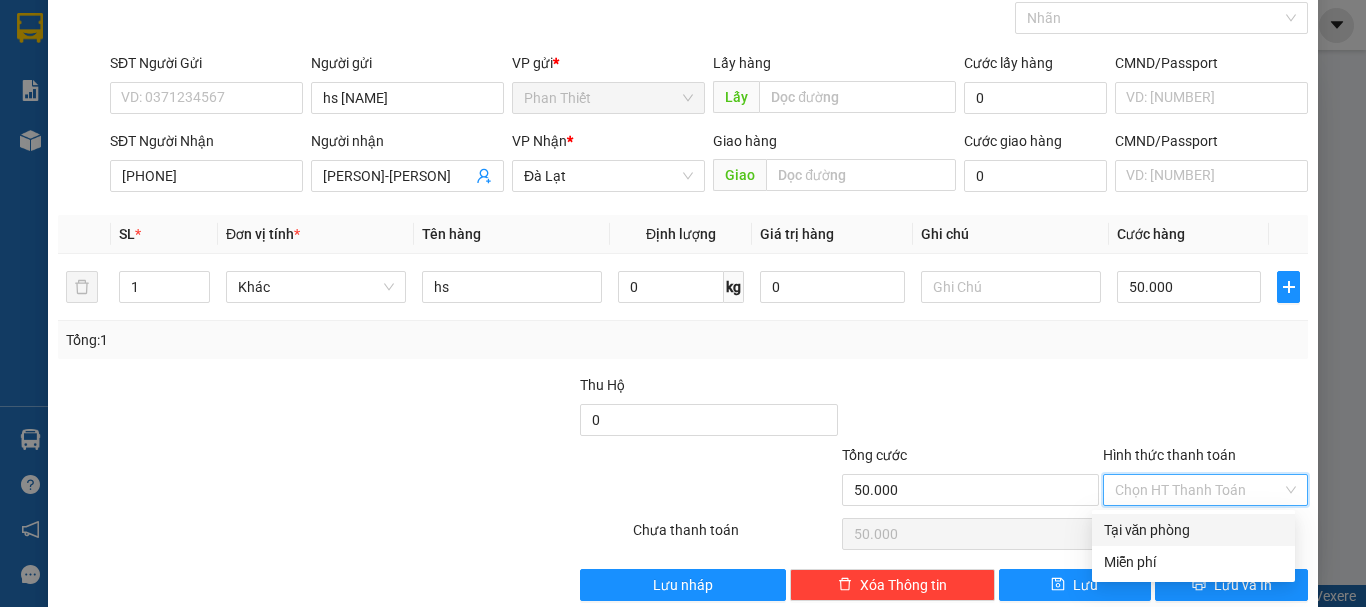 drag, startPoint x: 1133, startPoint y: 527, endPoint x: 1169, endPoint y: 422, distance: 111 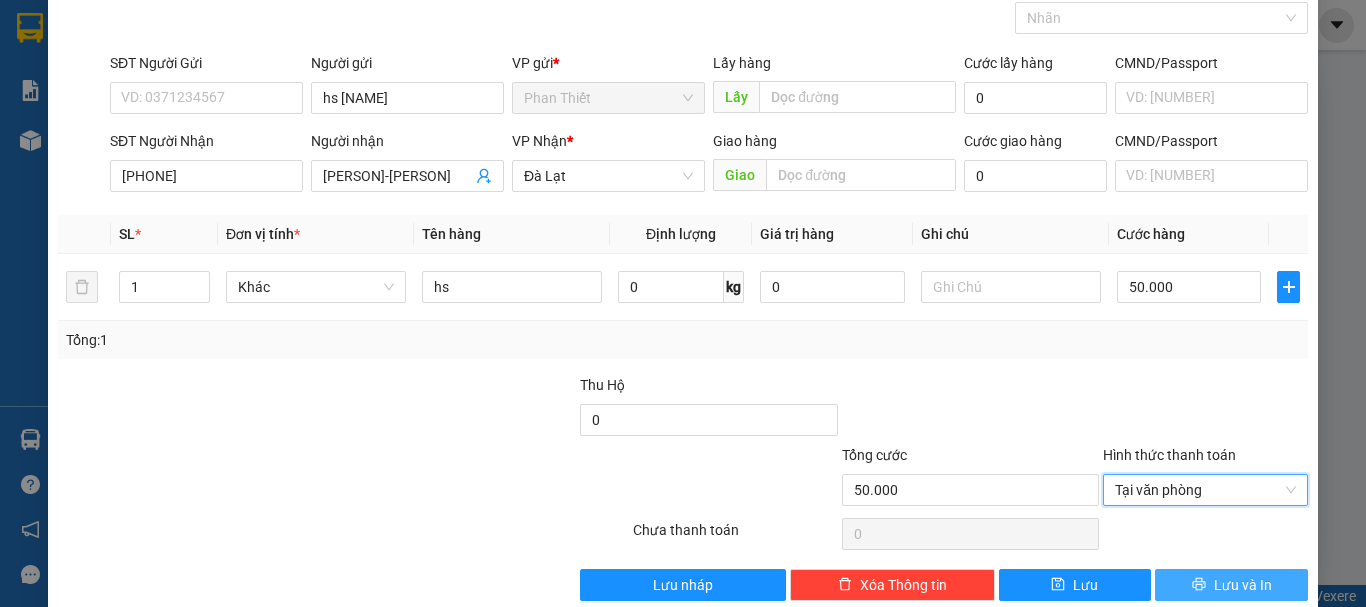 click on "Lưu và In" at bounding box center [1243, 585] 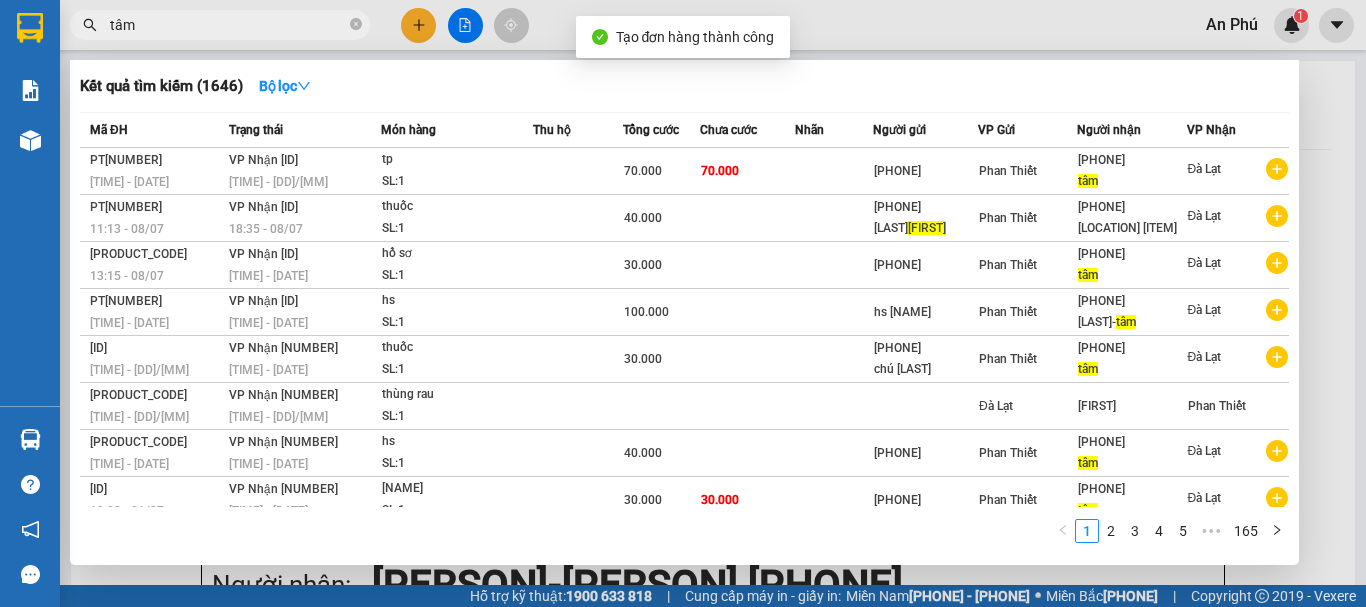 click at bounding box center [356, 24] 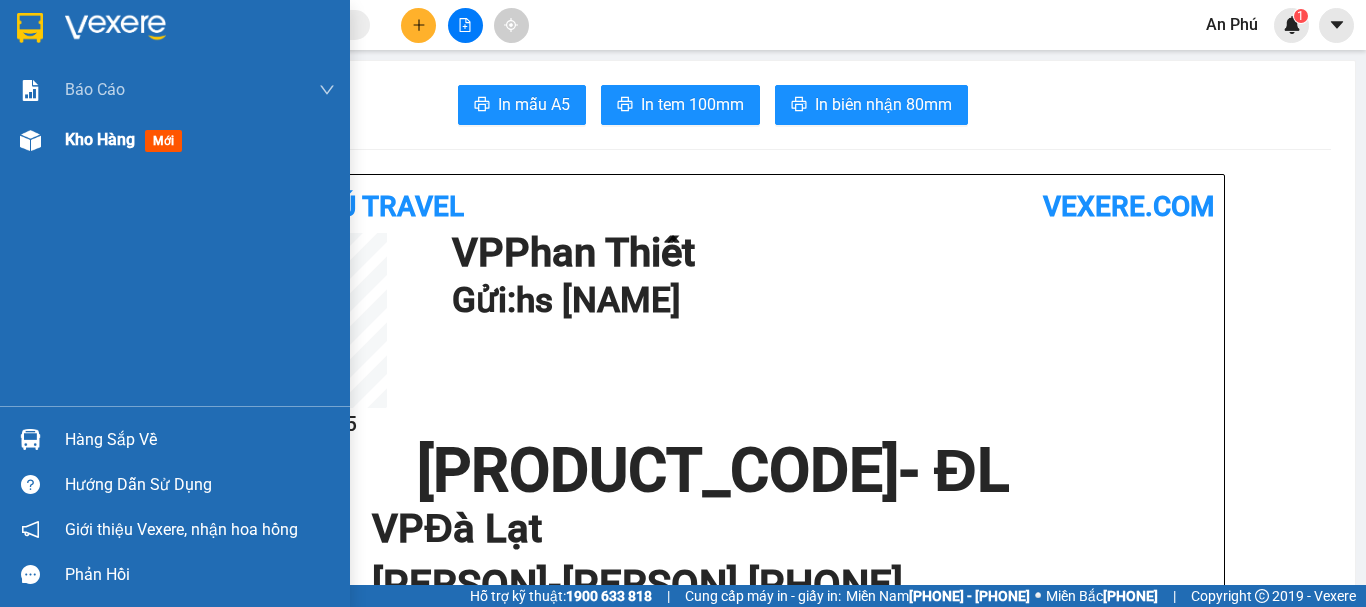 click on "Kho hàng mới" at bounding box center [200, 90] 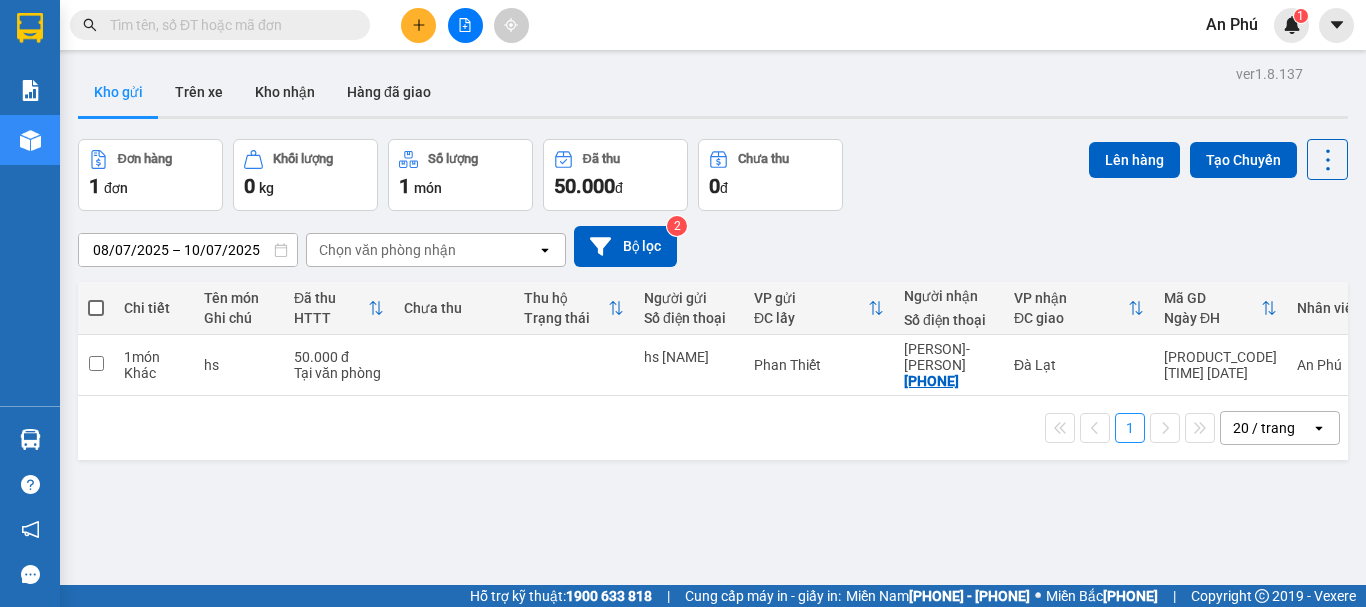 click at bounding box center [96, 308] 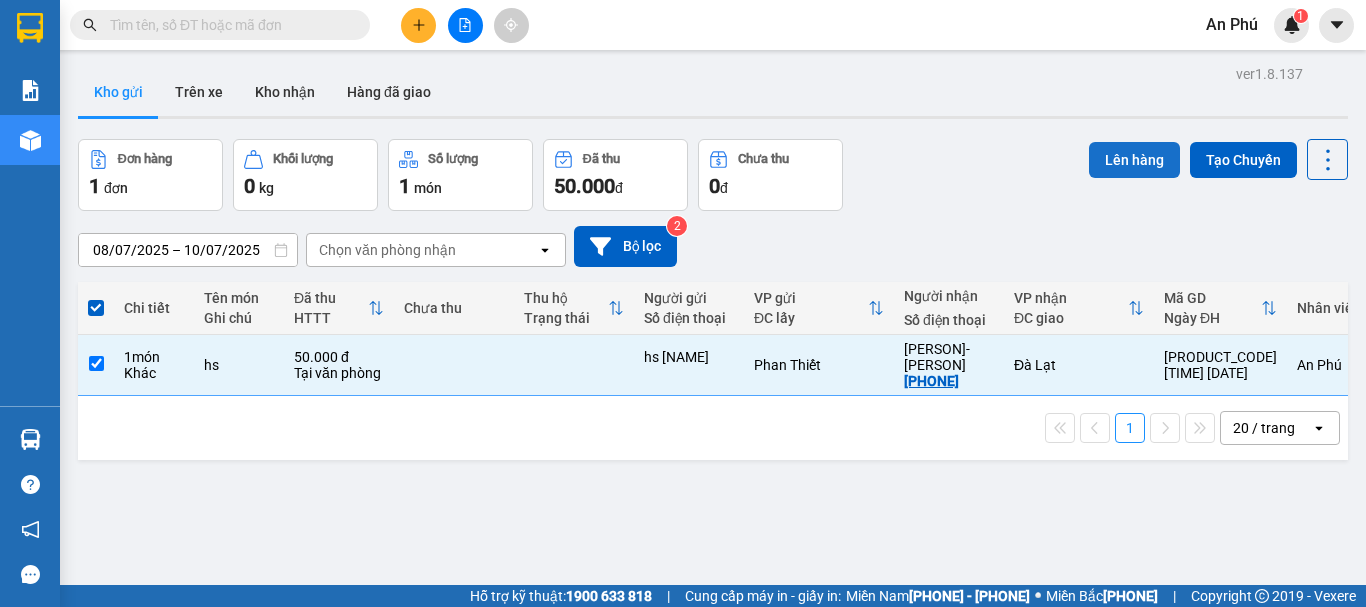 click on "Lên hàng" at bounding box center [1134, 160] 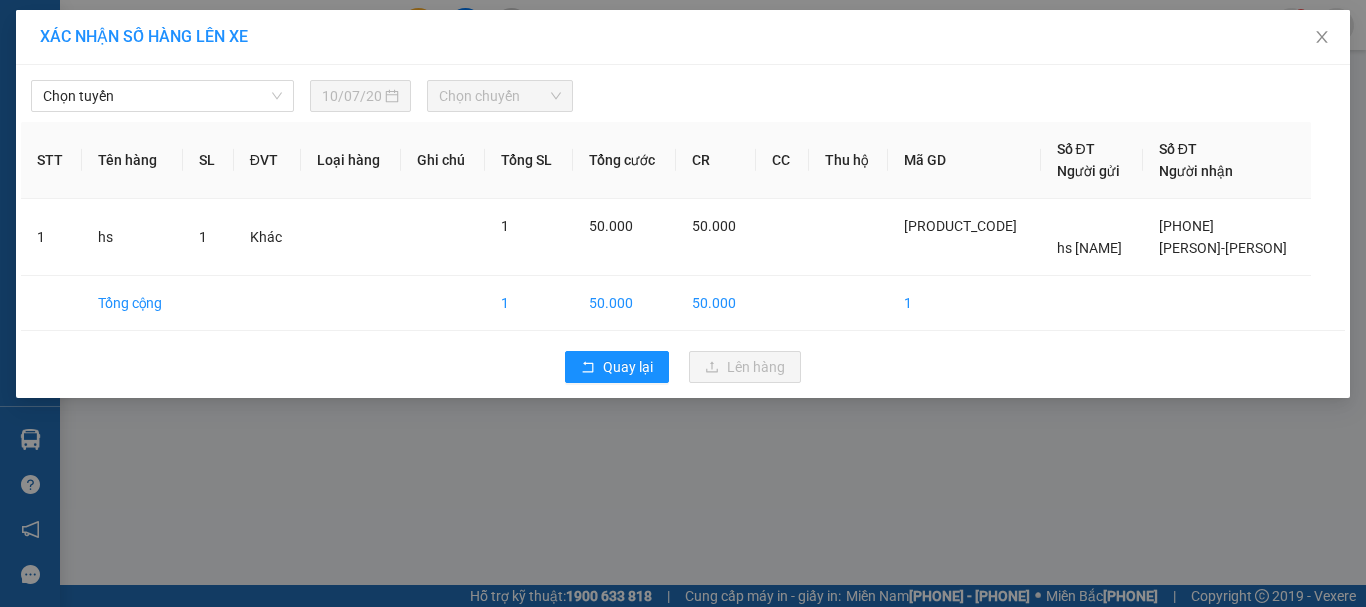 click on "Chọn tuyến" at bounding box center (162, 96) 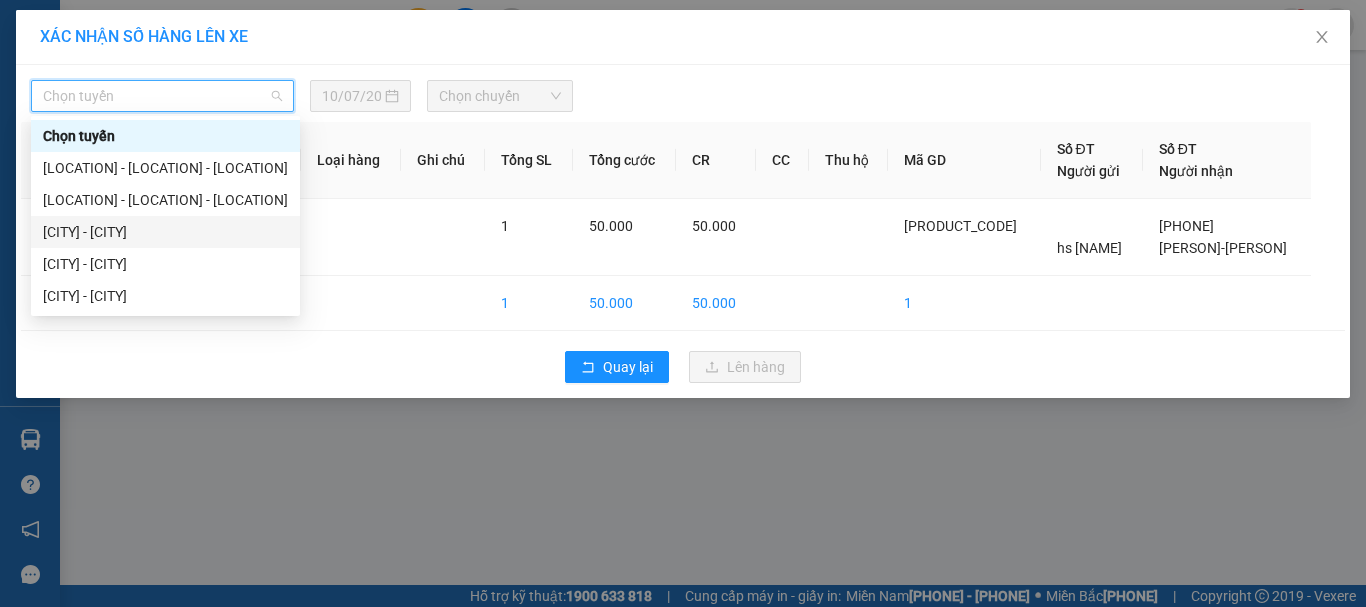click on "[CITY] - [CITY]" at bounding box center (165, 232) 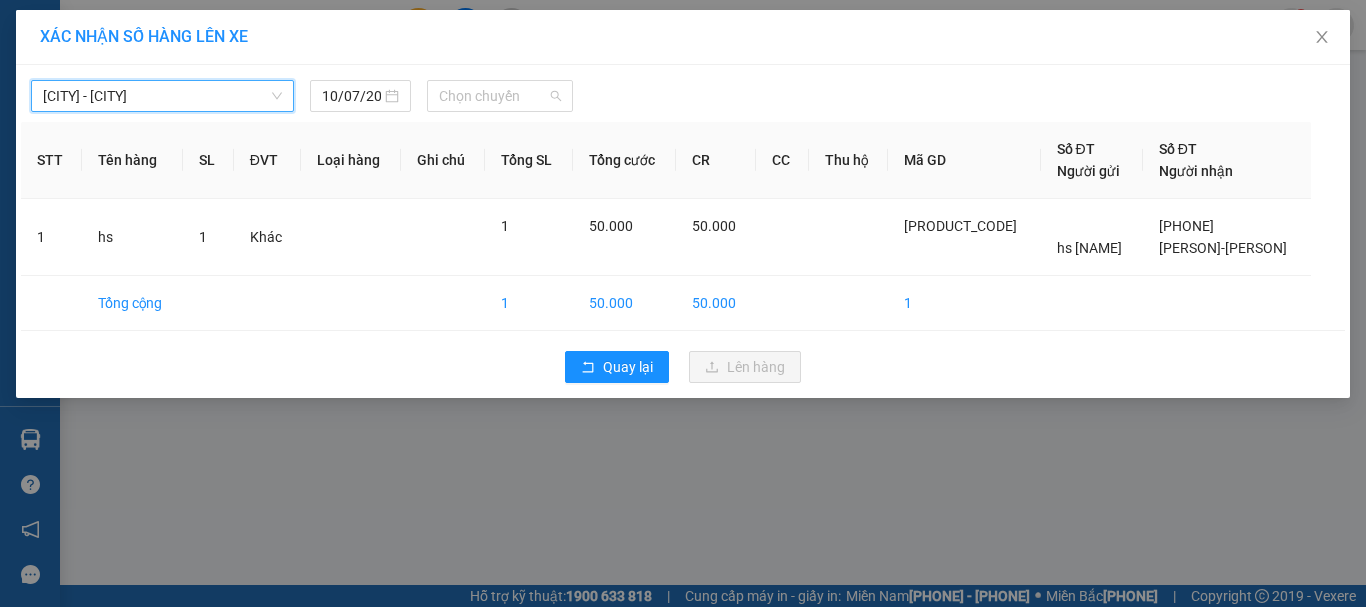 click on "Chọn chuyến" at bounding box center [500, 96] 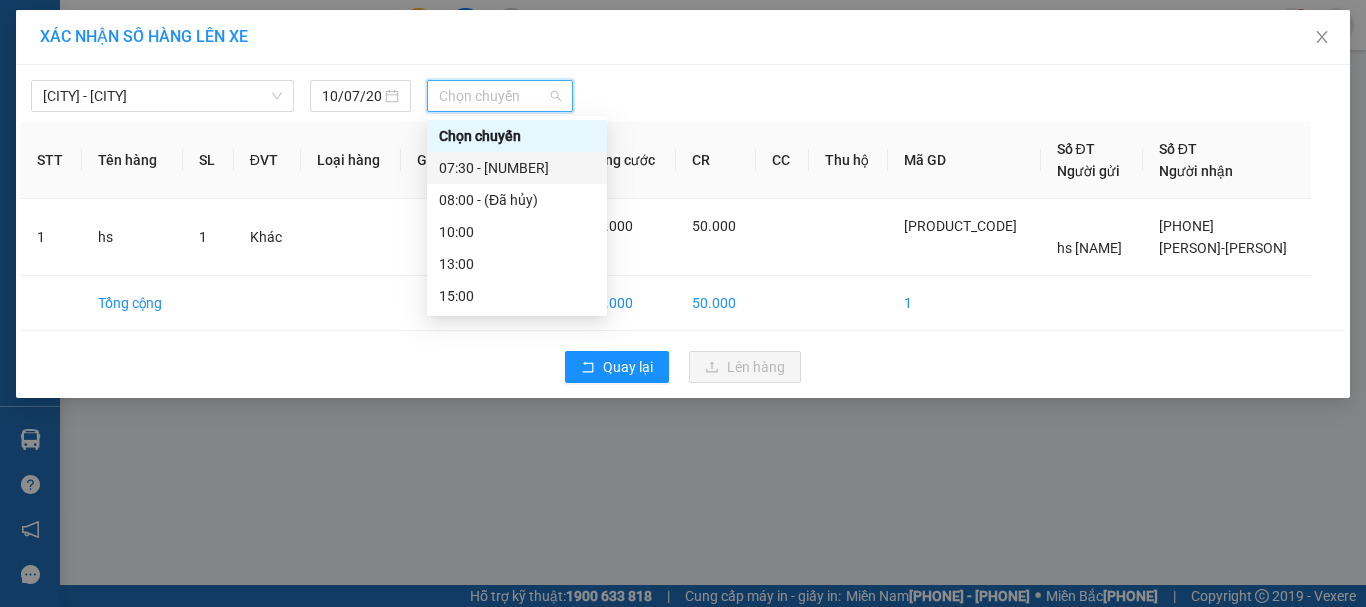 click on "07:30     - 49H-036.59" at bounding box center [517, 168] 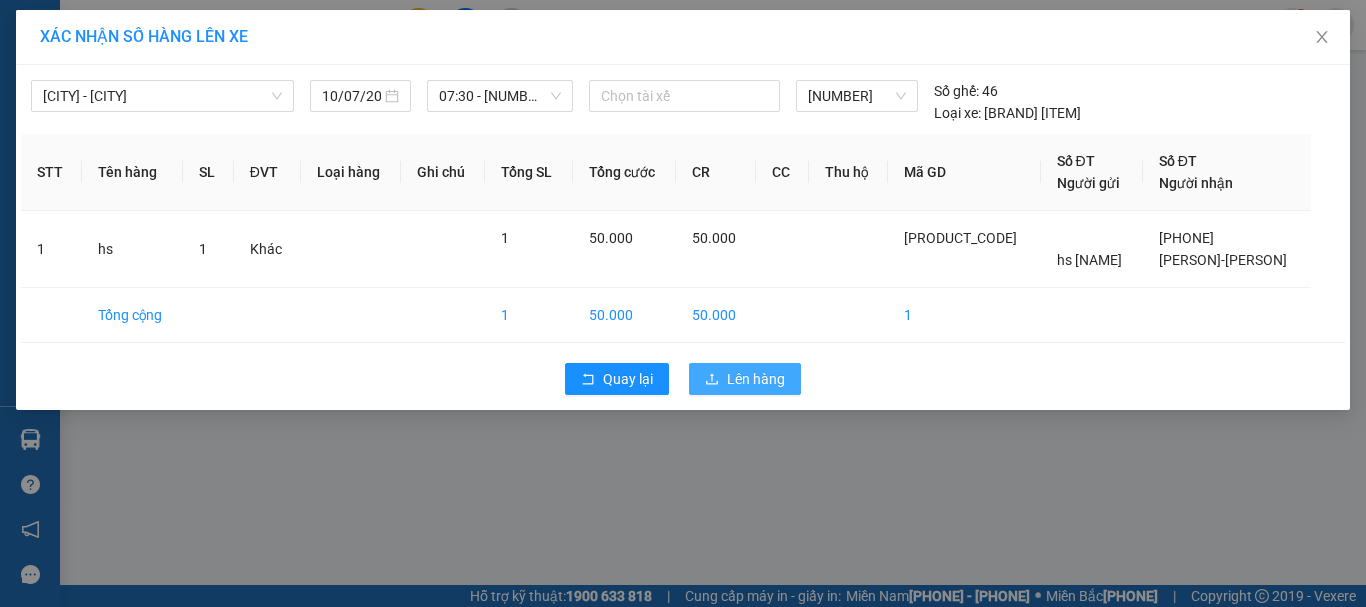 click on "Lên hàng" at bounding box center (628, 379) 